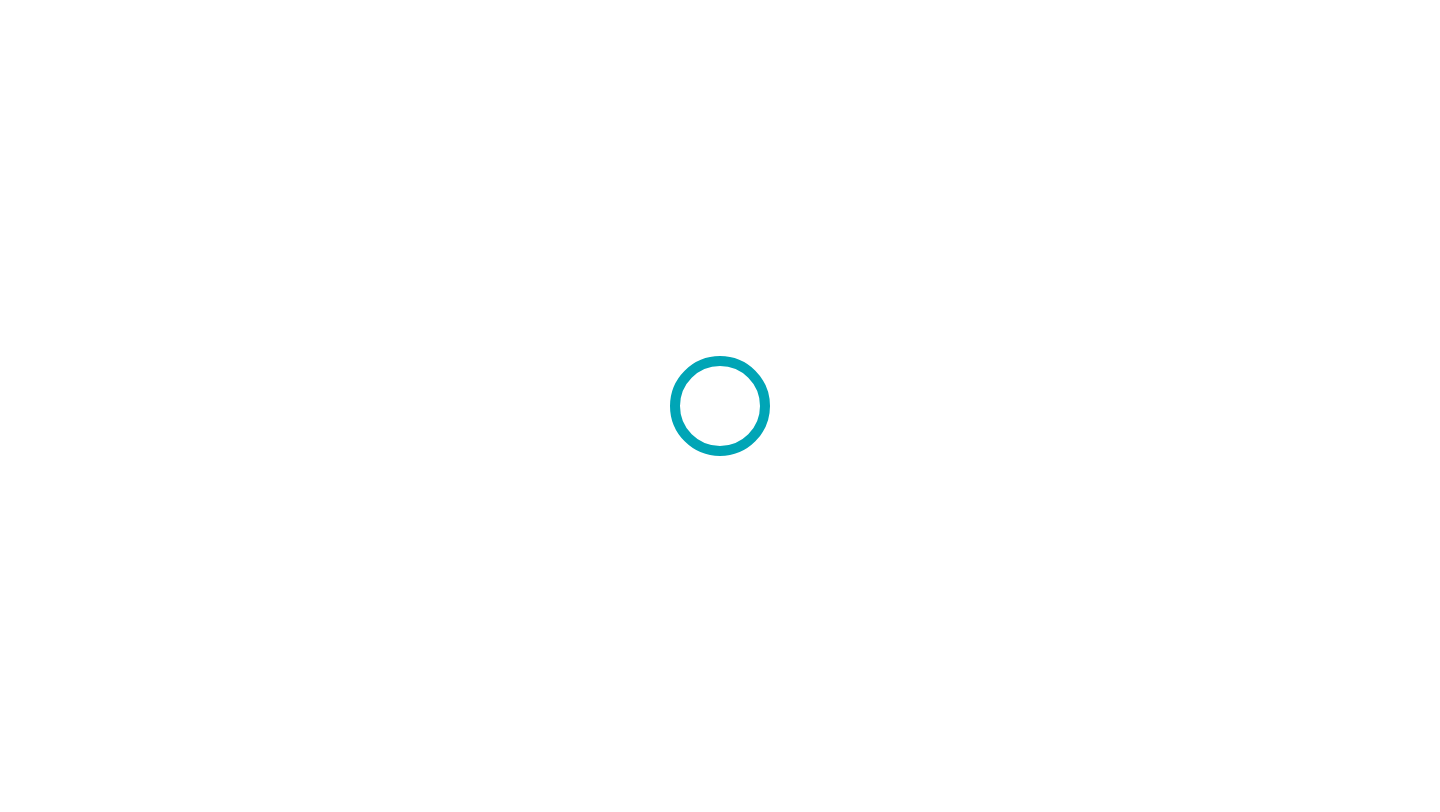 scroll, scrollTop: 0, scrollLeft: 0, axis: both 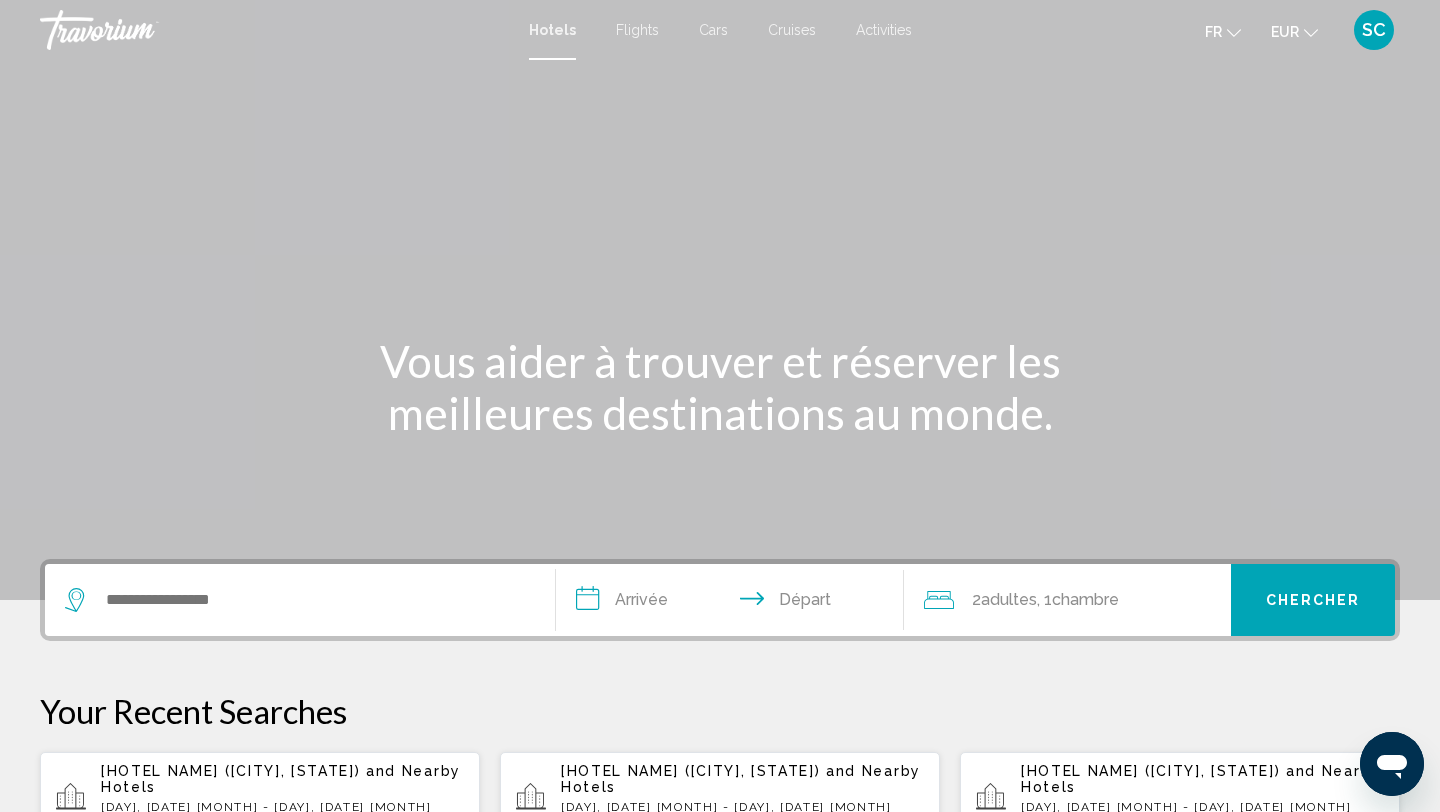 click on "Activities" at bounding box center [884, 30] 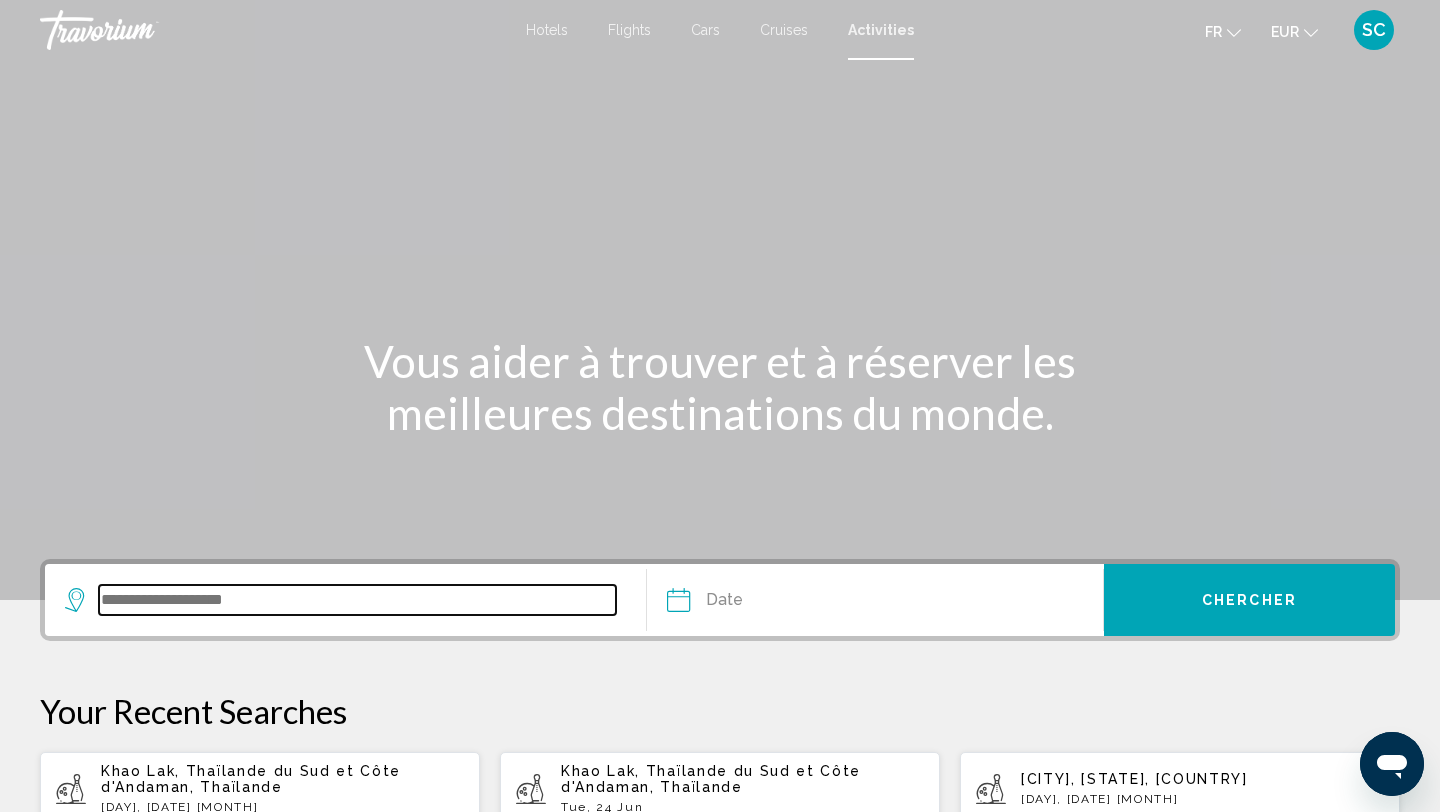 click at bounding box center (357, 600) 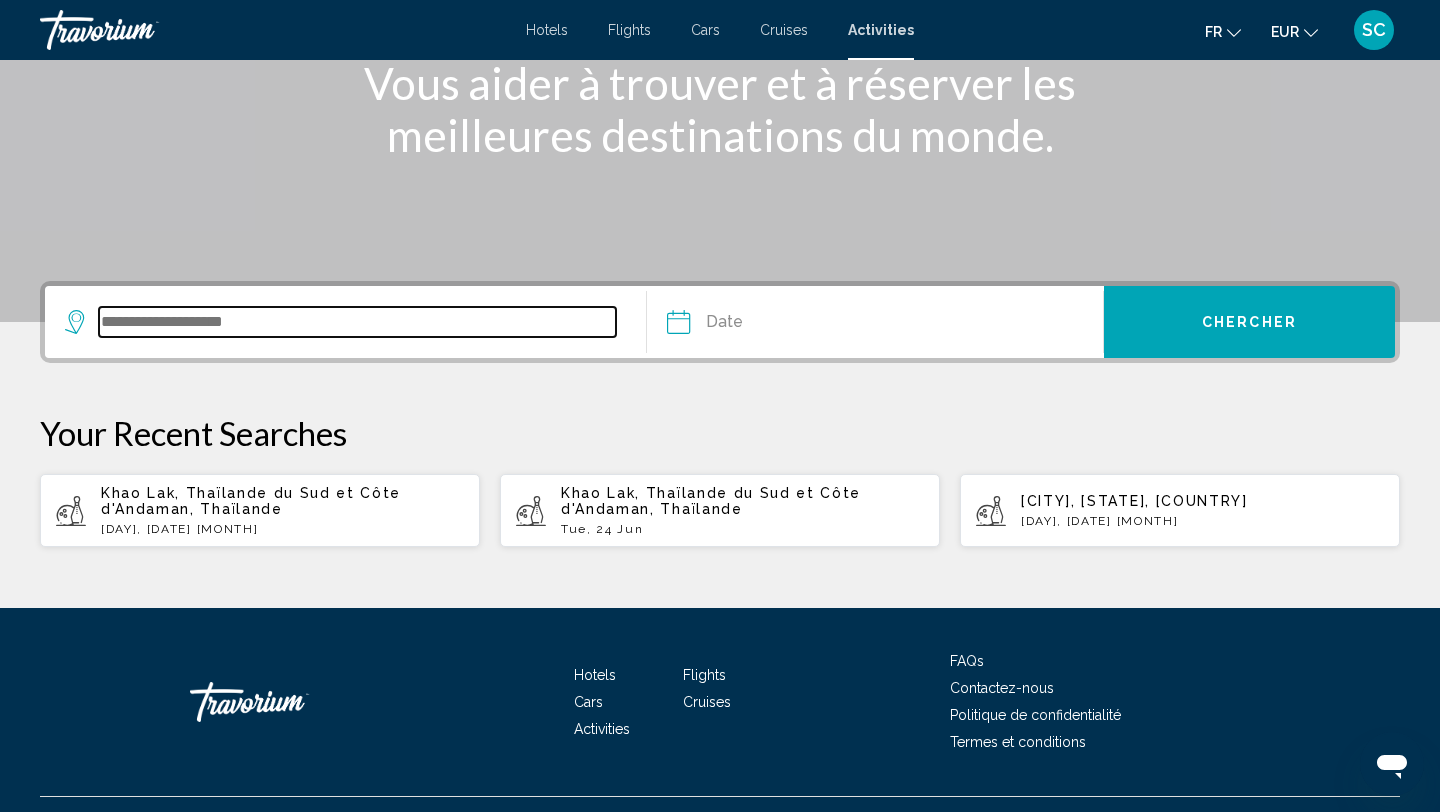 scroll, scrollTop: 319, scrollLeft: 0, axis: vertical 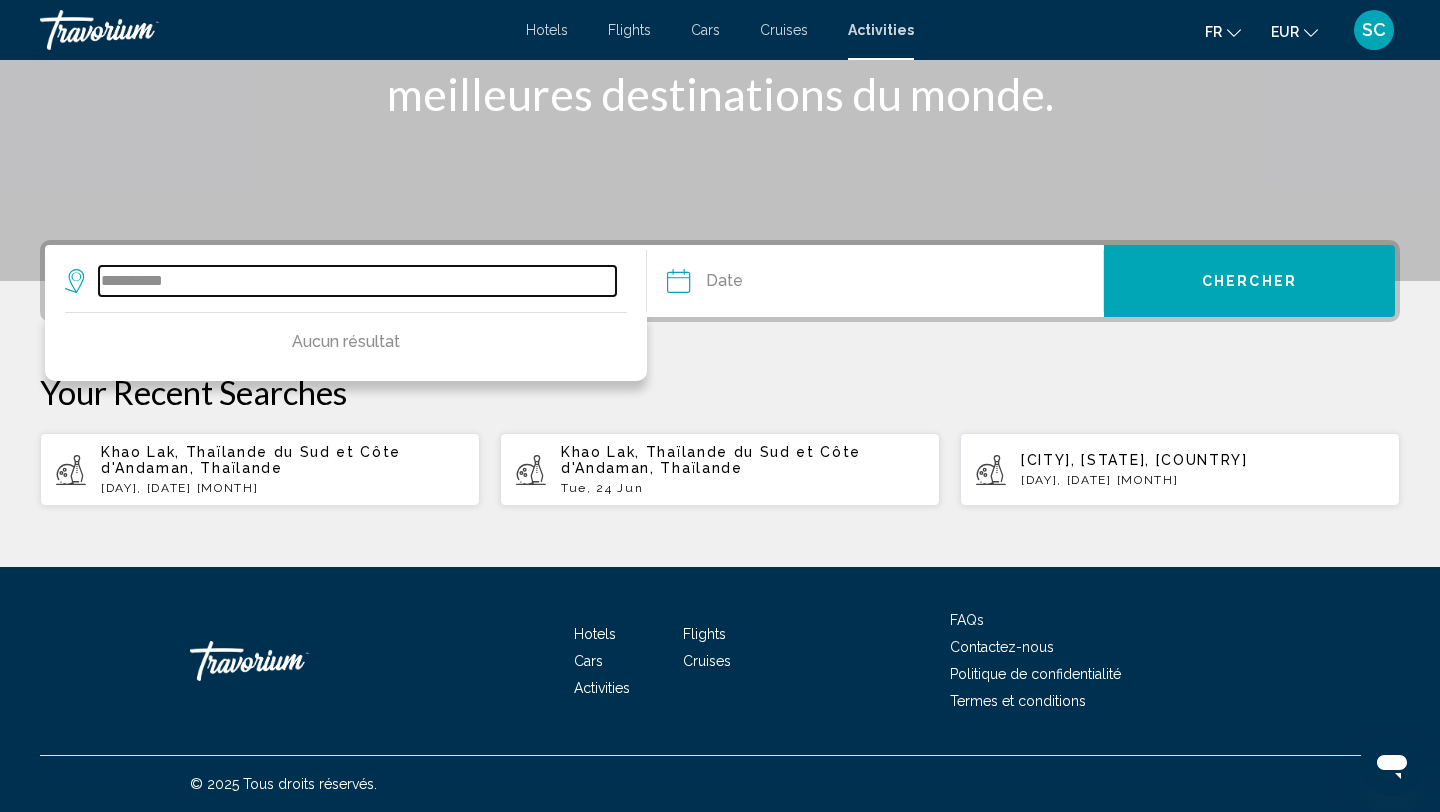 click on "**********" at bounding box center (357, 281) 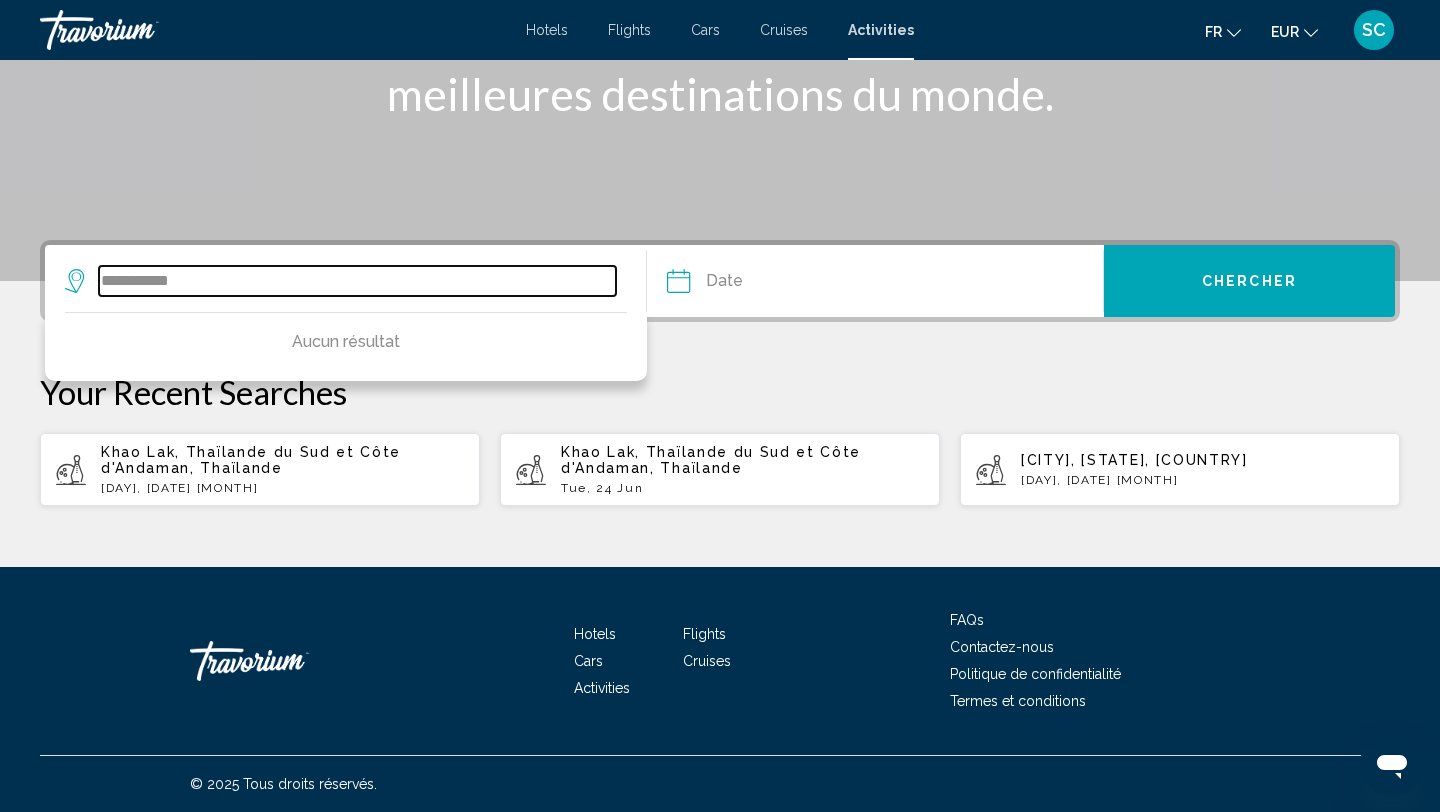 drag, startPoint x: 152, startPoint y: 280, endPoint x: 0, endPoint y: 279, distance: 152.0033 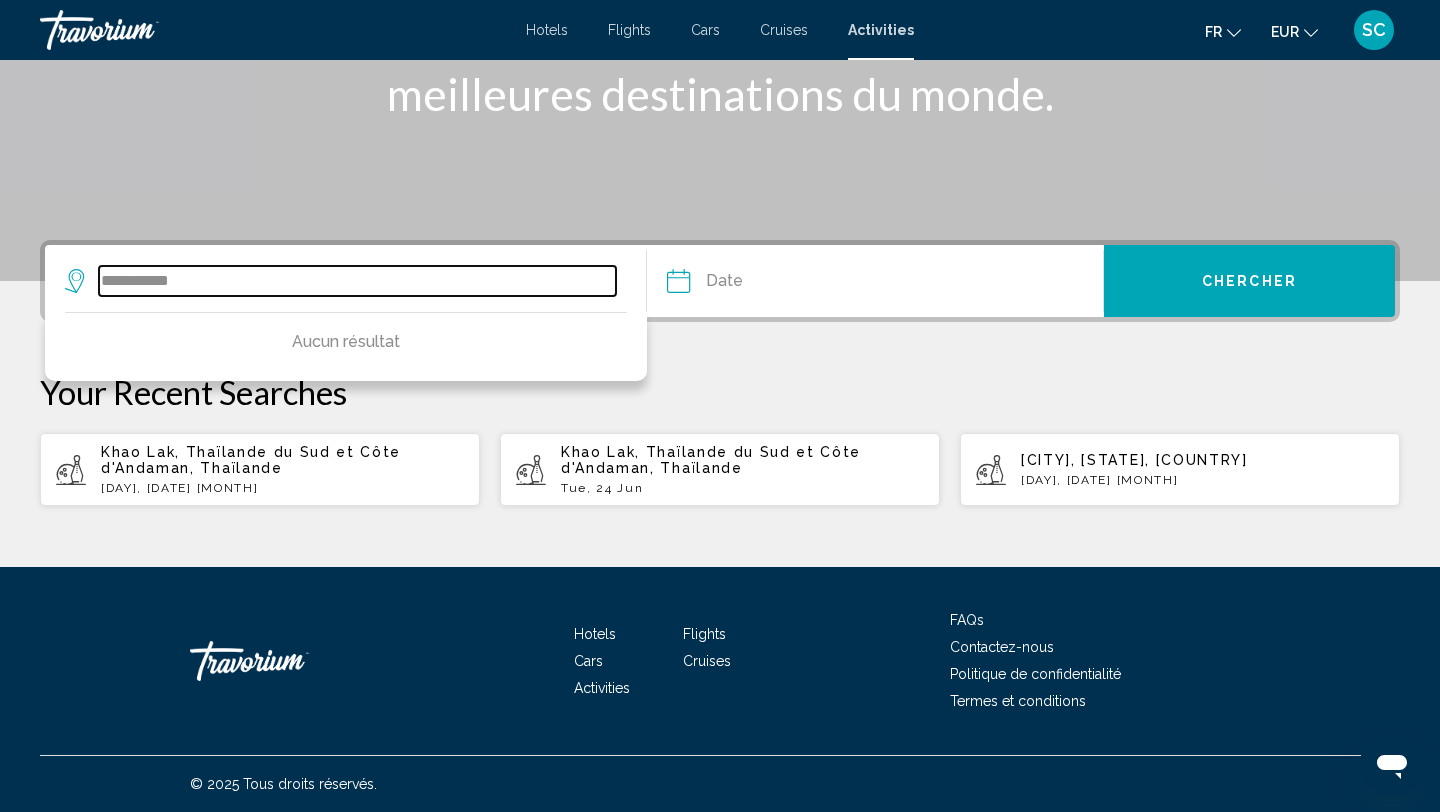 click on "**********" at bounding box center [357, 281] 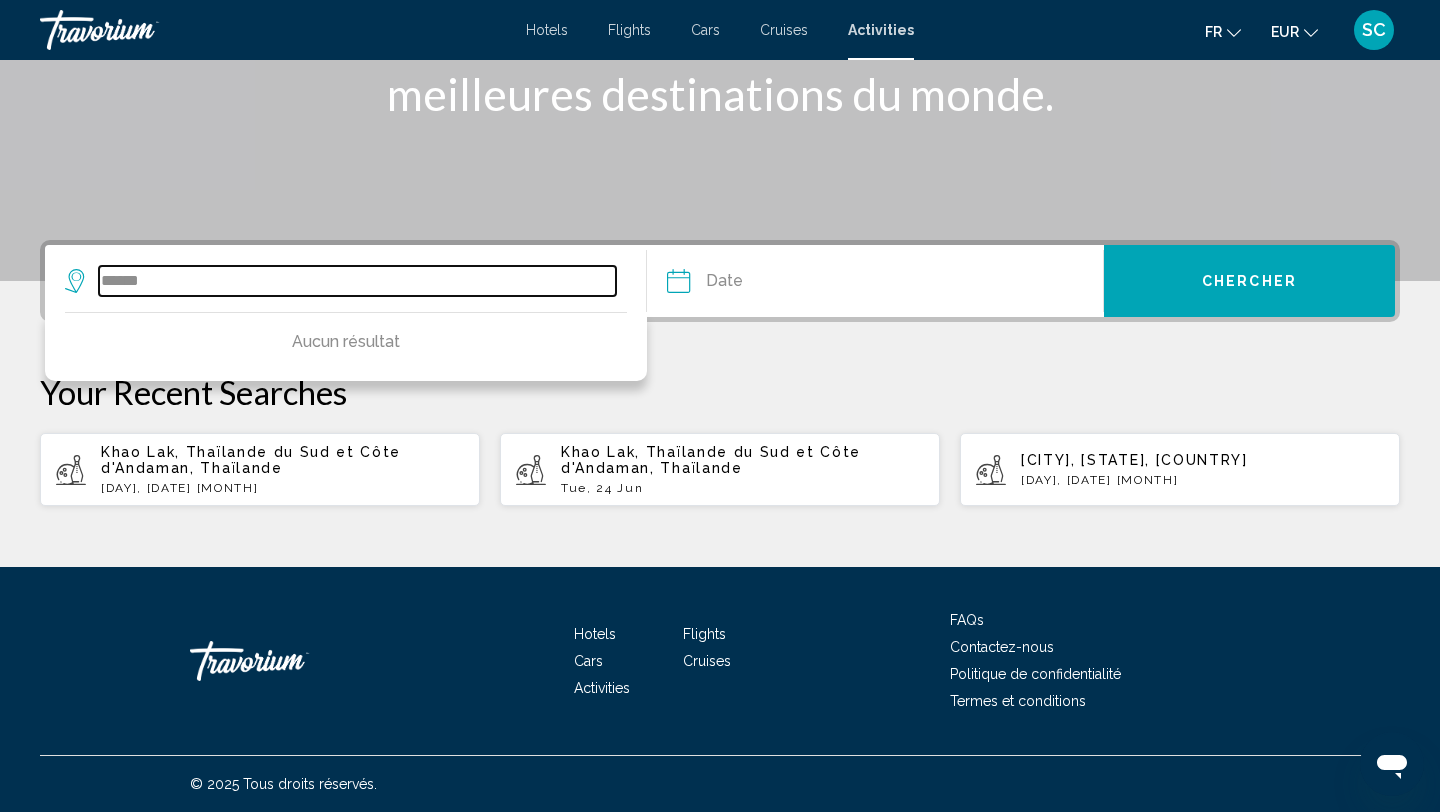 click on "******" at bounding box center [357, 281] 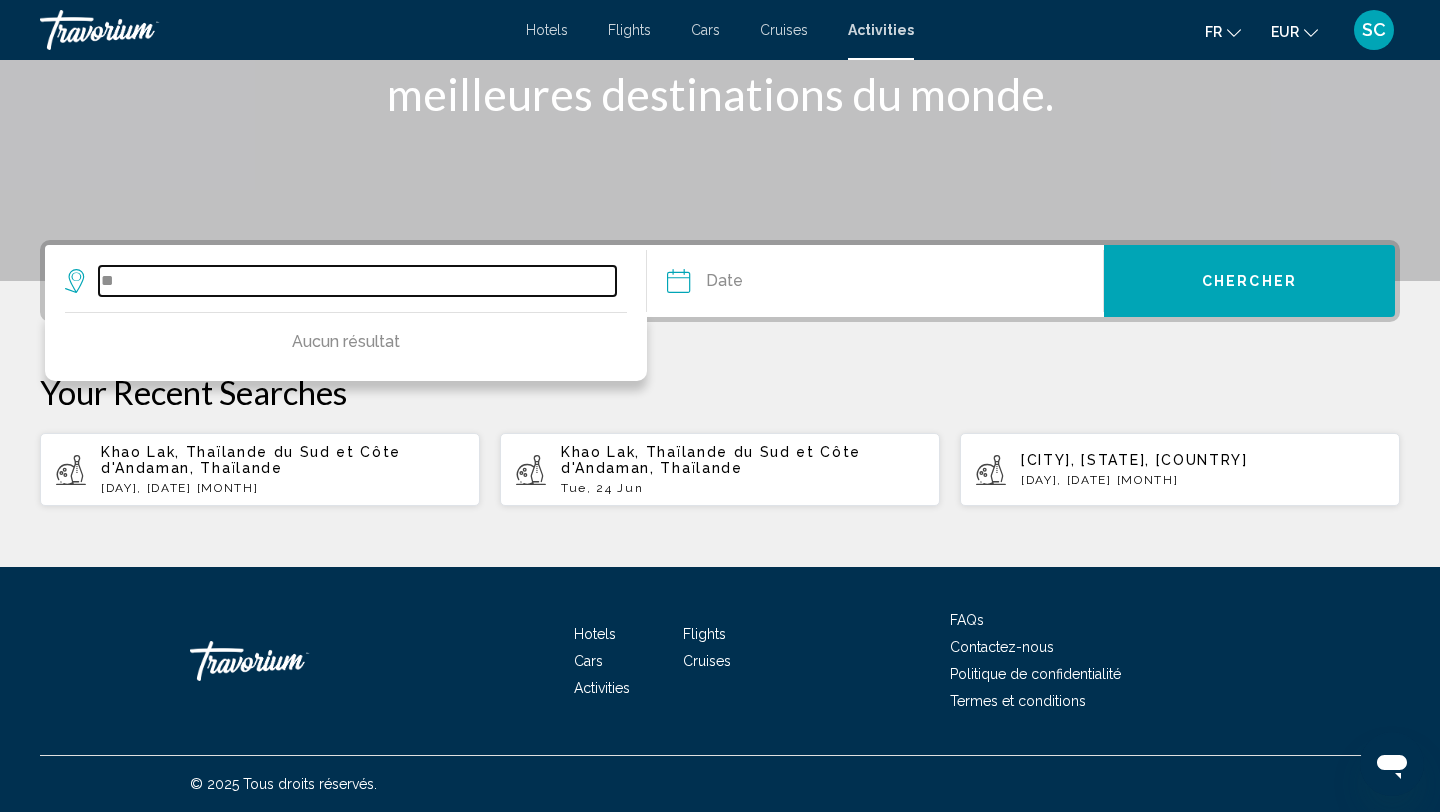type on "*" 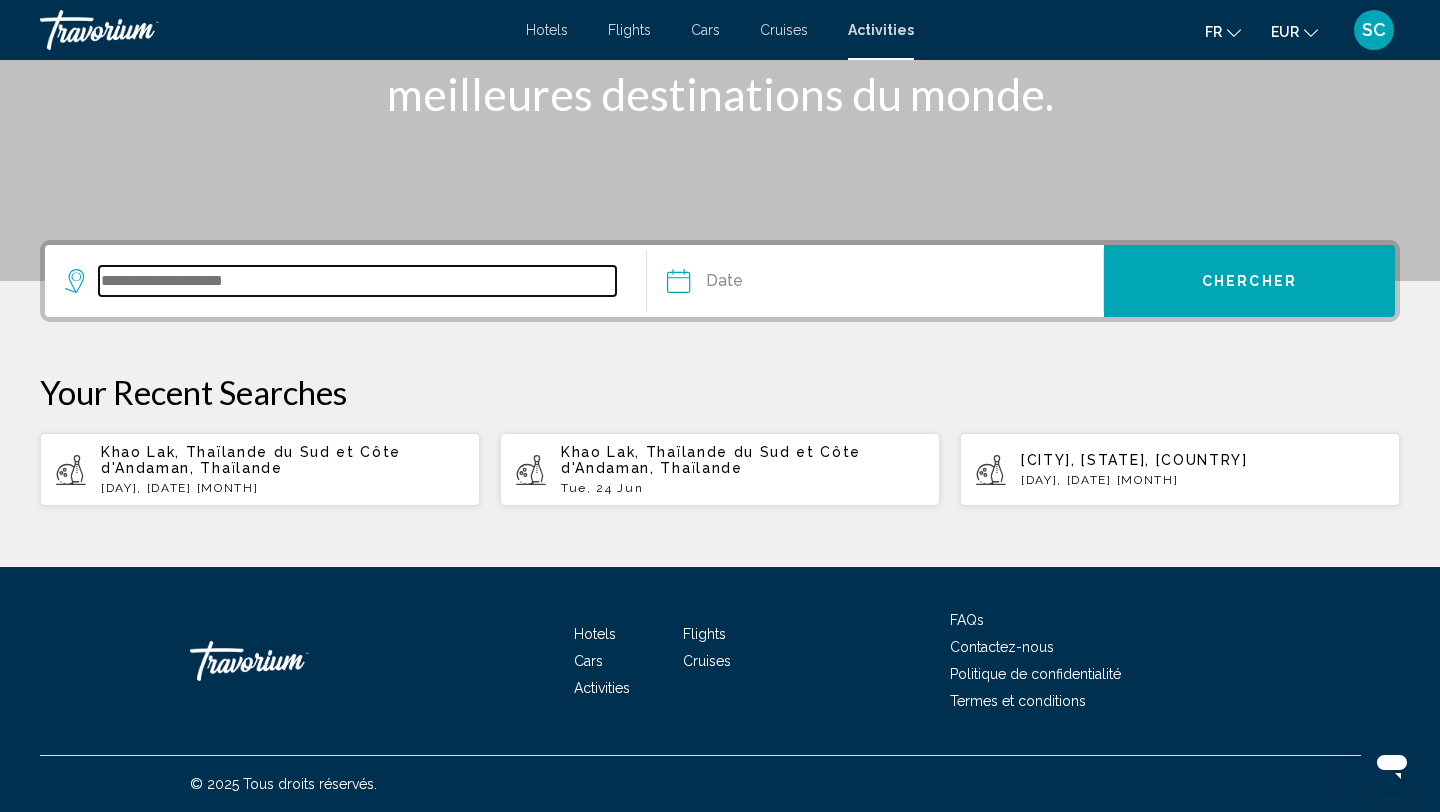 click at bounding box center [357, 281] 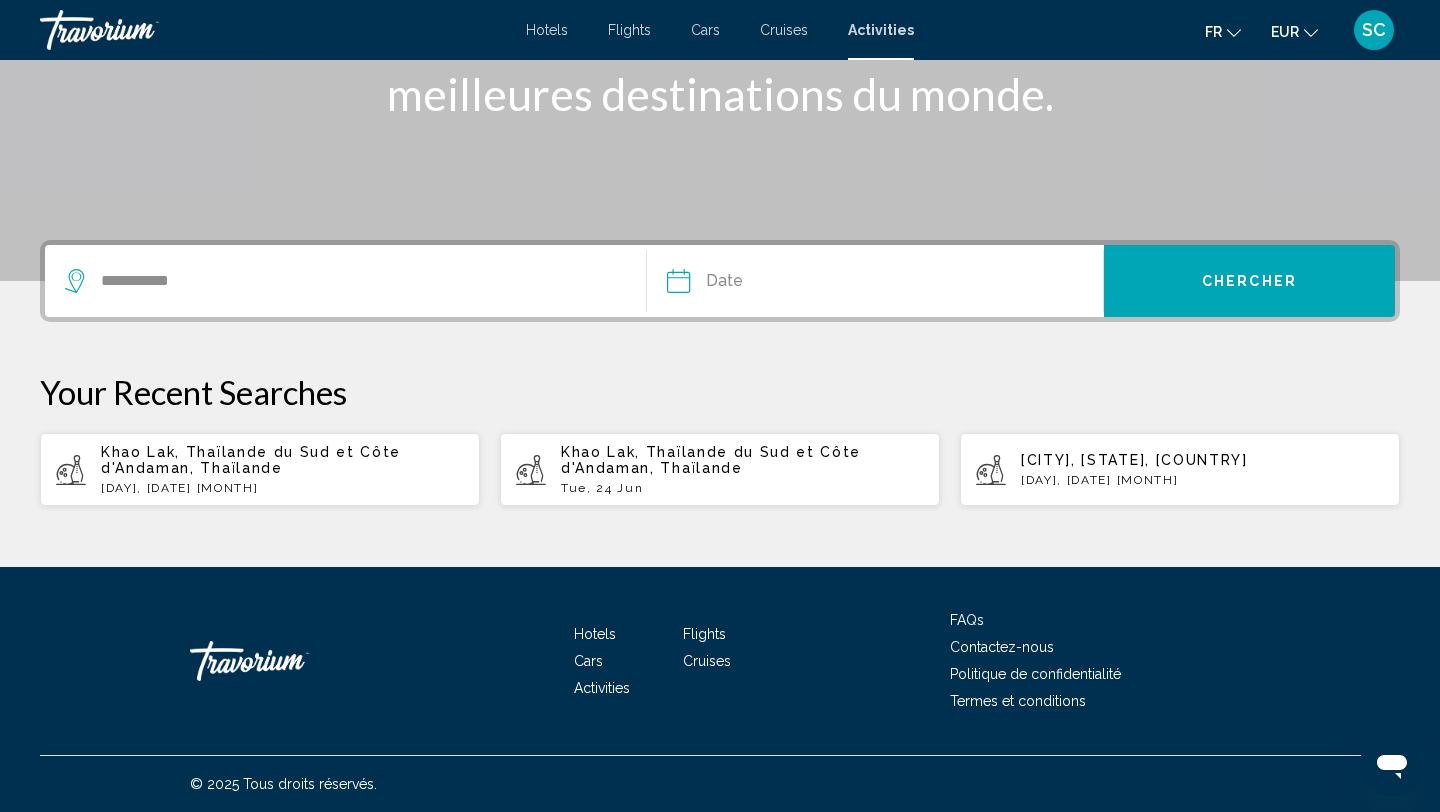 drag, startPoint x: 62, startPoint y: 287, endPoint x: 161, endPoint y: 288, distance: 99.00505 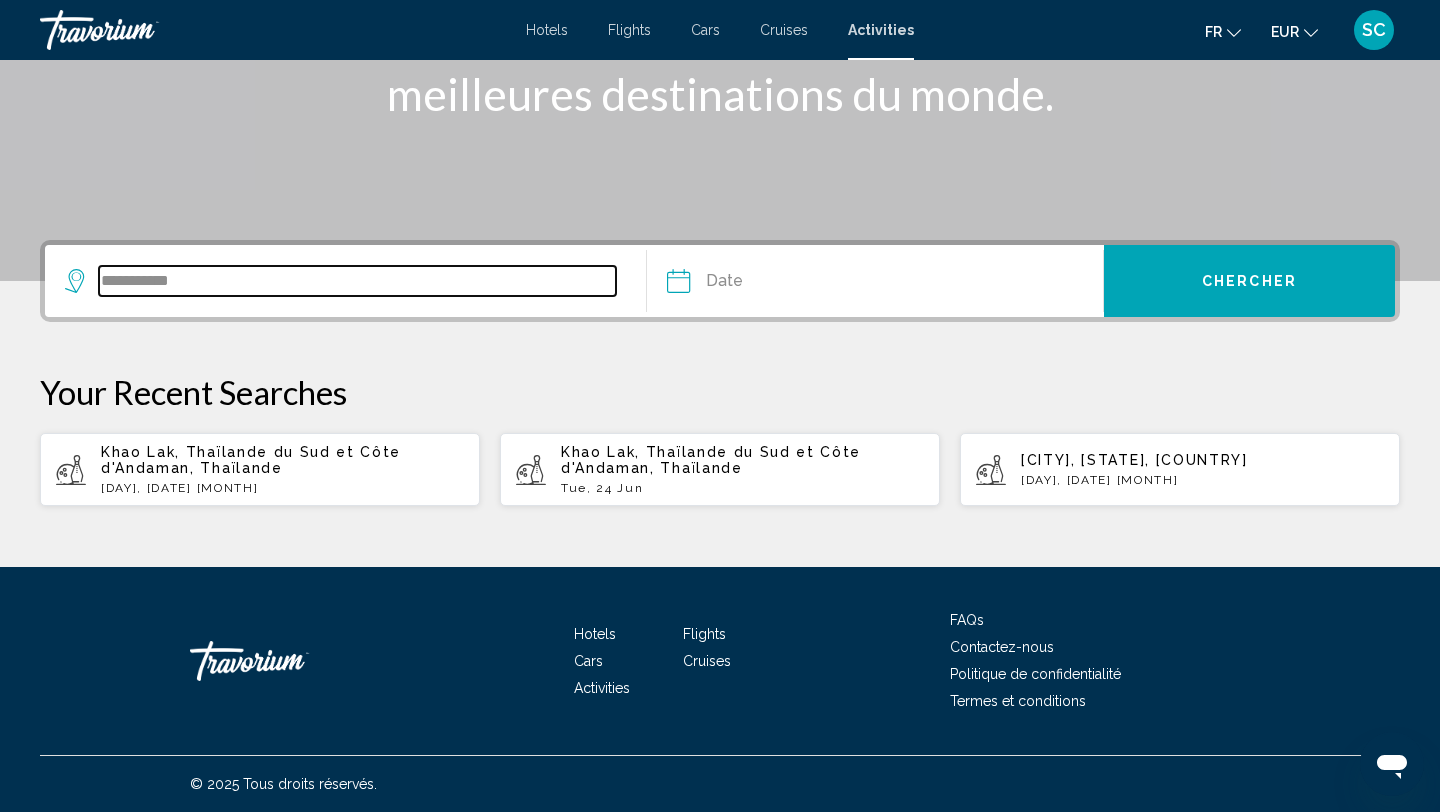 drag, startPoint x: 167, startPoint y: 284, endPoint x: 0, endPoint y: 285, distance: 167.00299 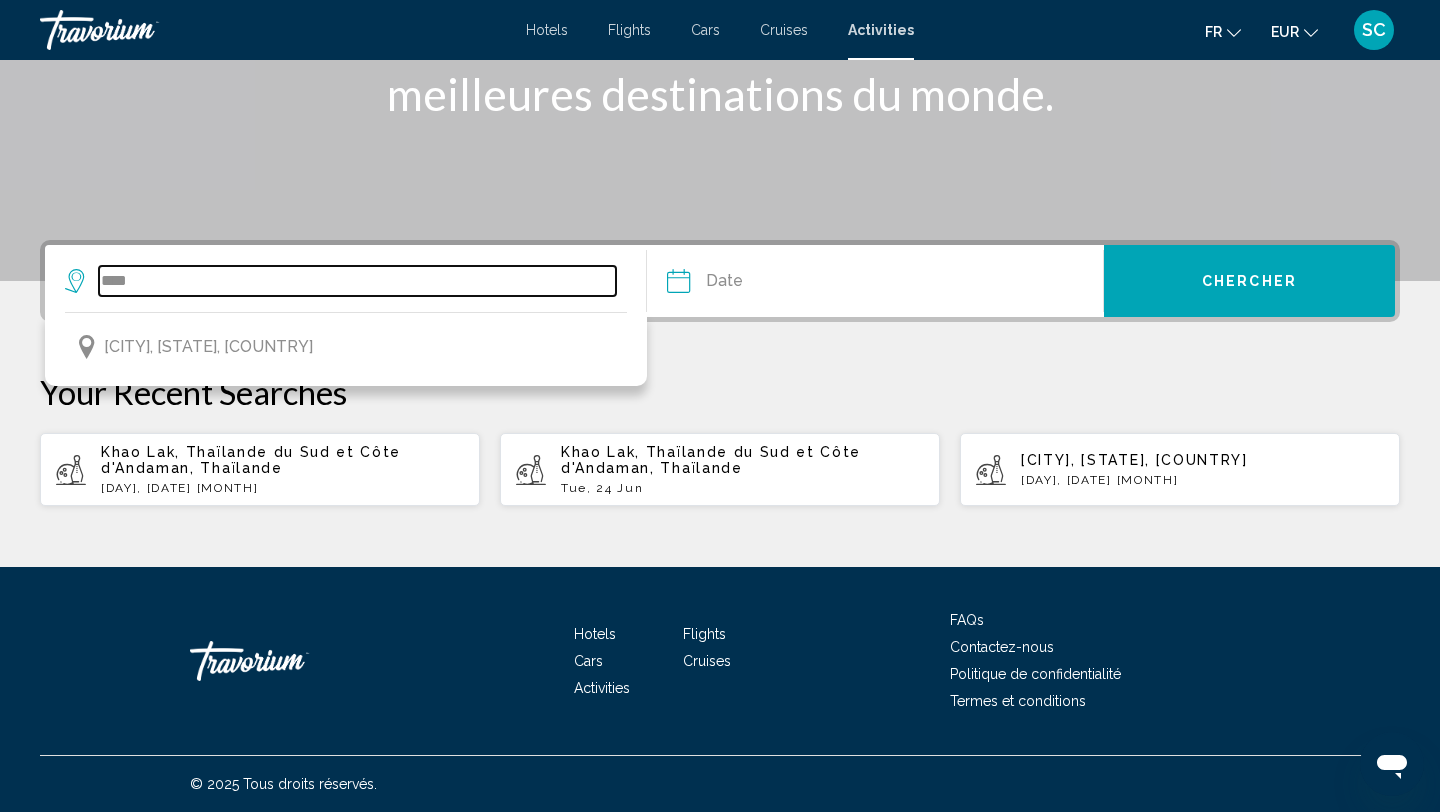 click on "****" at bounding box center [357, 281] 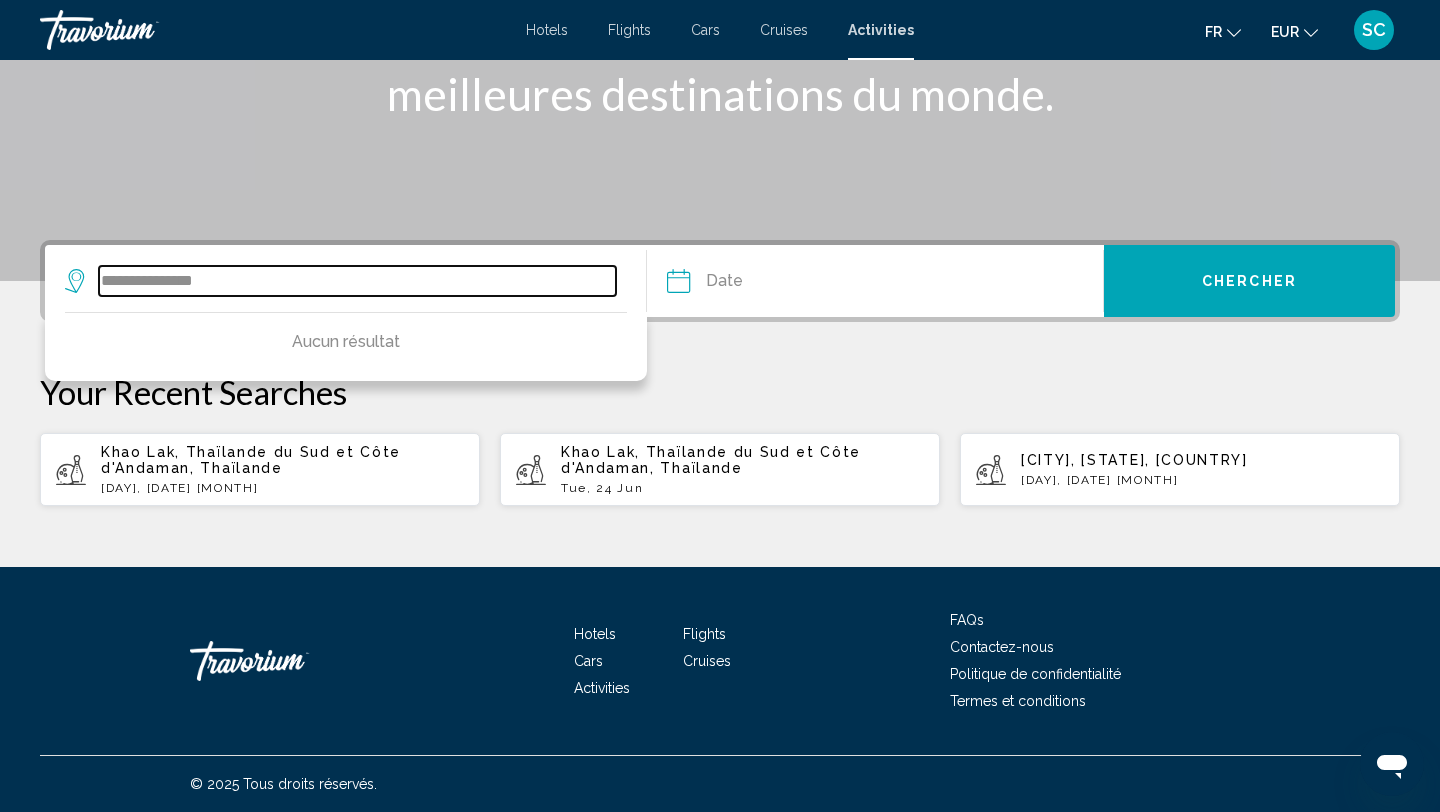 click on "**********" at bounding box center [357, 281] 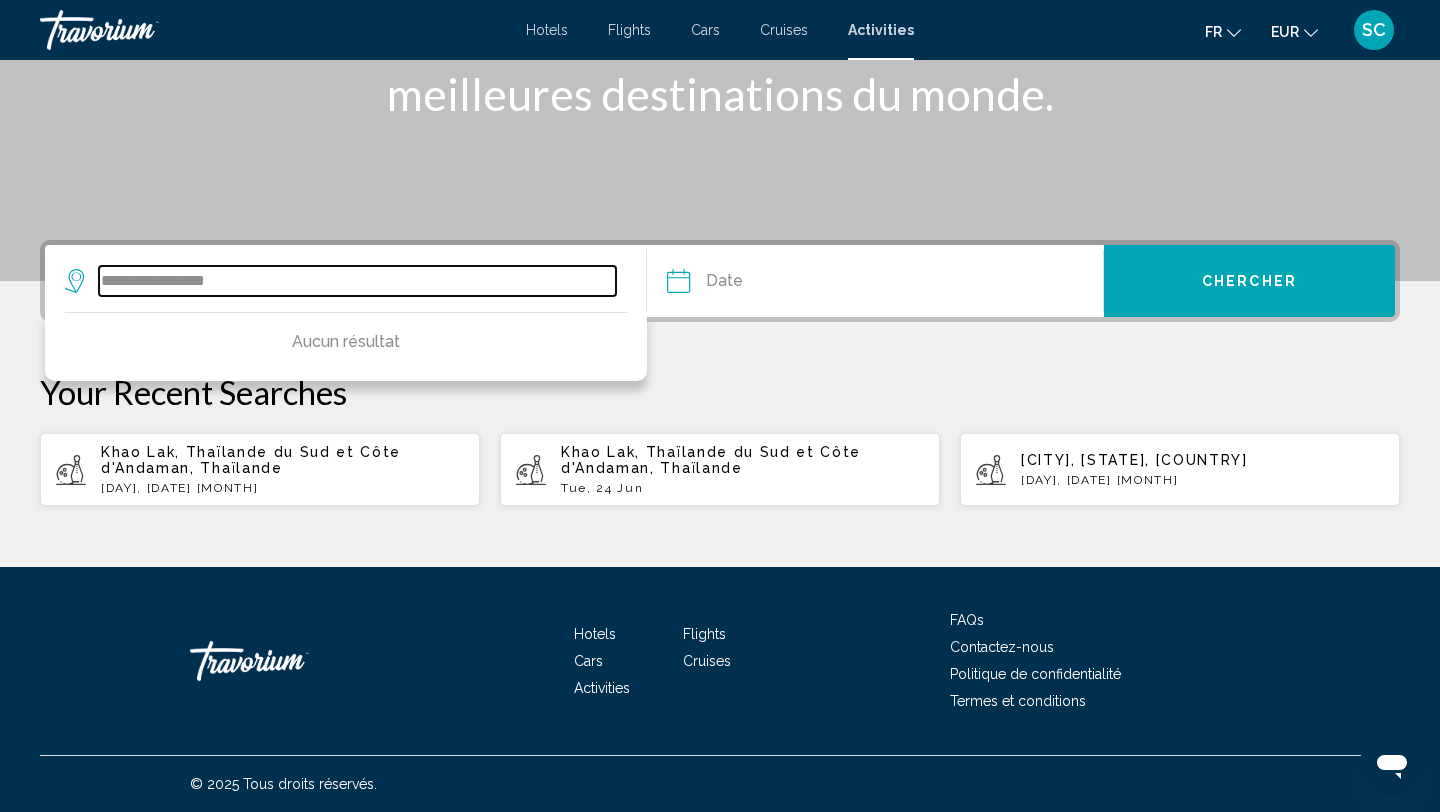 drag, startPoint x: 157, startPoint y: 282, endPoint x: 40, endPoint y: 281, distance: 117.00427 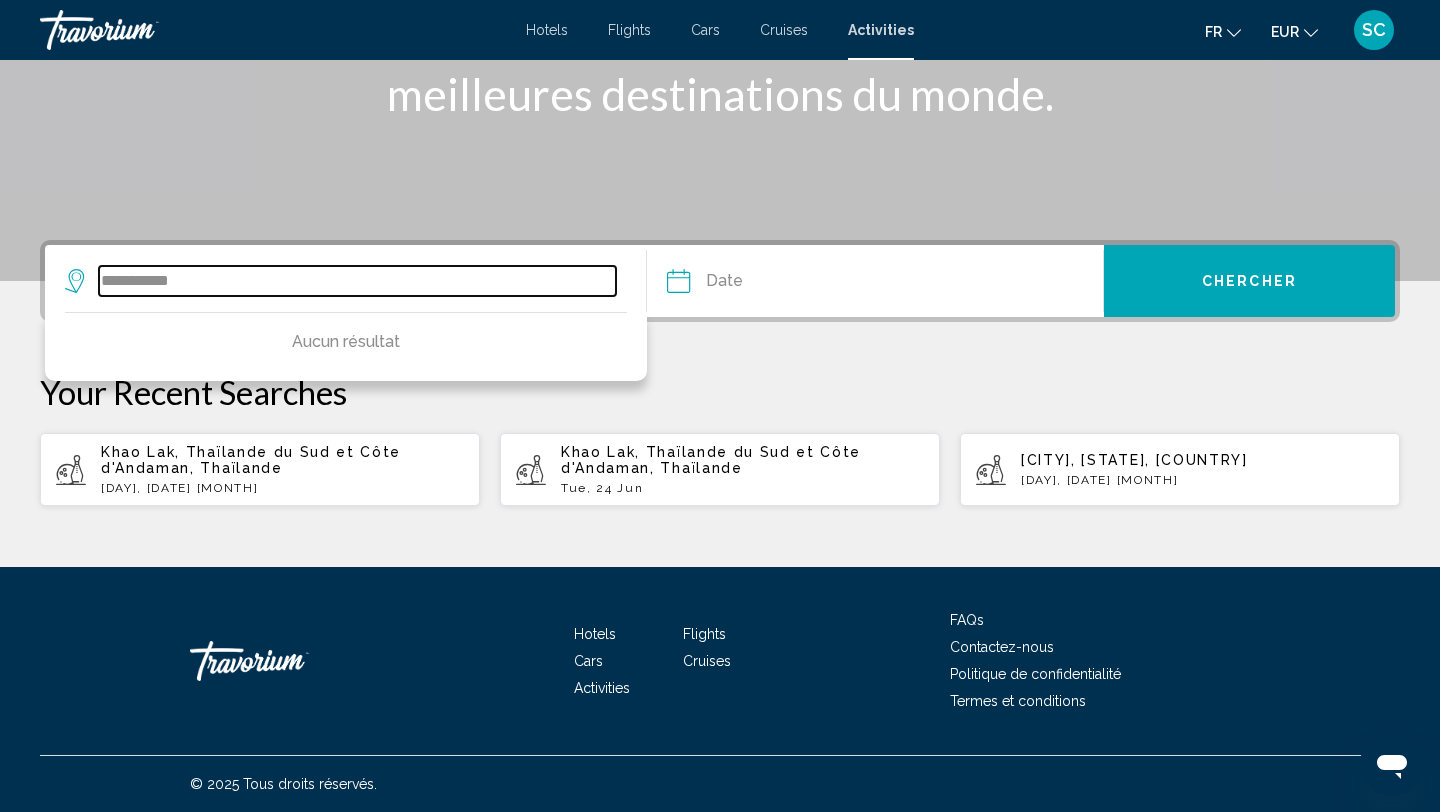 drag, startPoint x: 211, startPoint y: 279, endPoint x: 0, endPoint y: 363, distance: 227.1057 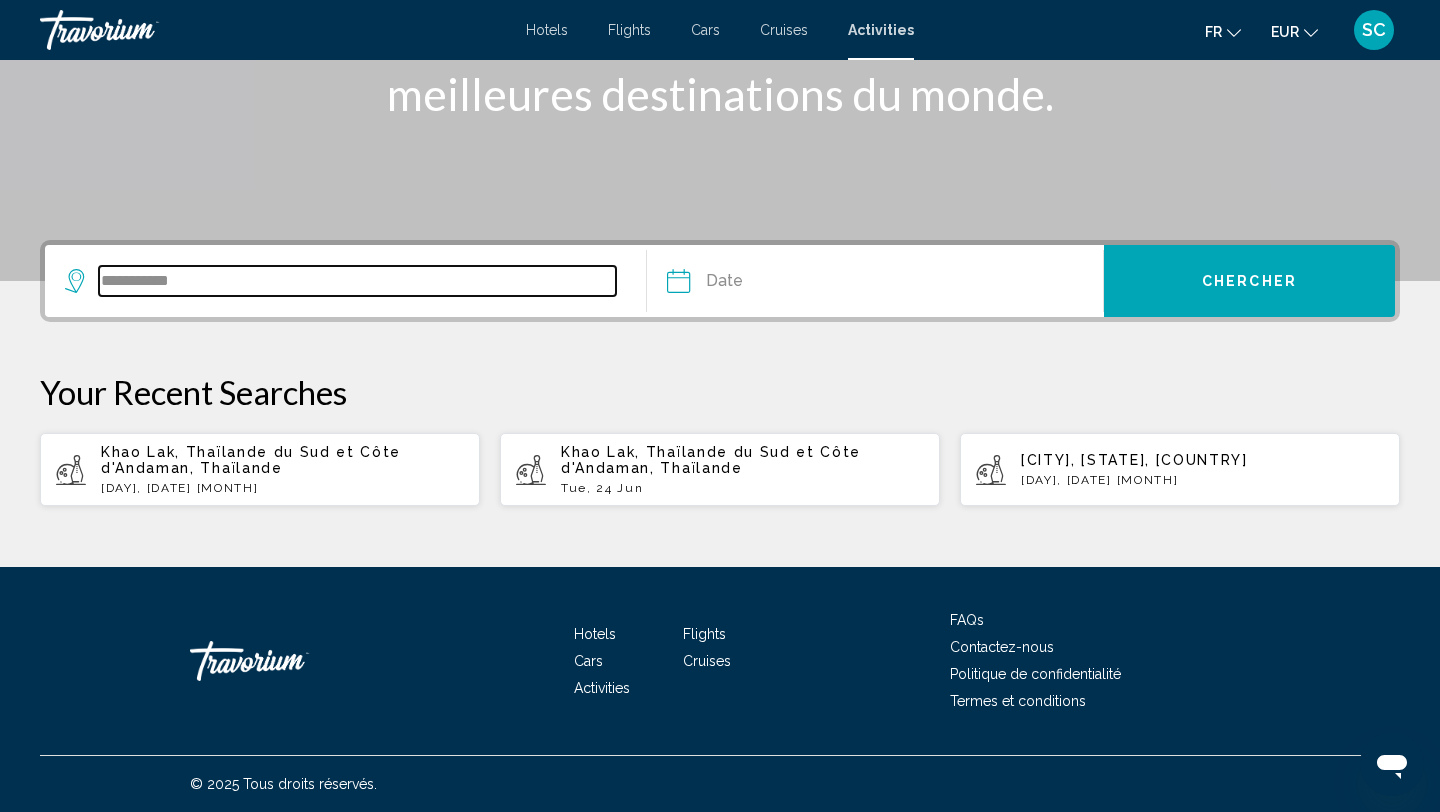 click on "**********" at bounding box center [357, 281] 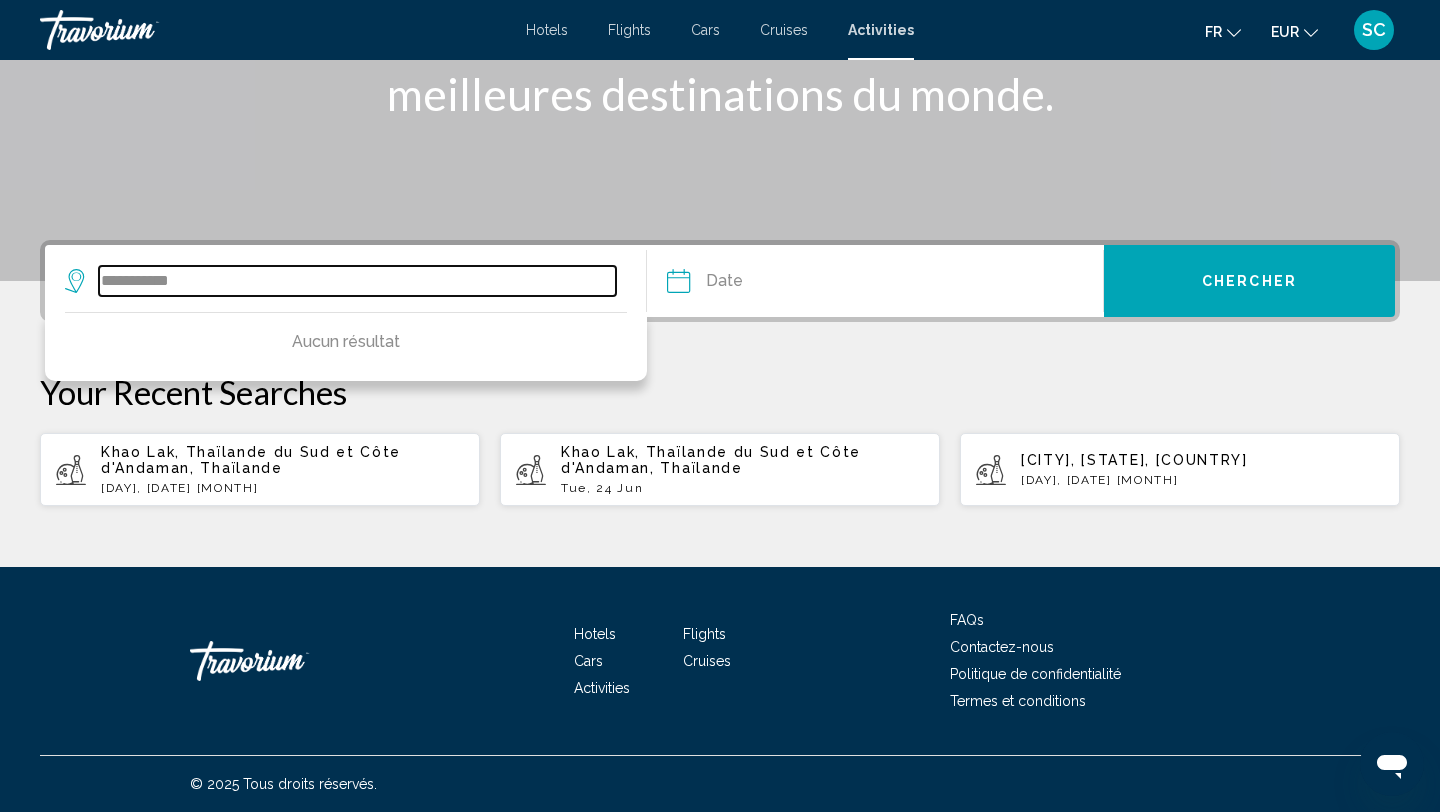 click on "**********" at bounding box center (357, 281) 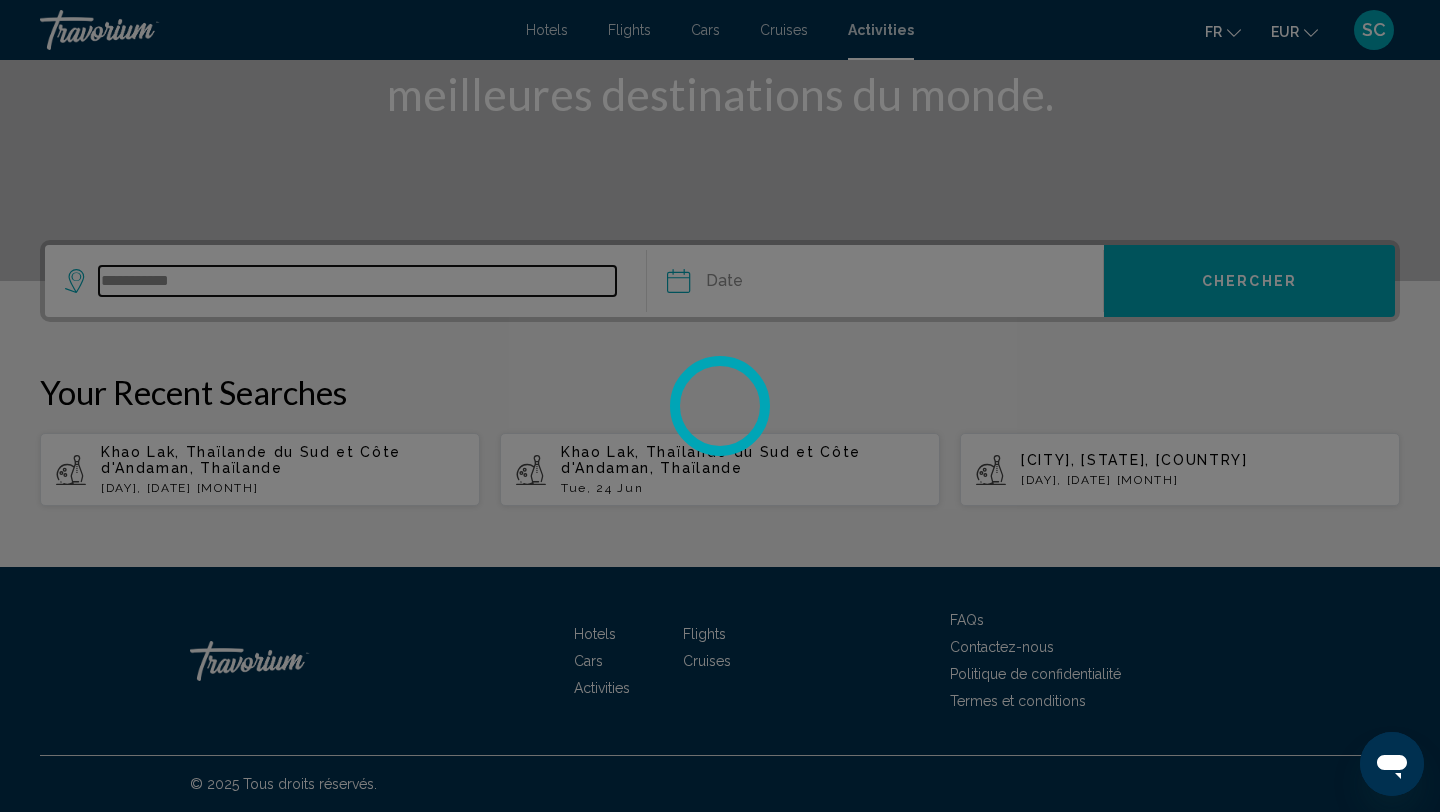 type on "**********" 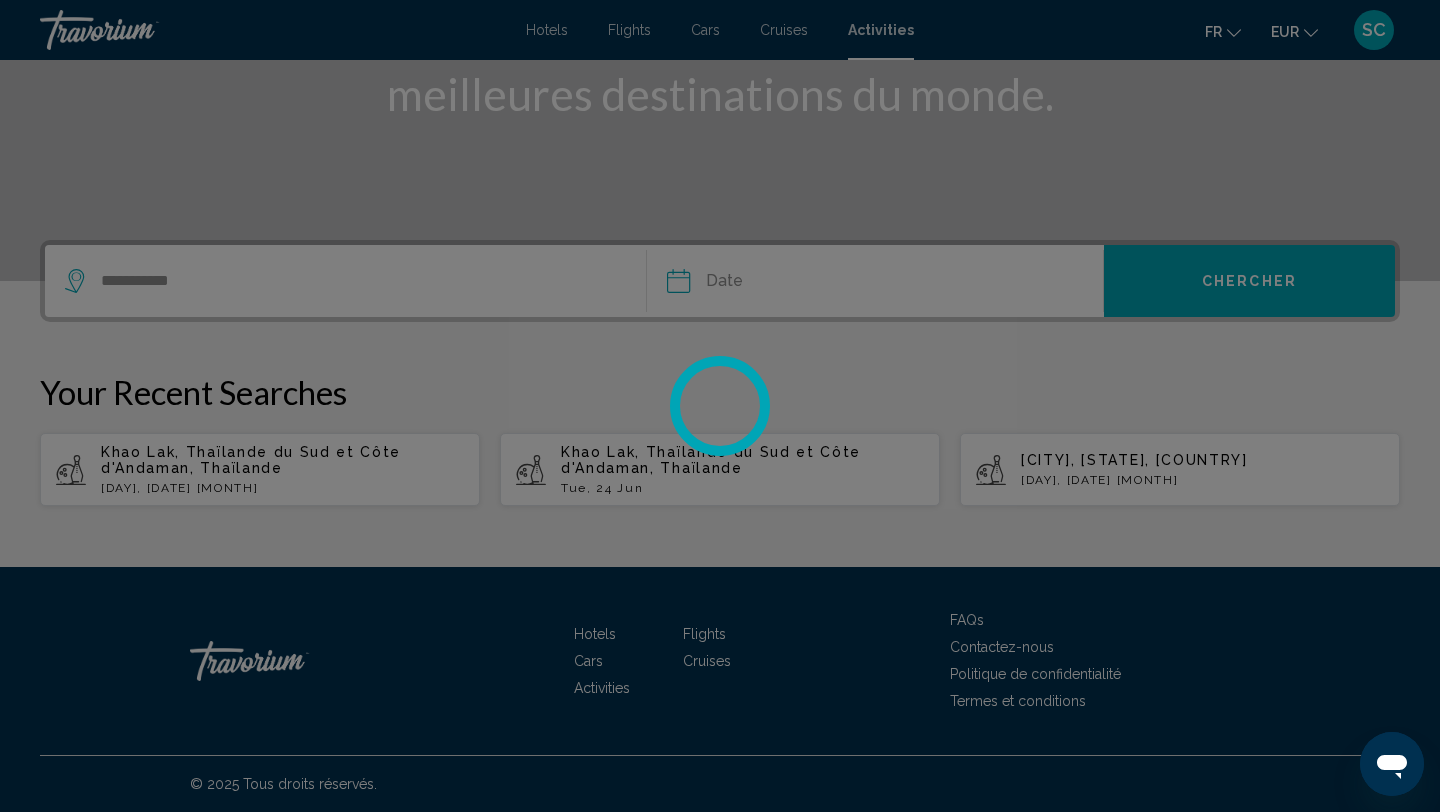 type 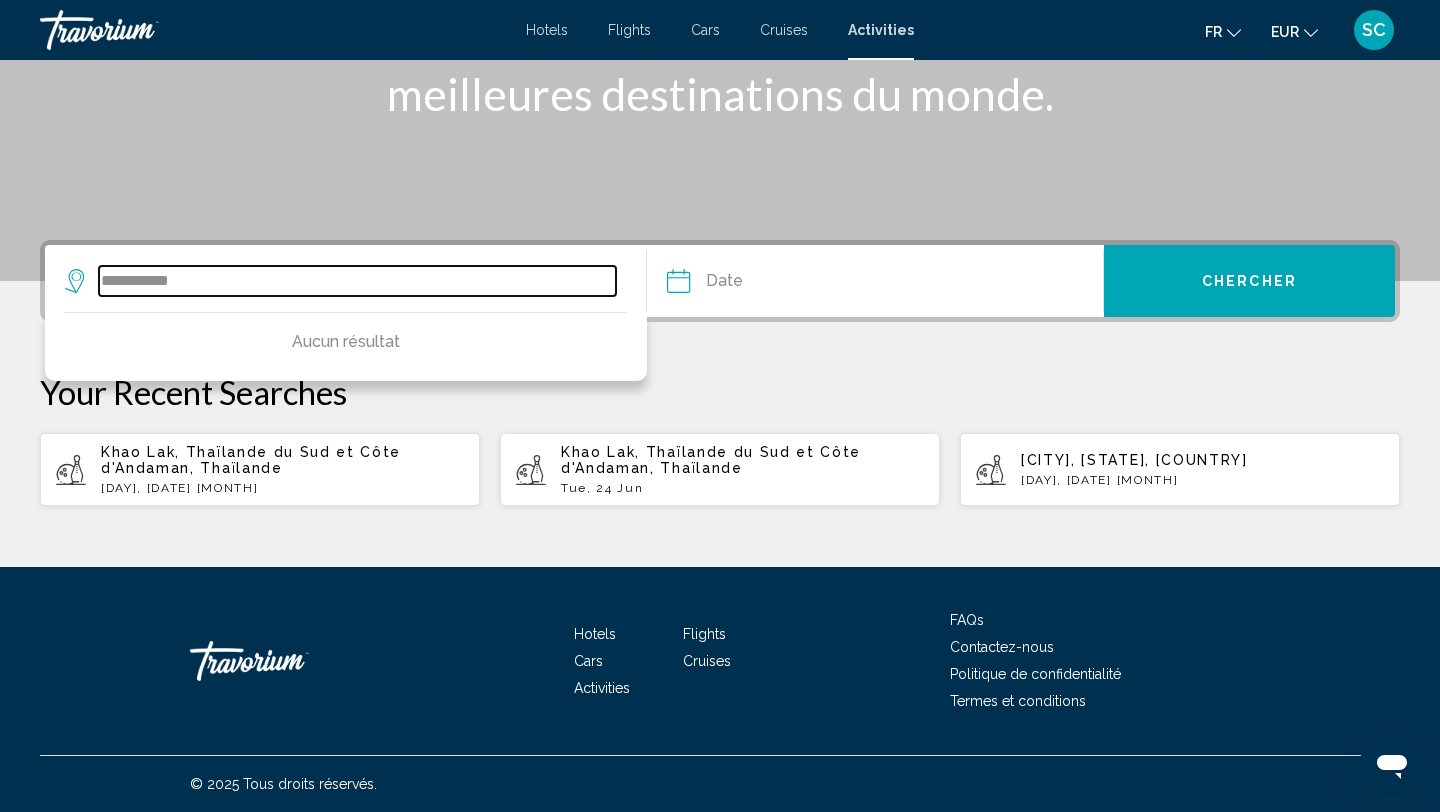 click on "**********" at bounding box center [357, 281] 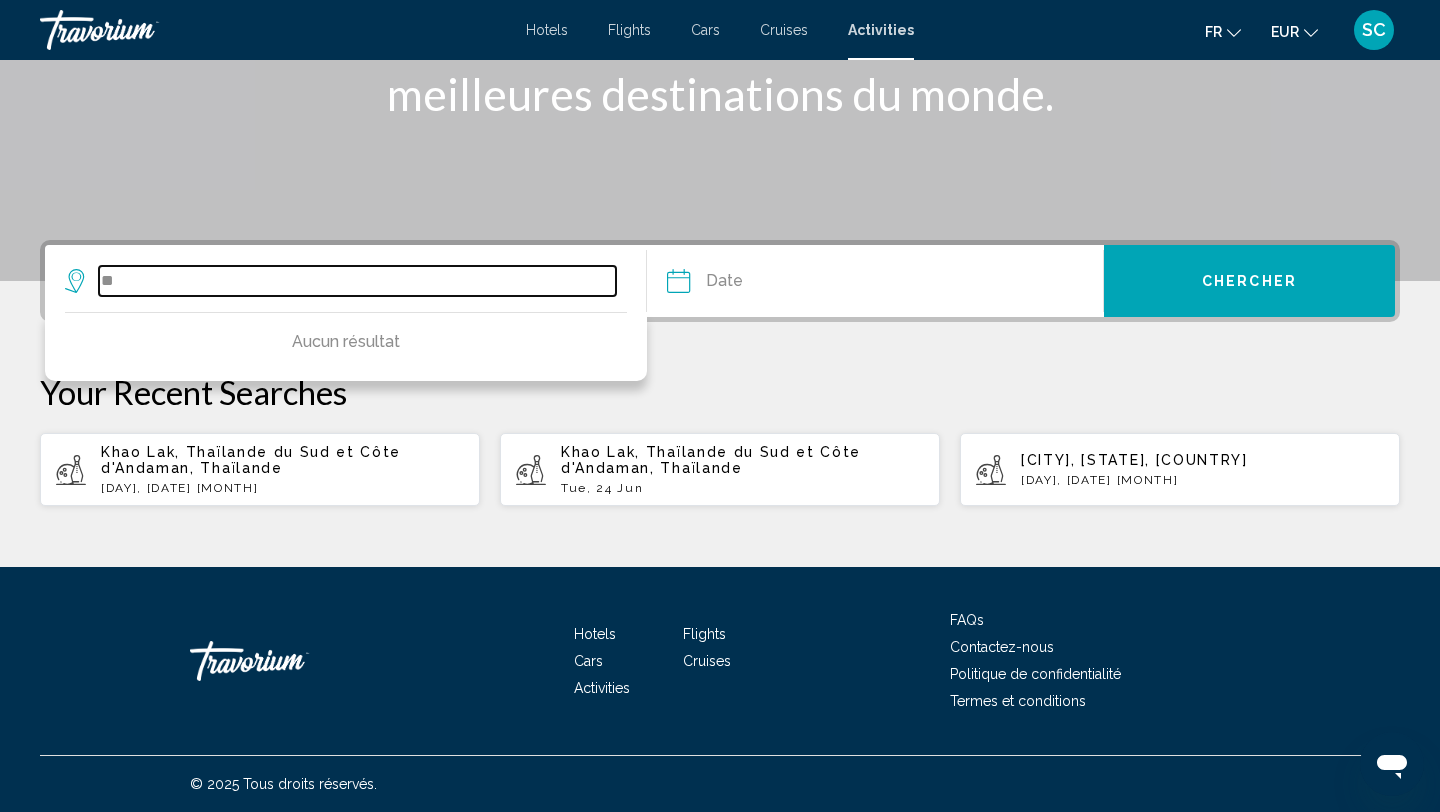 type on "*" 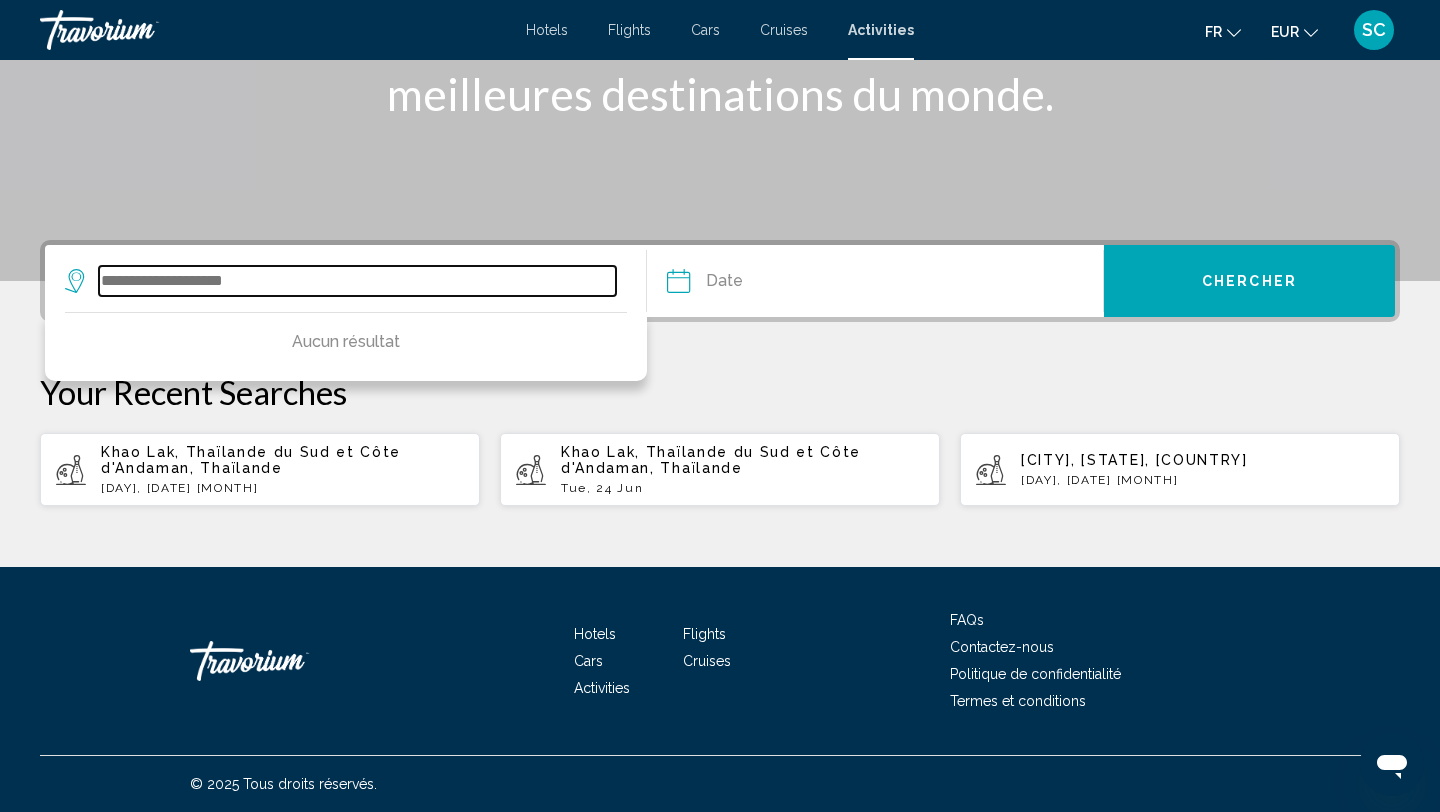 type on "*" 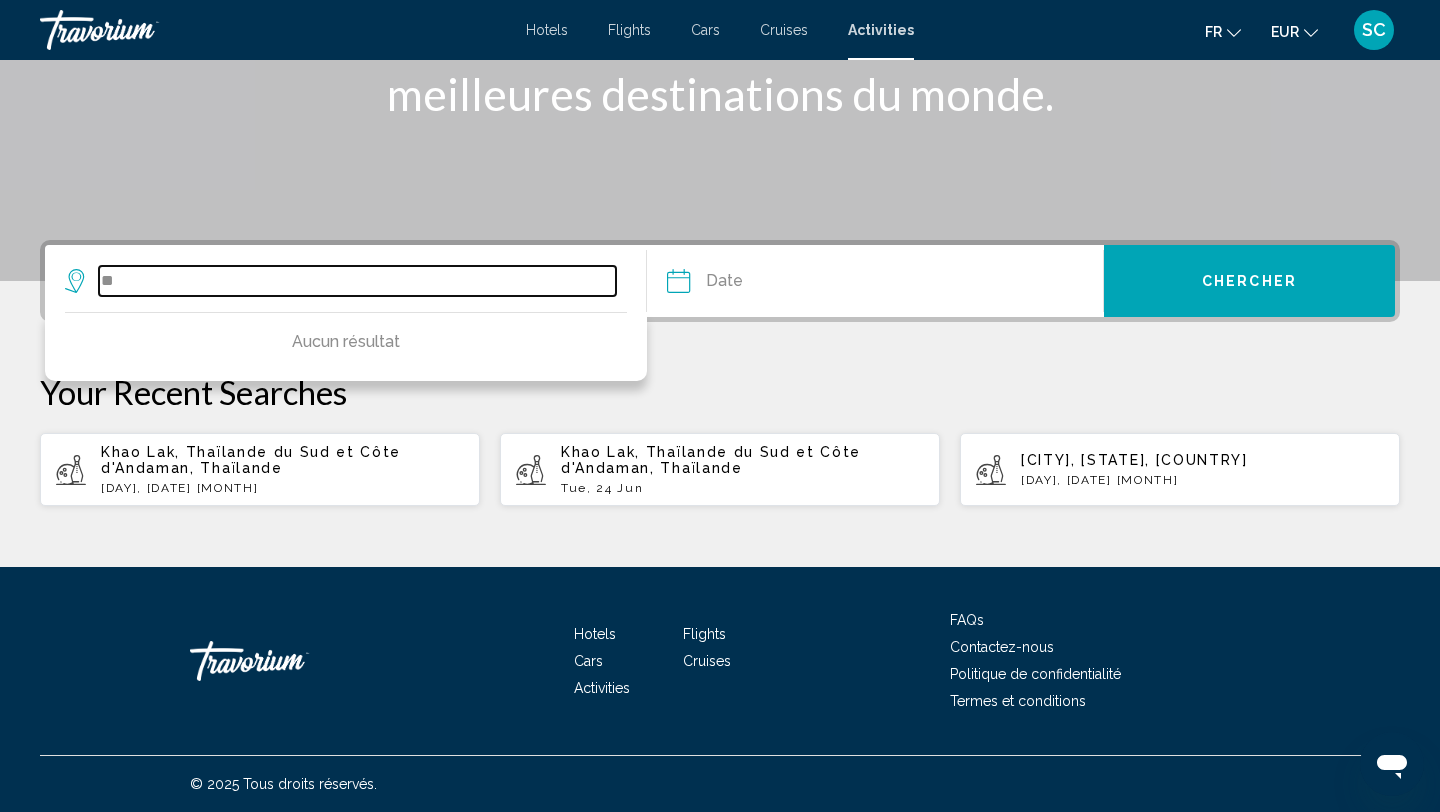 type on "*" 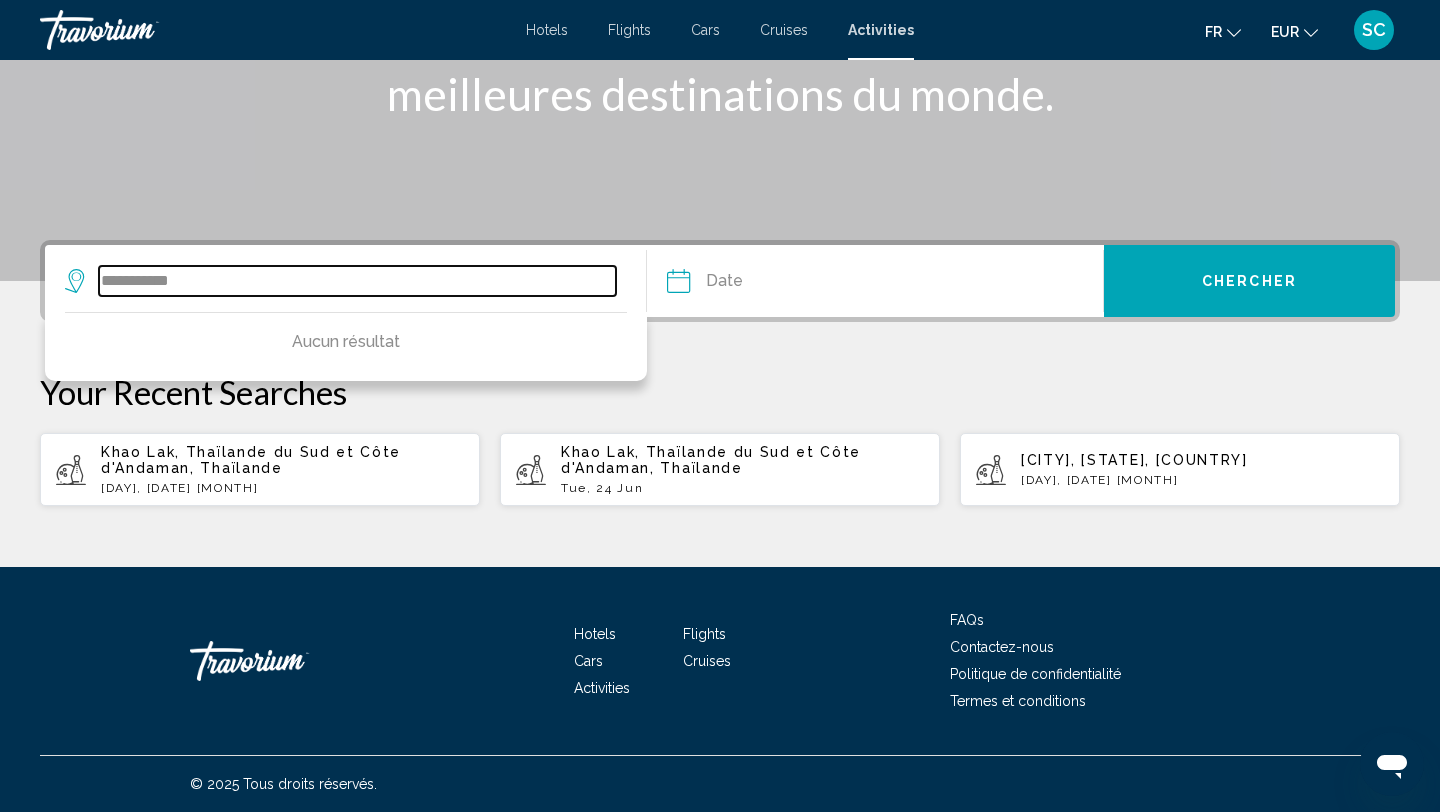 drag, startPoint x: 256, startPoint y: 288, endPoint x: 0, endPoint y: 288, distance: 256 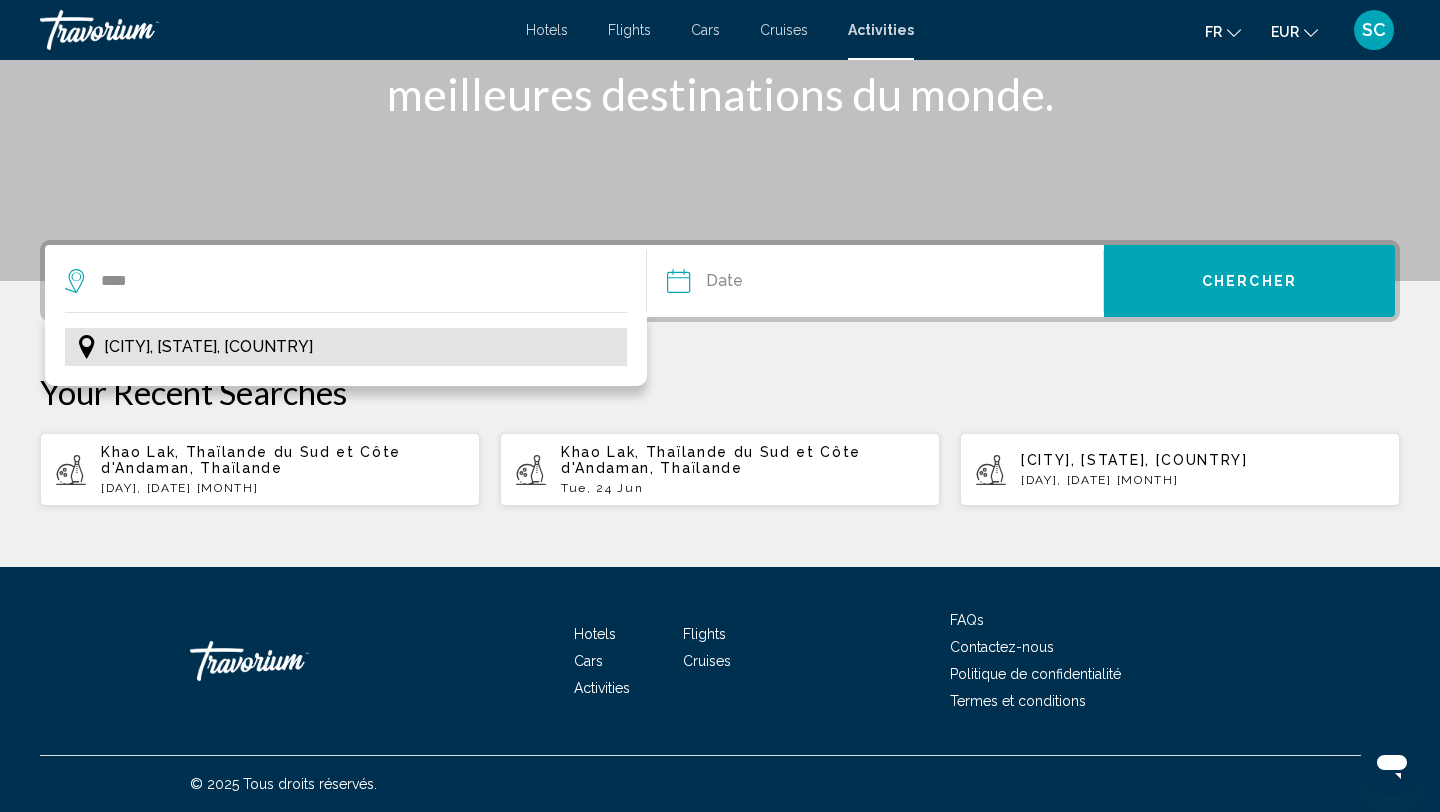 click on "Rust, Bade-Wurtemberg, Allemagne" at bounding box center (208, 347) 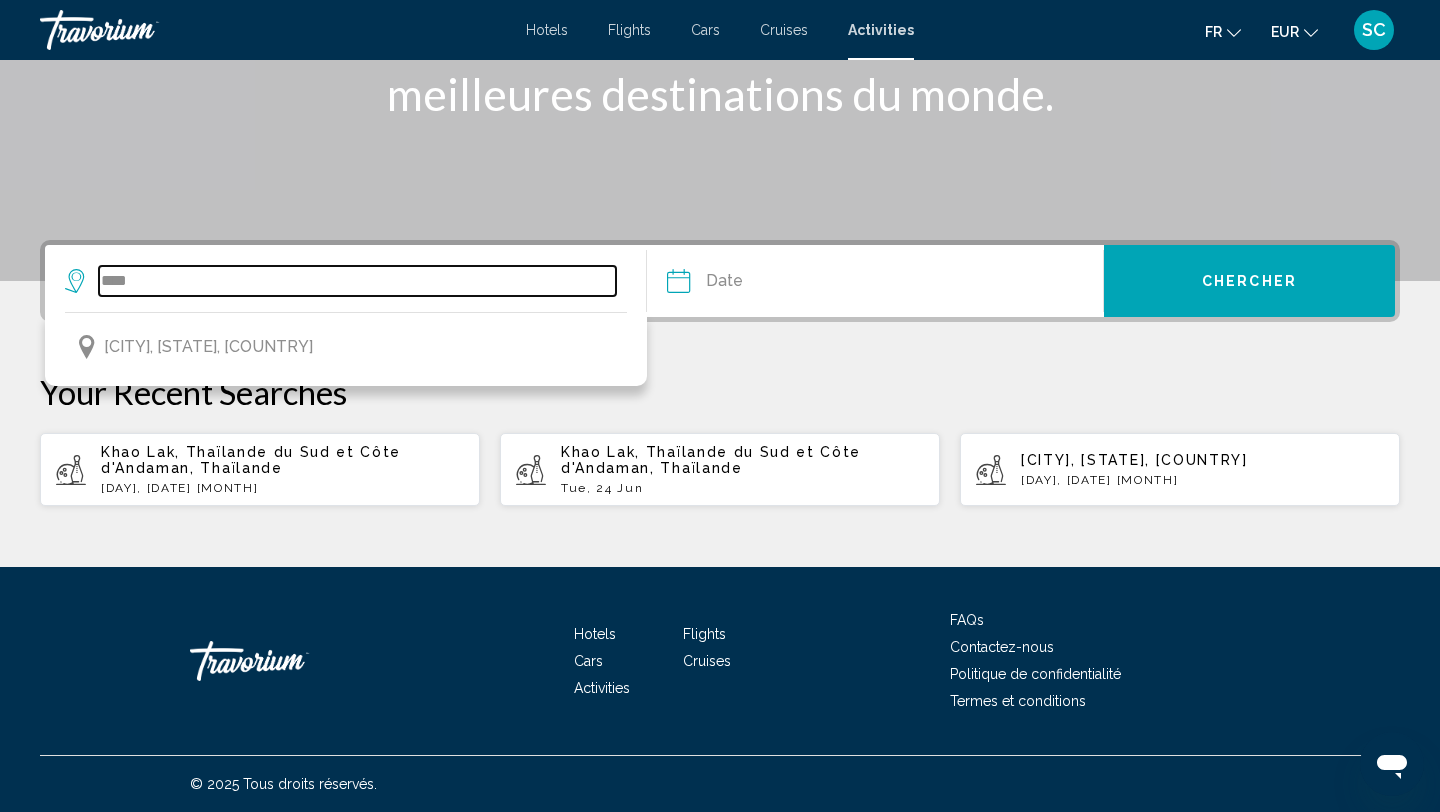 type on "**********" 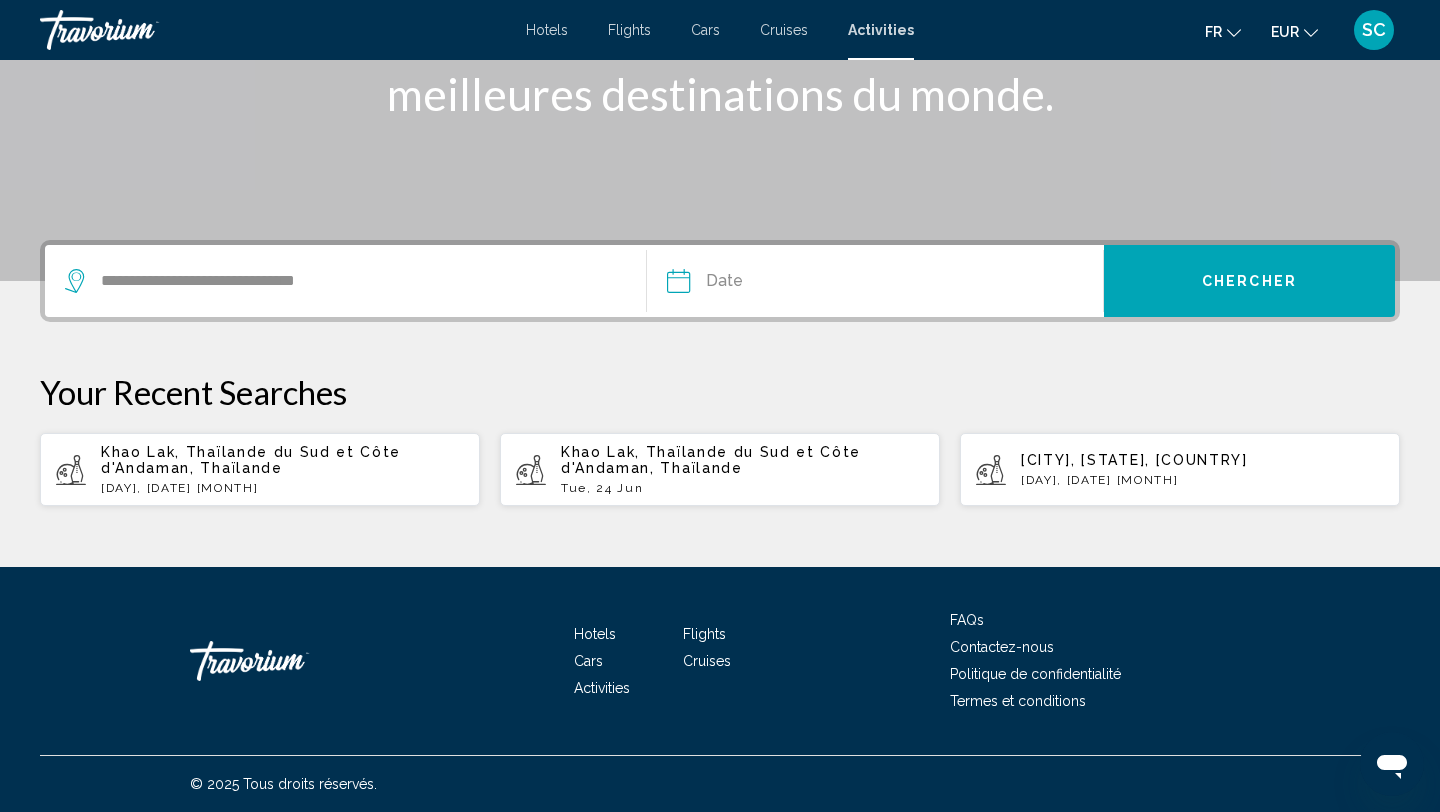 click at bounding box center (775, 284) 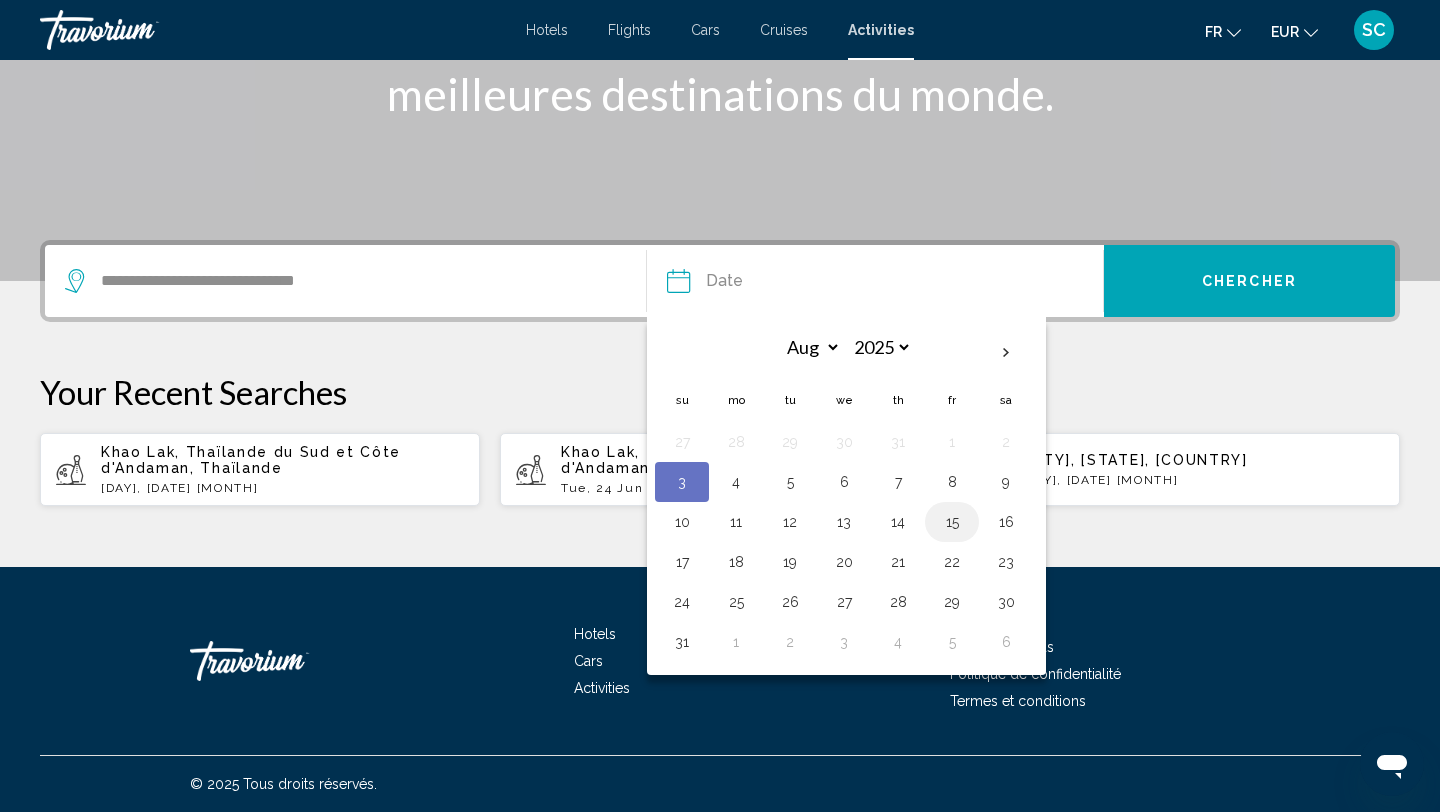 click on "15" at bounding box center [952, 522] 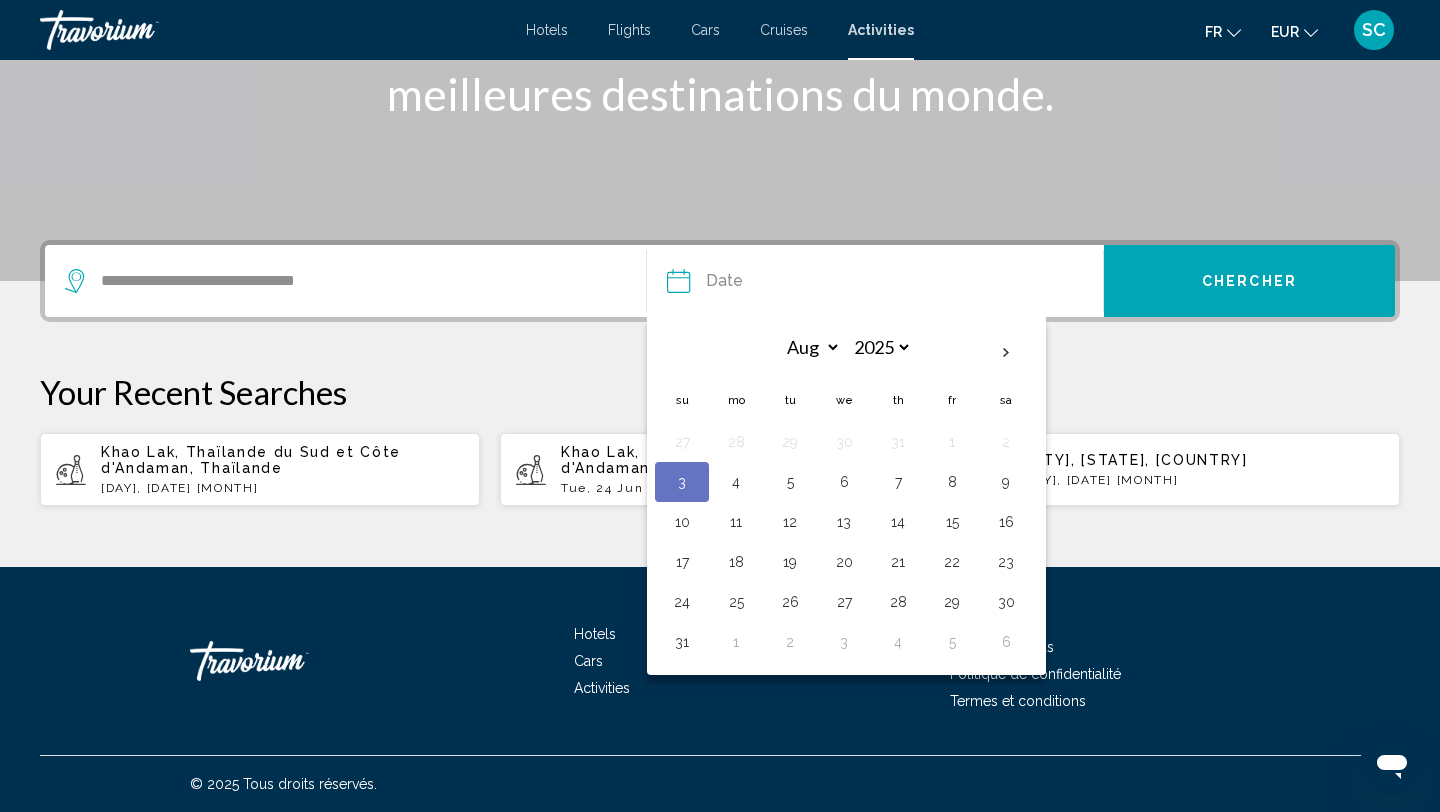 type on "**********" 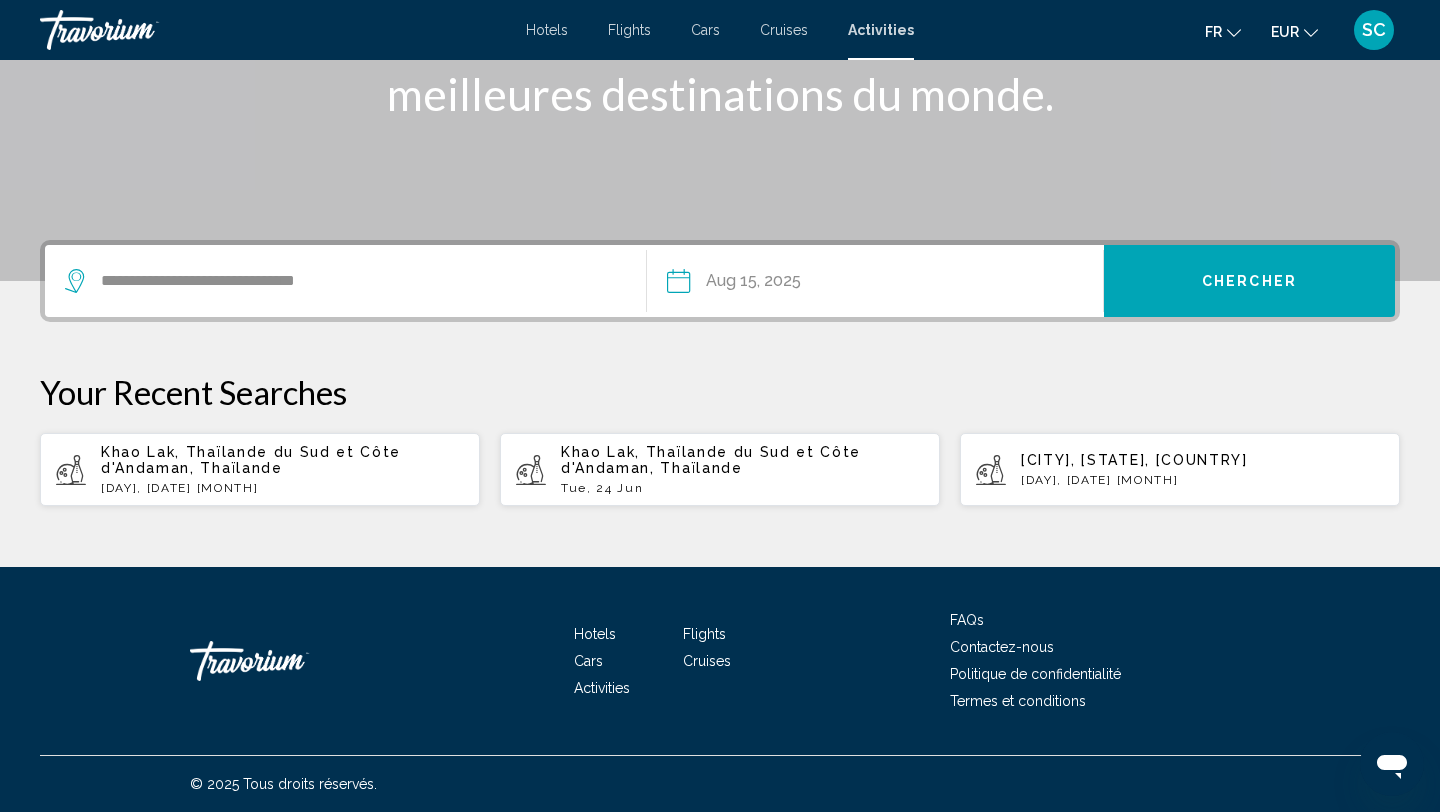 click on "Chercher" at bounding box center (1249, 282) 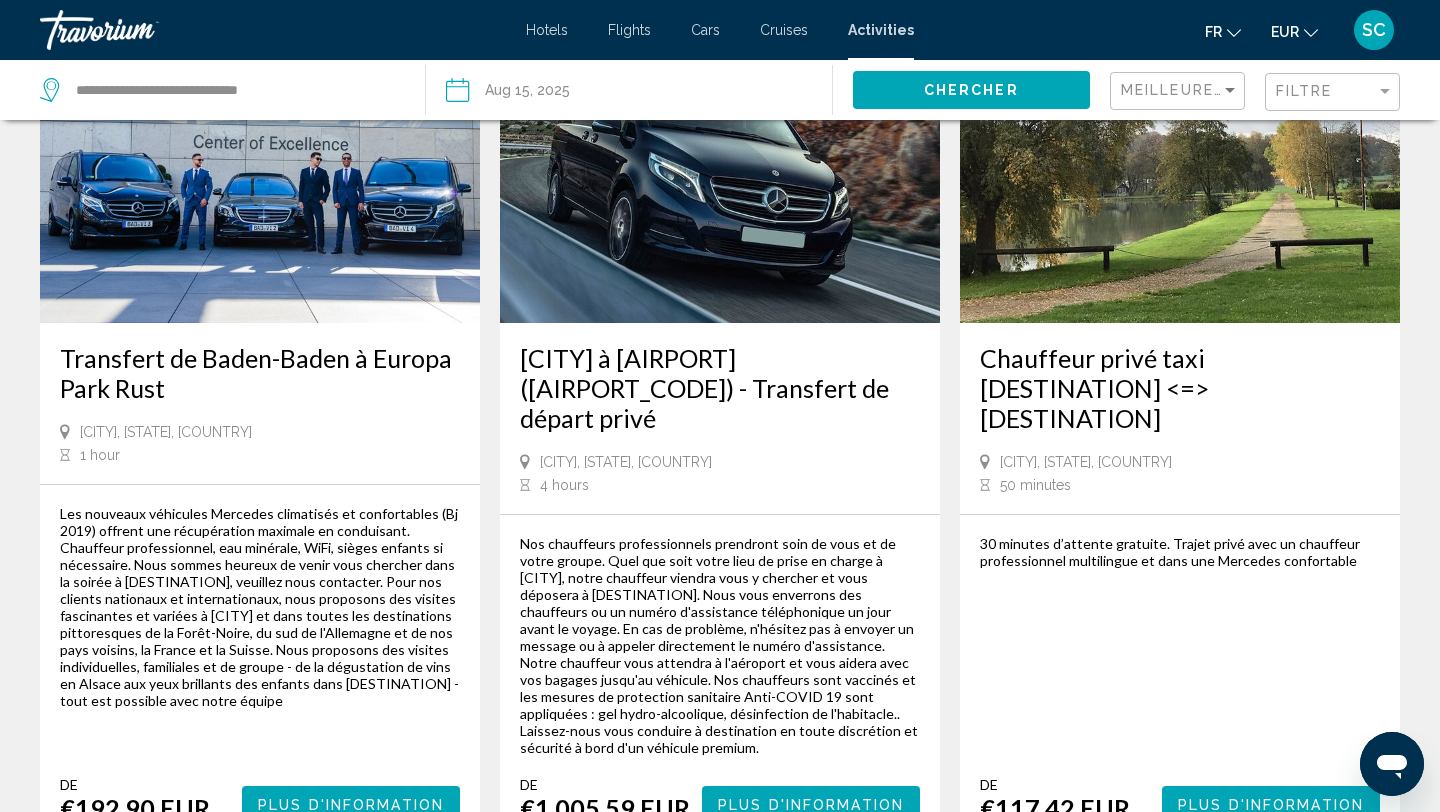 scroll, scrollTop: 1990, scrollLeft: 0, axis: vertical 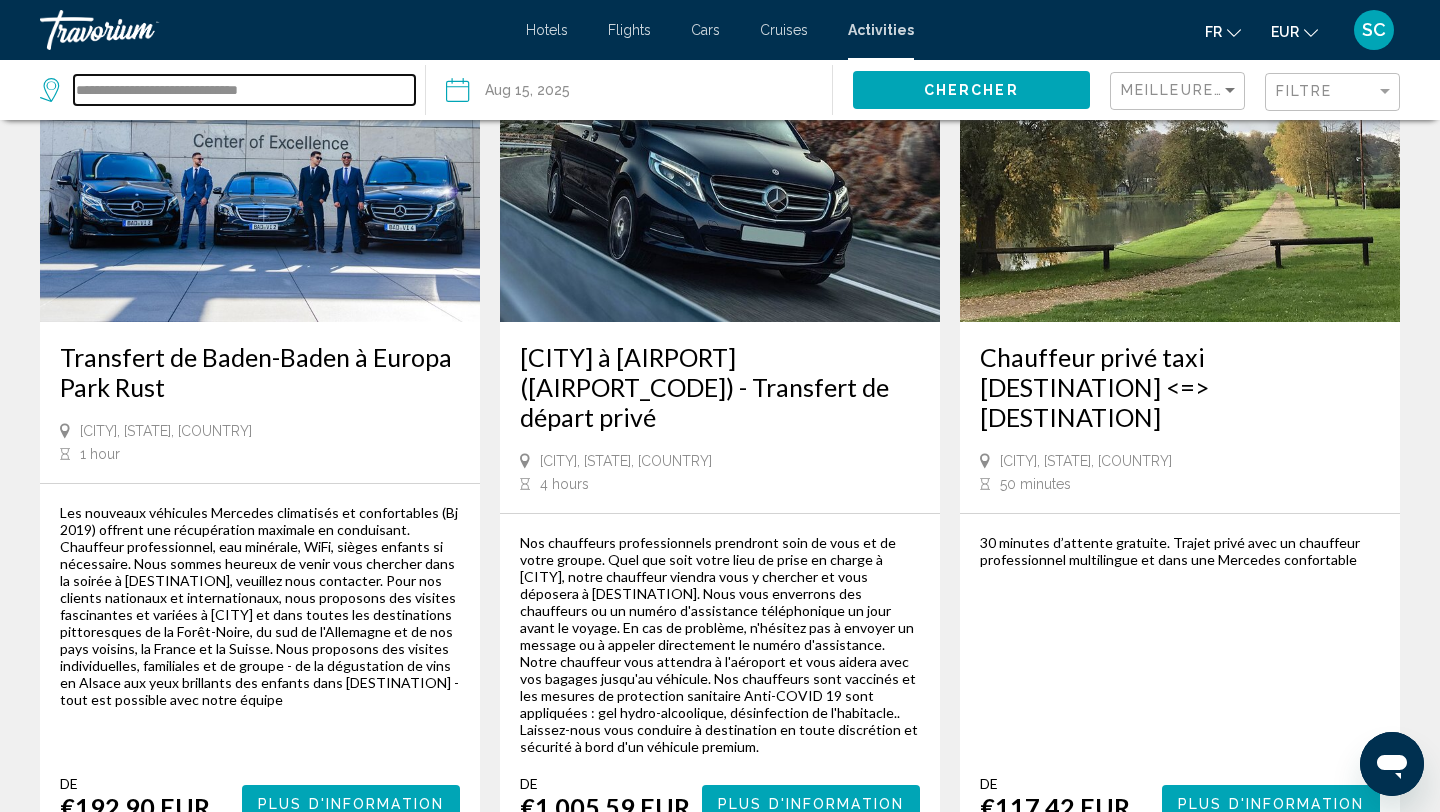 click on "**********" at bounding box center (244, 90) 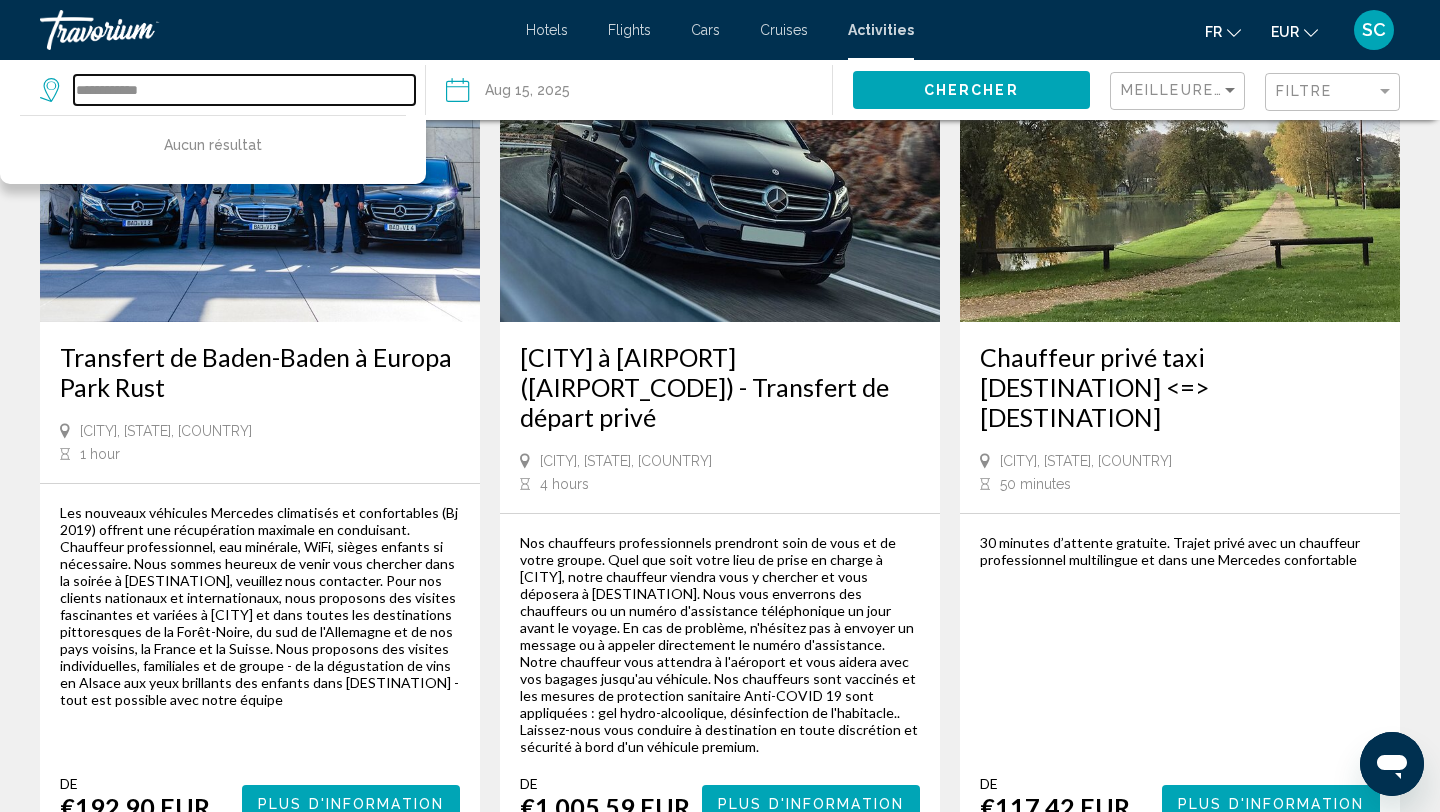 click on "**********" at bounding box center [244, 90] 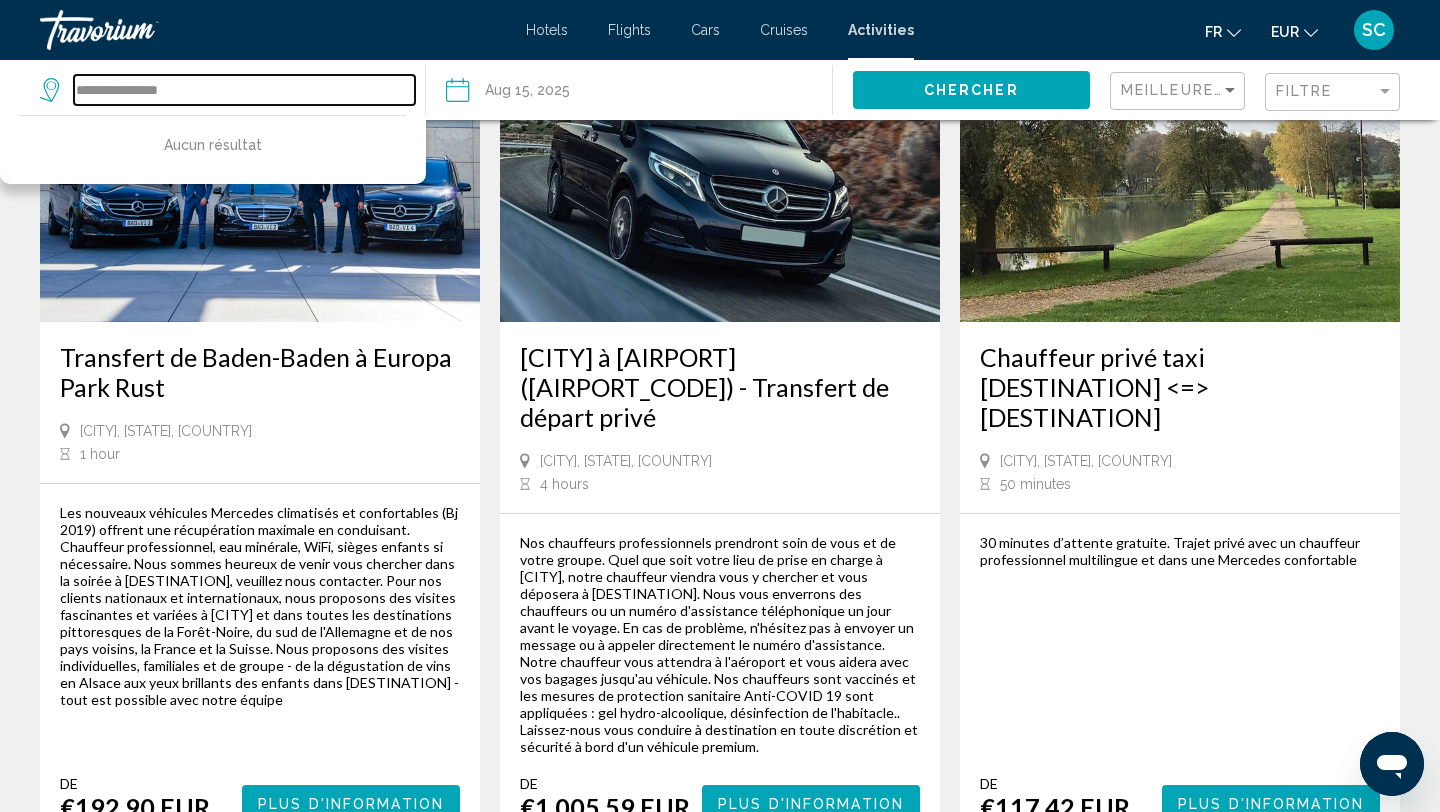 type on "**********" 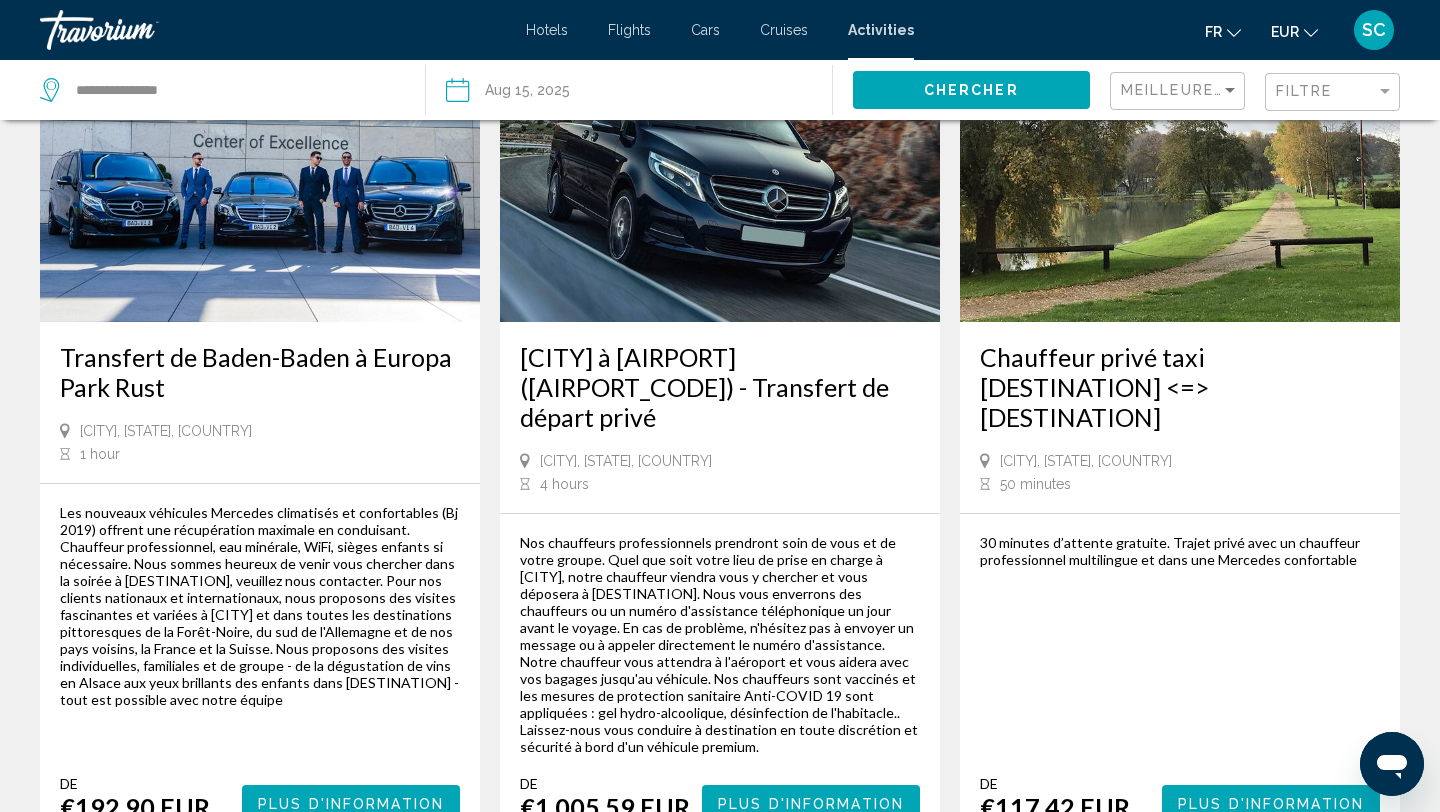 click at bounding box center [541, 93] 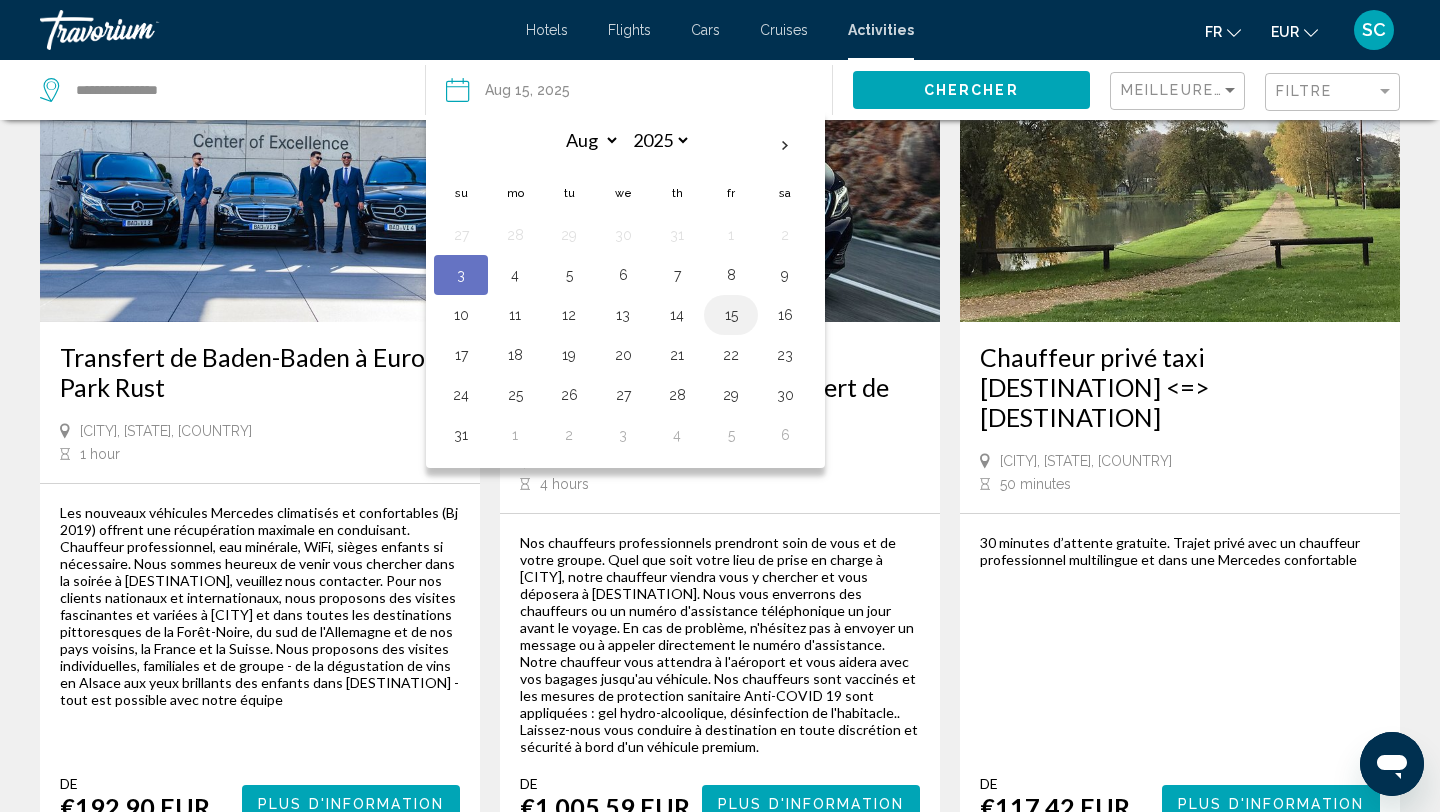 click on "15" at bounding box center [731, 315] 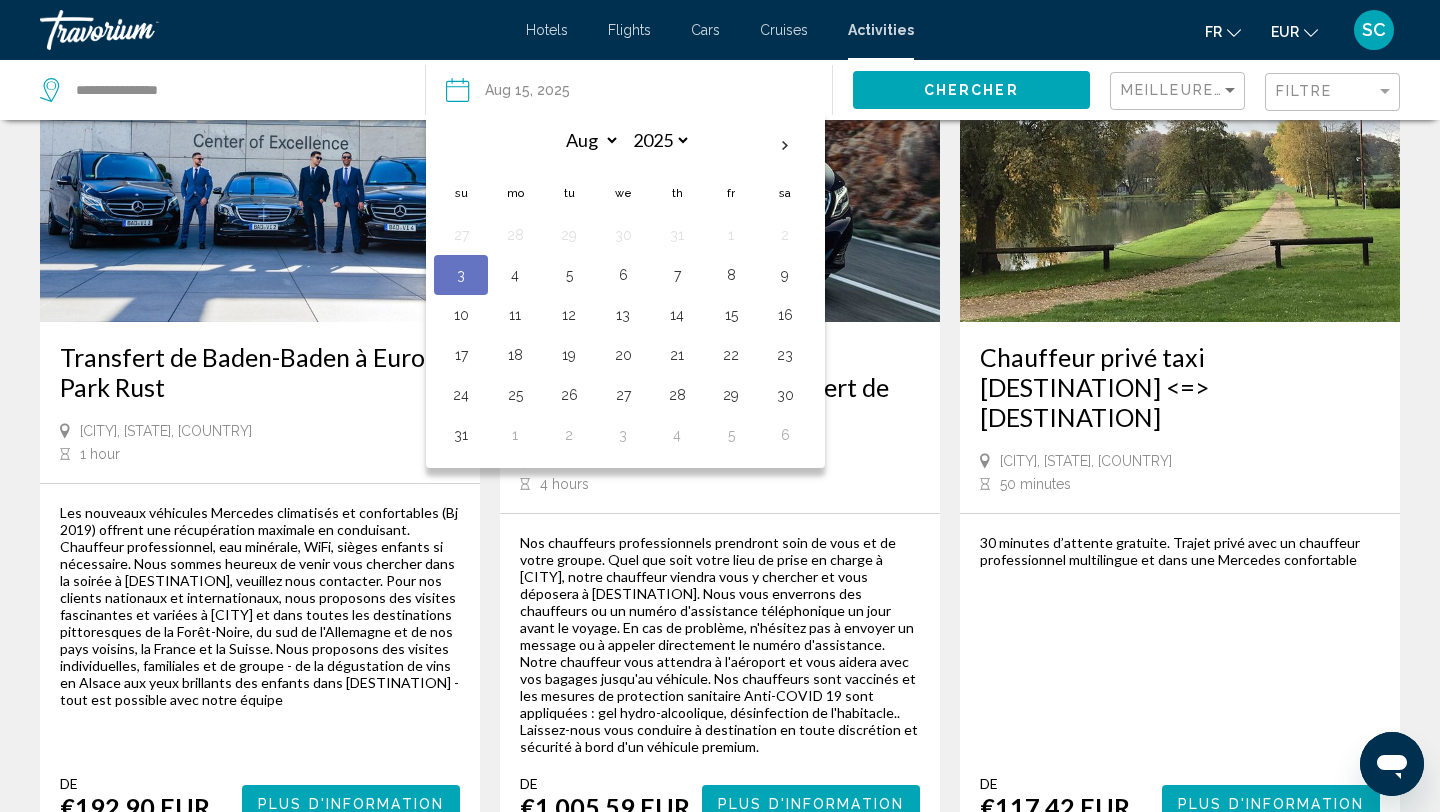 type on "**********" 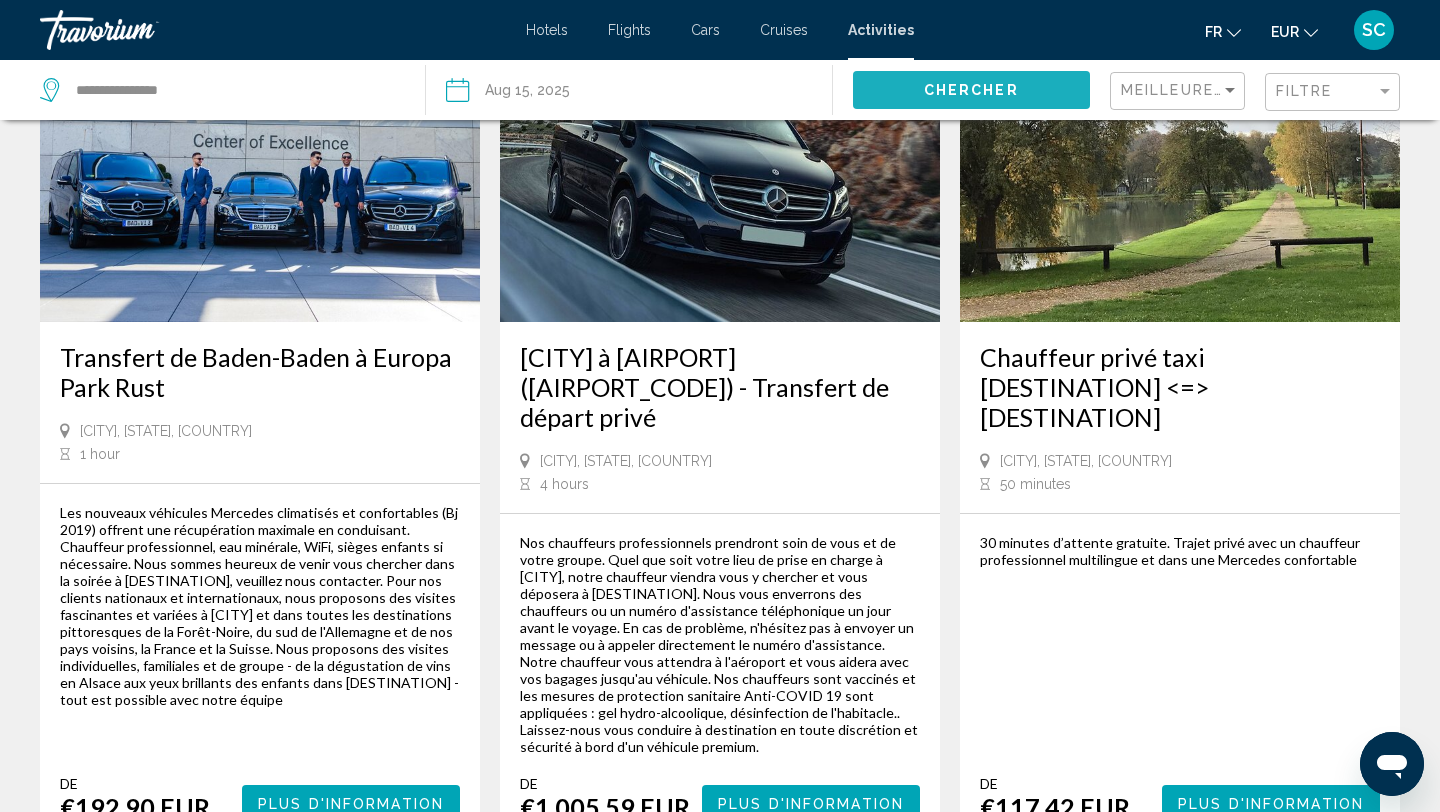 click on "Chercher" 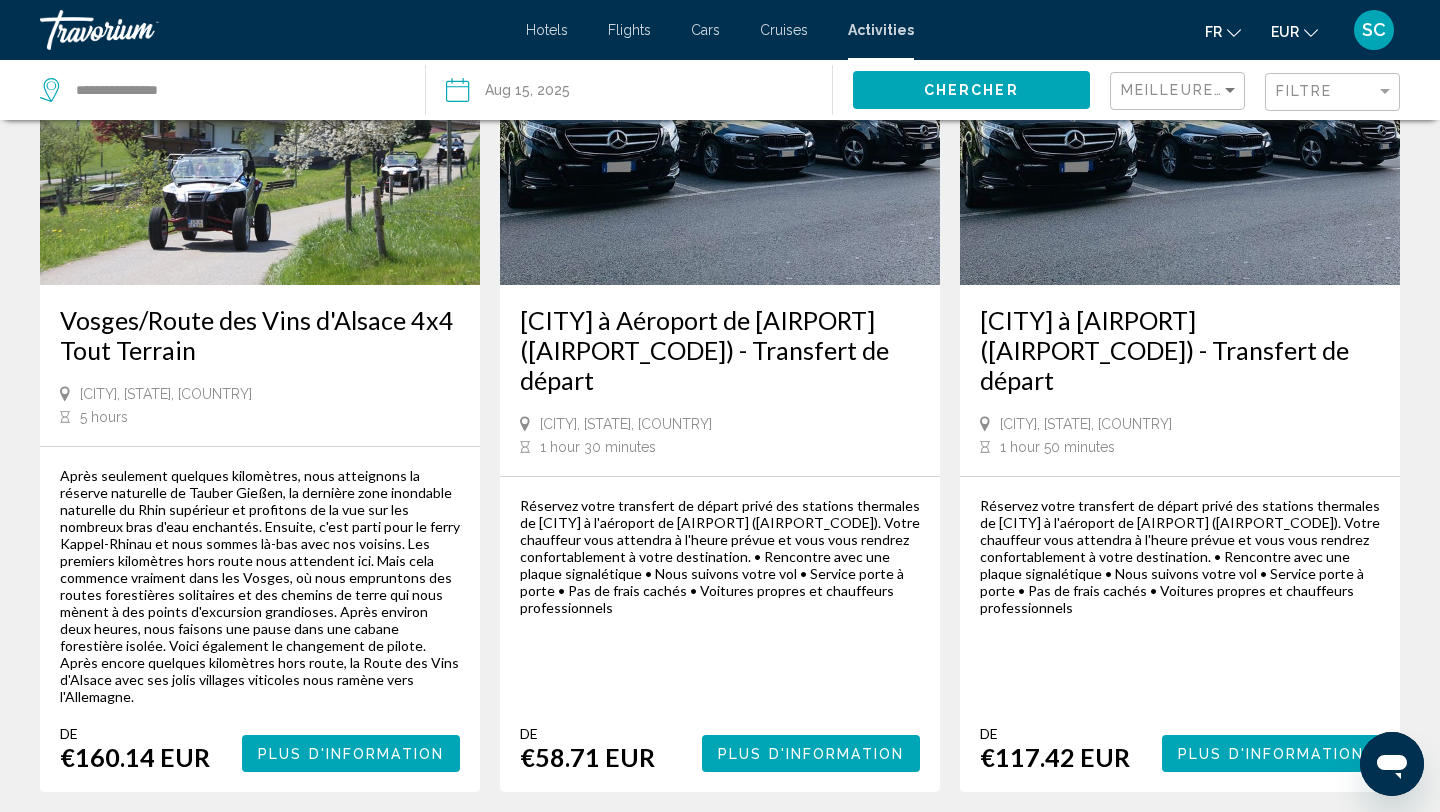 scroll, scrollTop: 0, scrollLeft: 0, axis: both 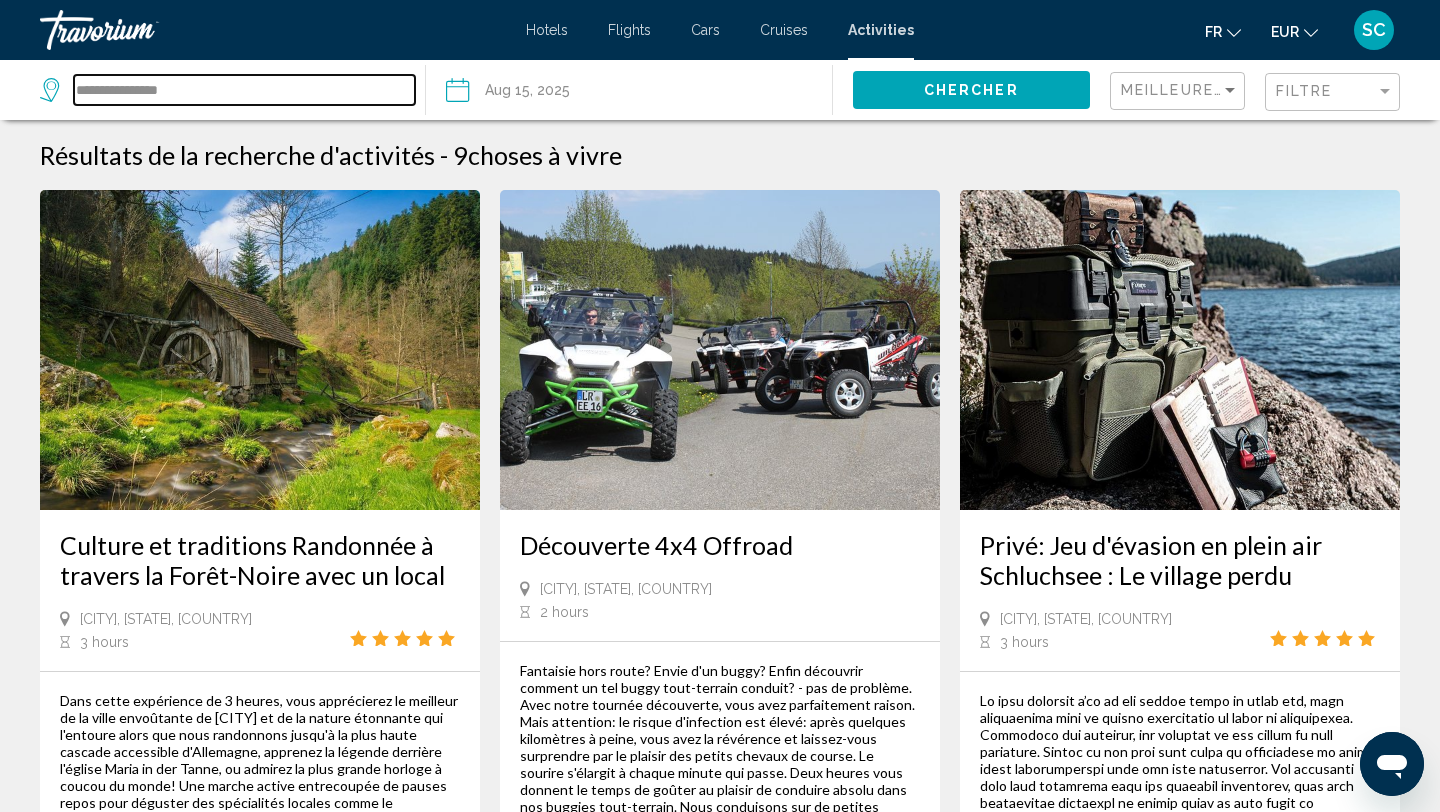 click on "**********" at bounding box center (244, 90) 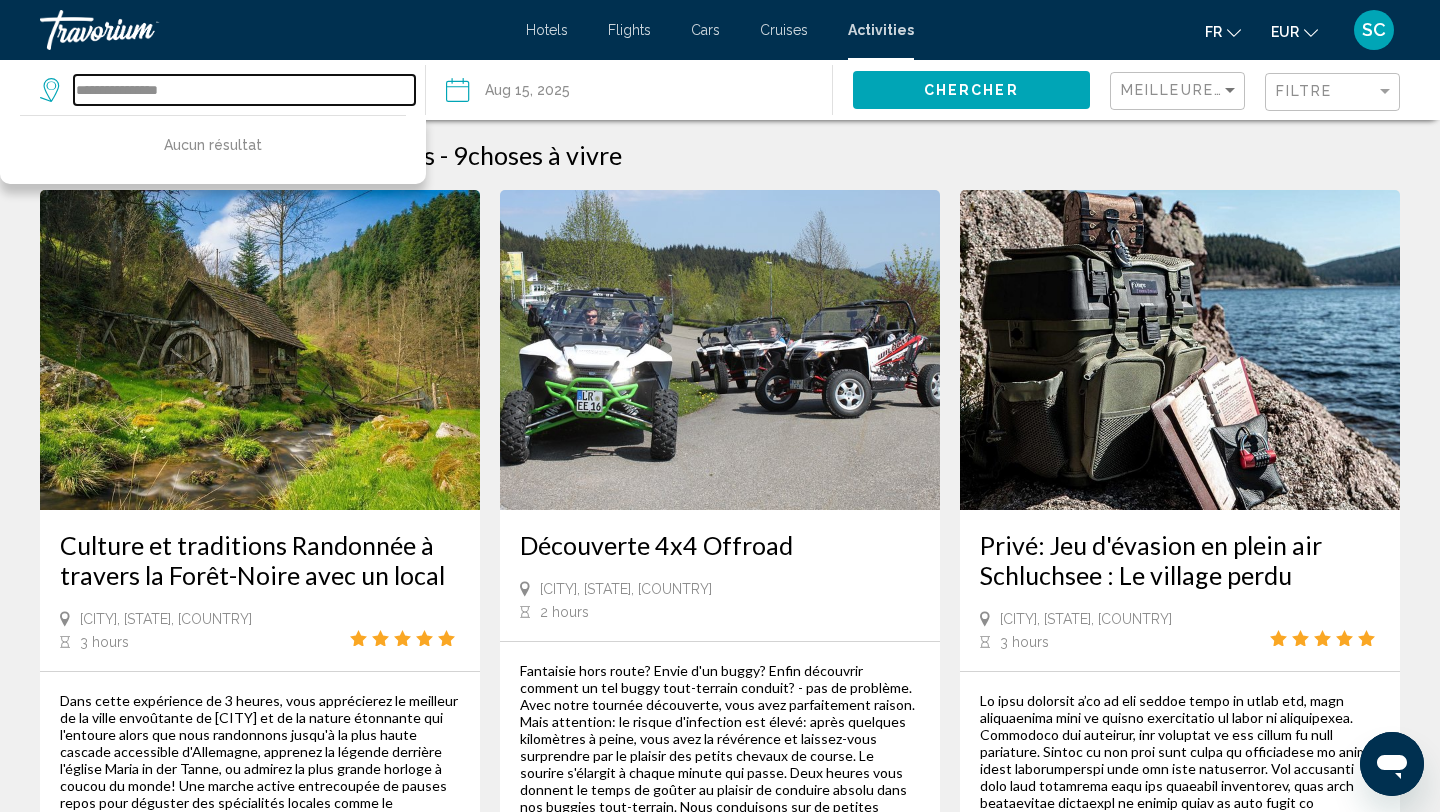 click on "**********" at bounding box center (244, 90) 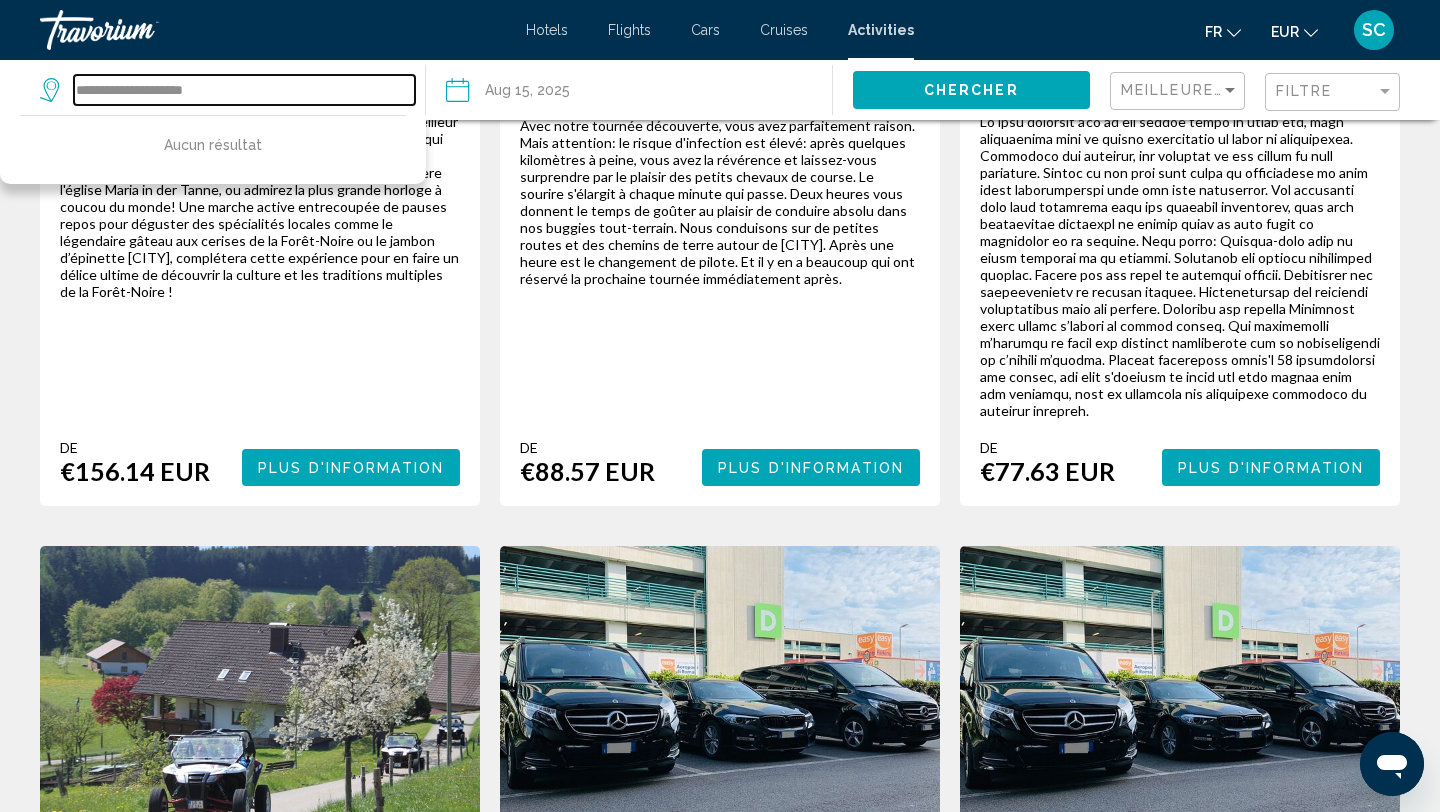 scroll, scrollTop: 0, scrollLeft: 0, axis: both 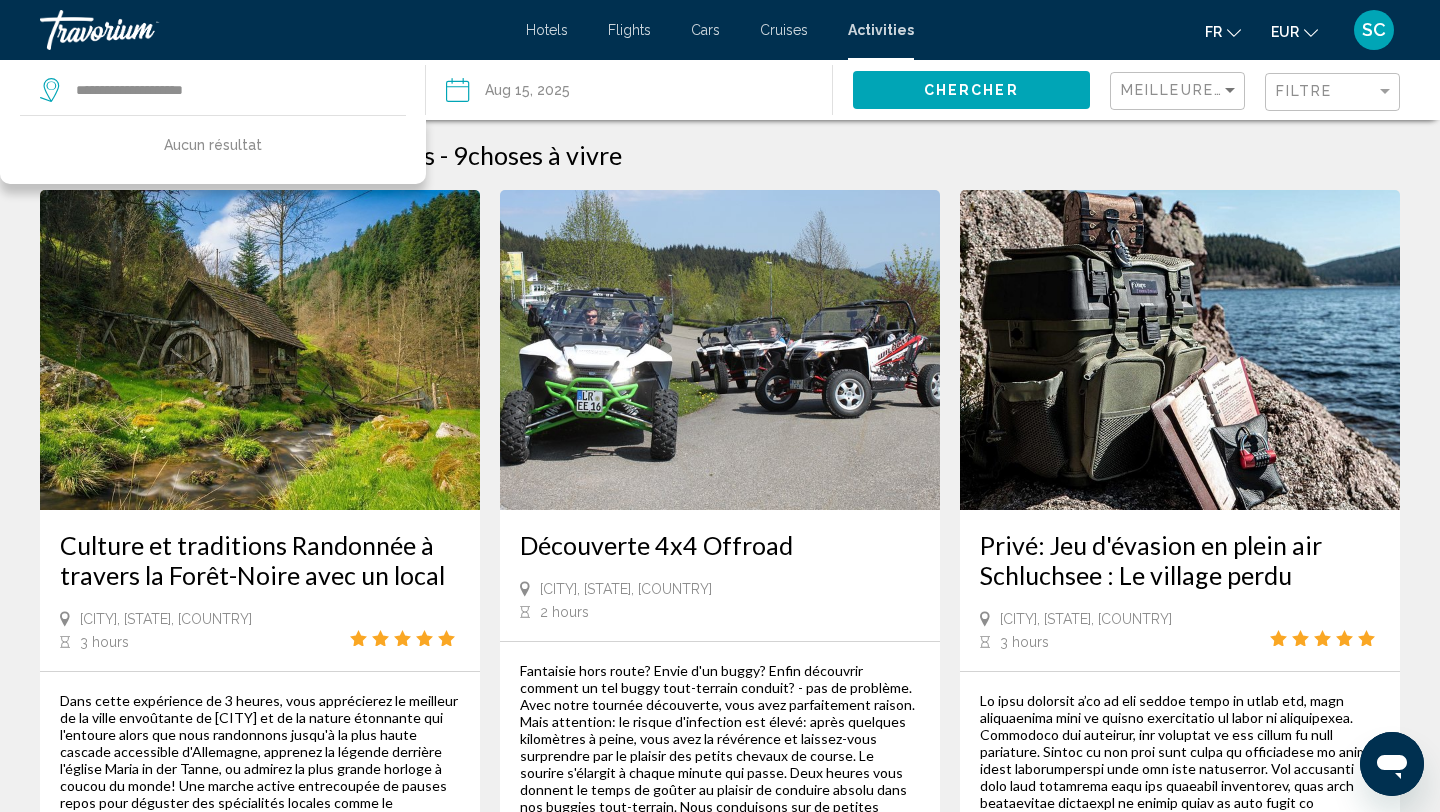 click on "Chercher" 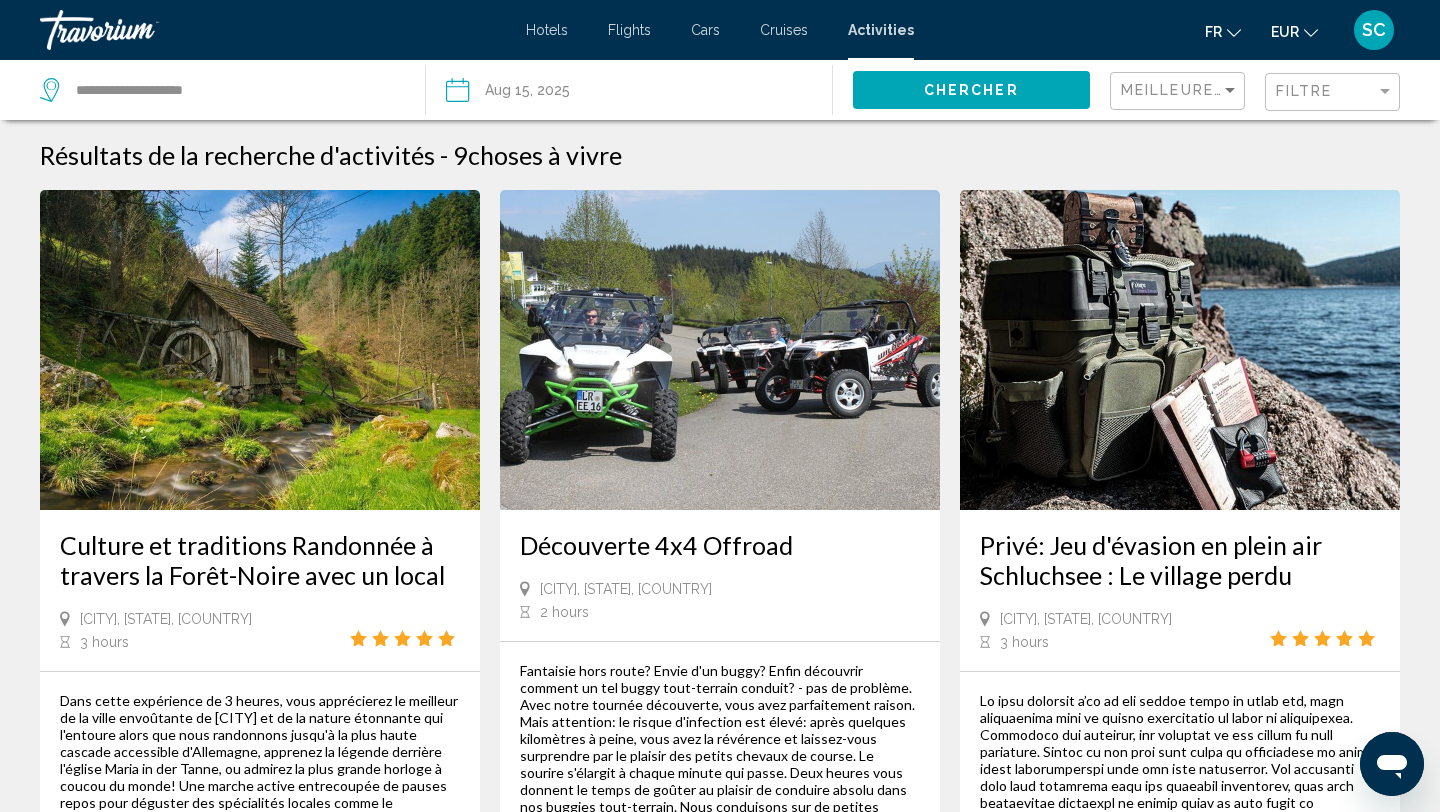 click on "Chercher" 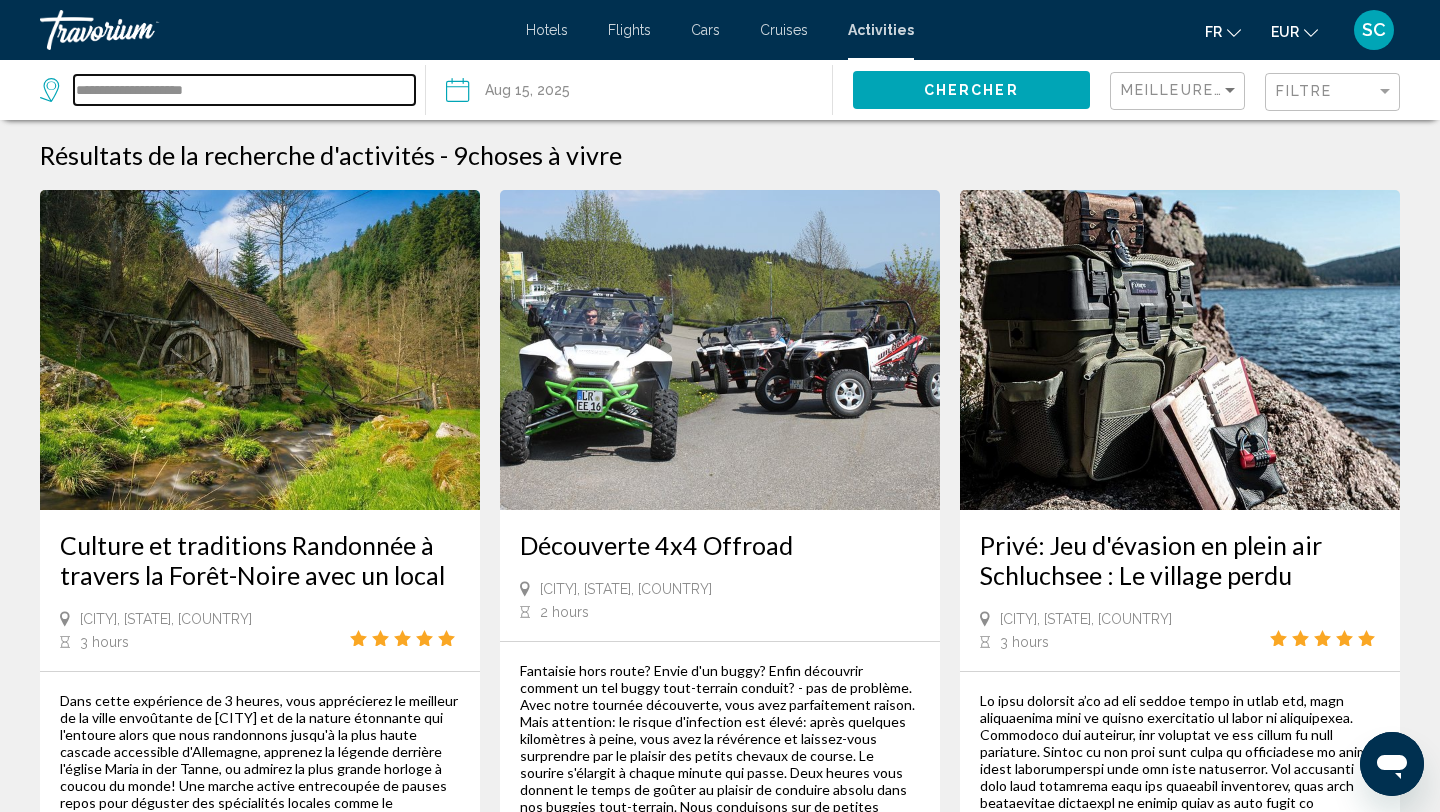 drag, startPoint x: 125, startPoint y: 90, endPoint x: 31, endPoint y: 88, distance: 94.02127 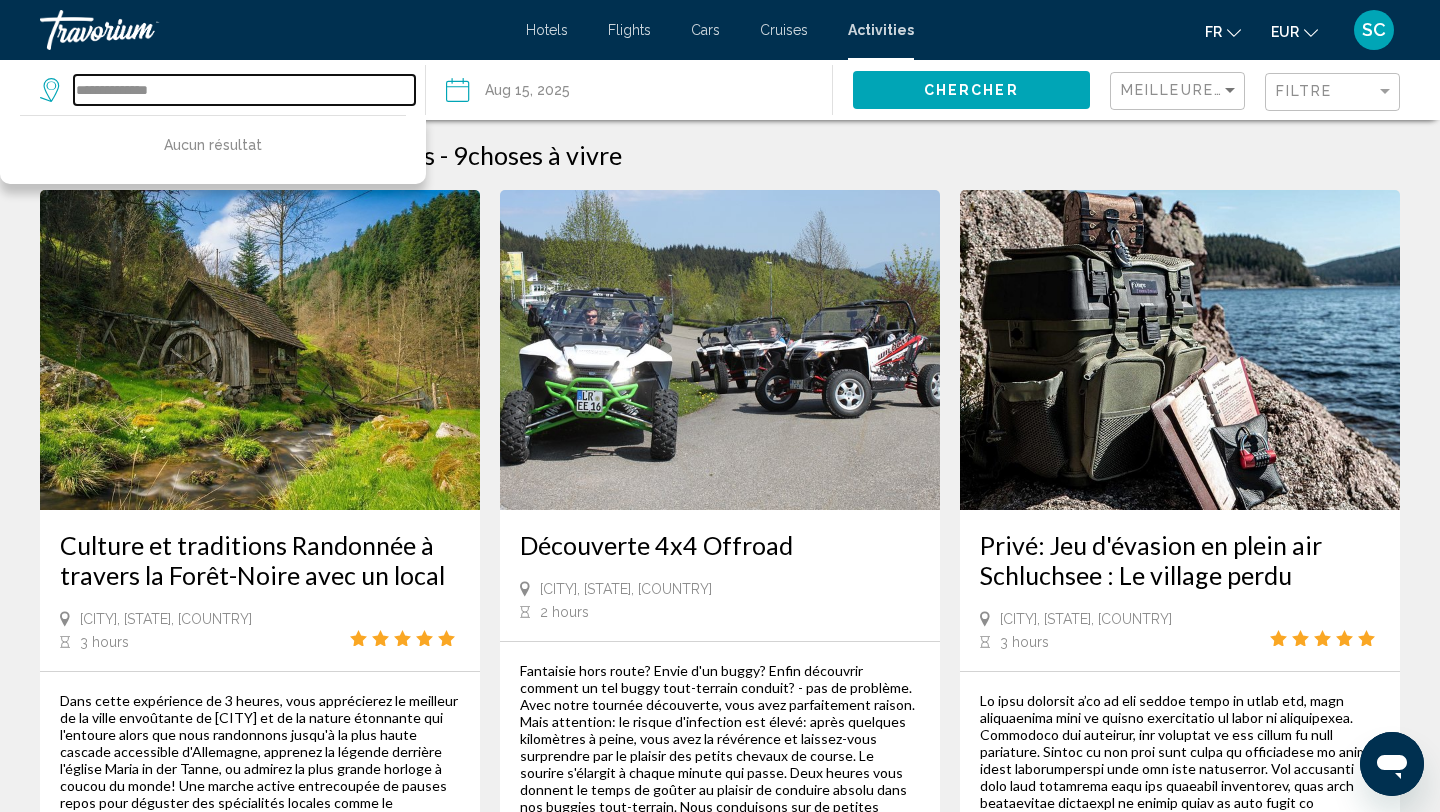 click on "**********" at bounding box center [244, 90] 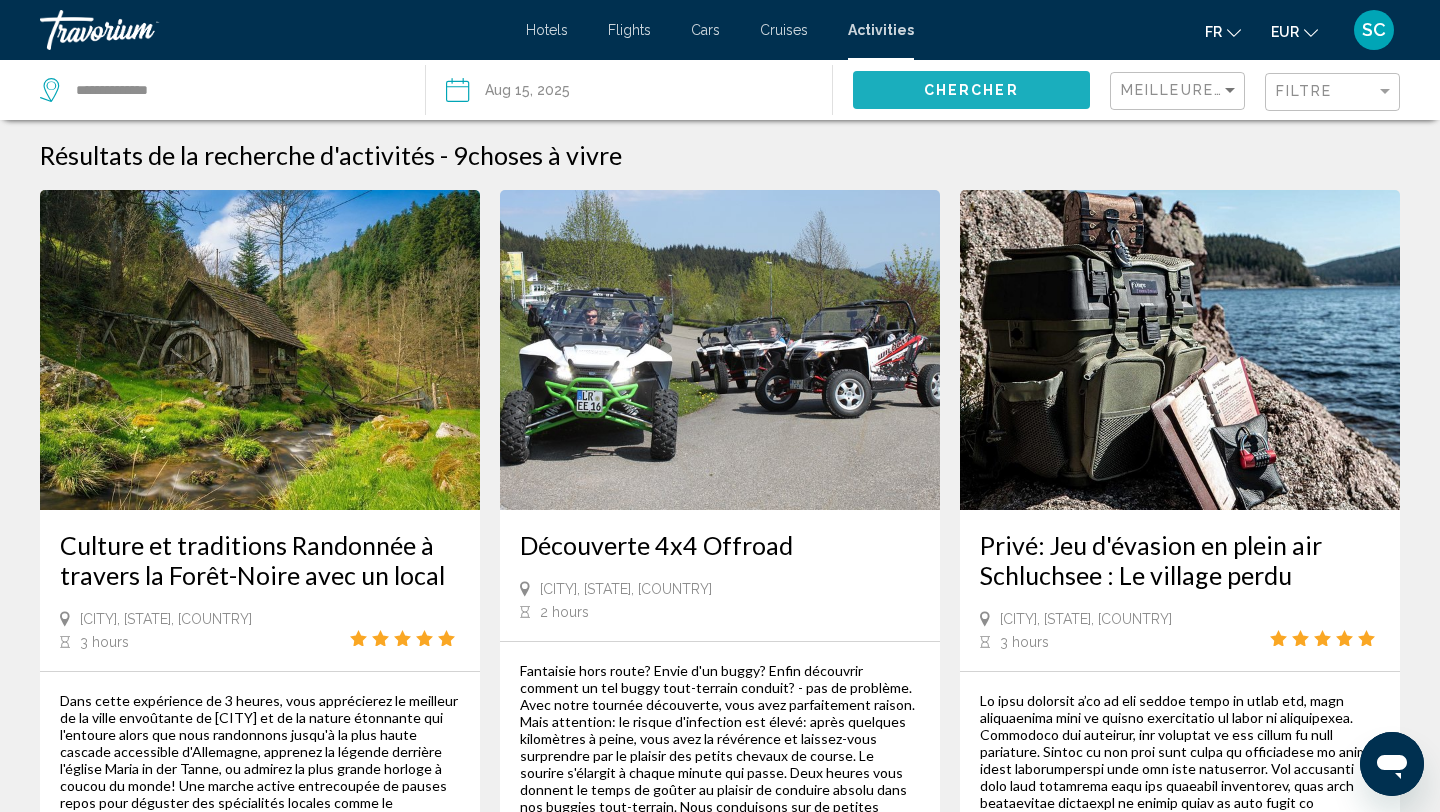 click on "Chercher" 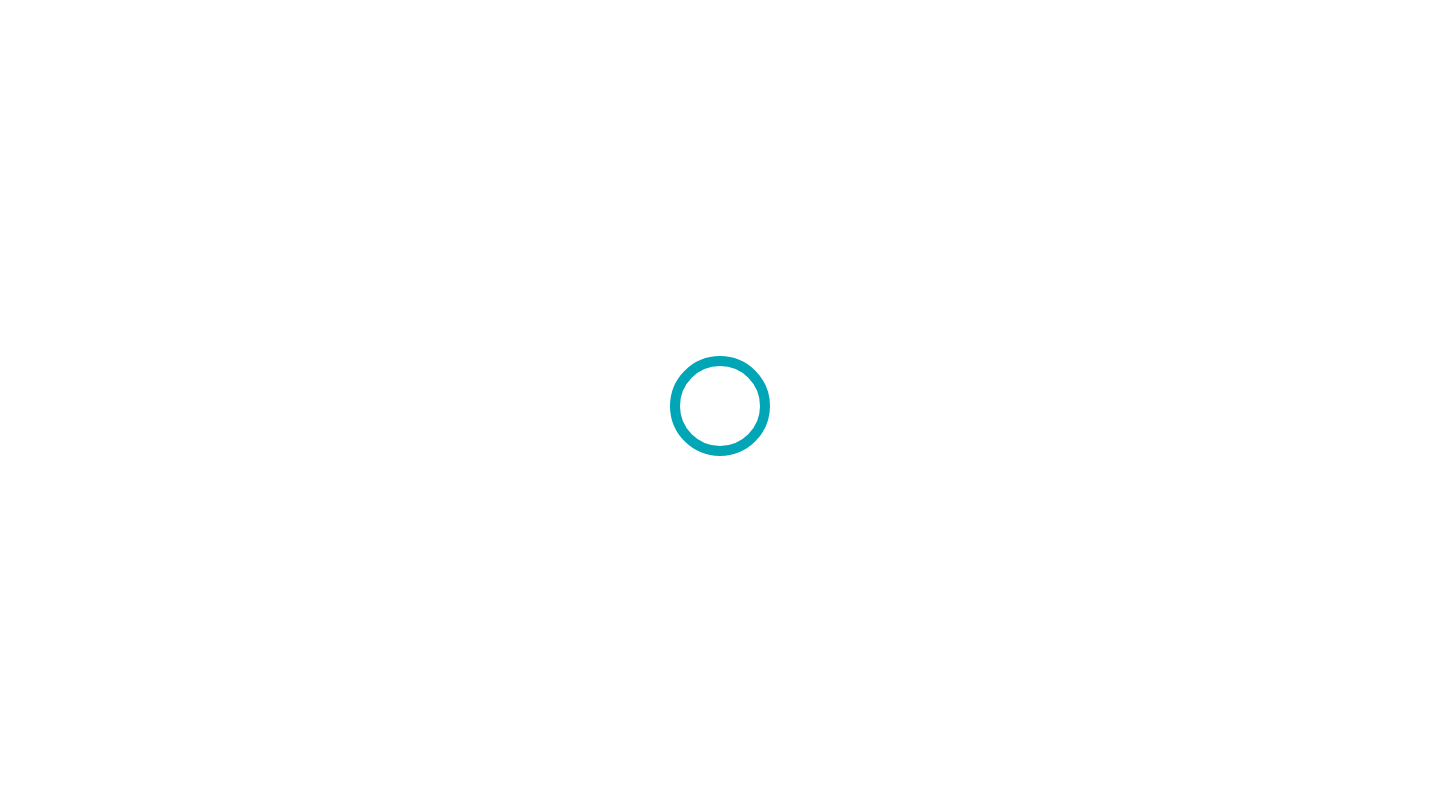 scroll, scrollTop: 0, scrollLeft: 0, axis: both 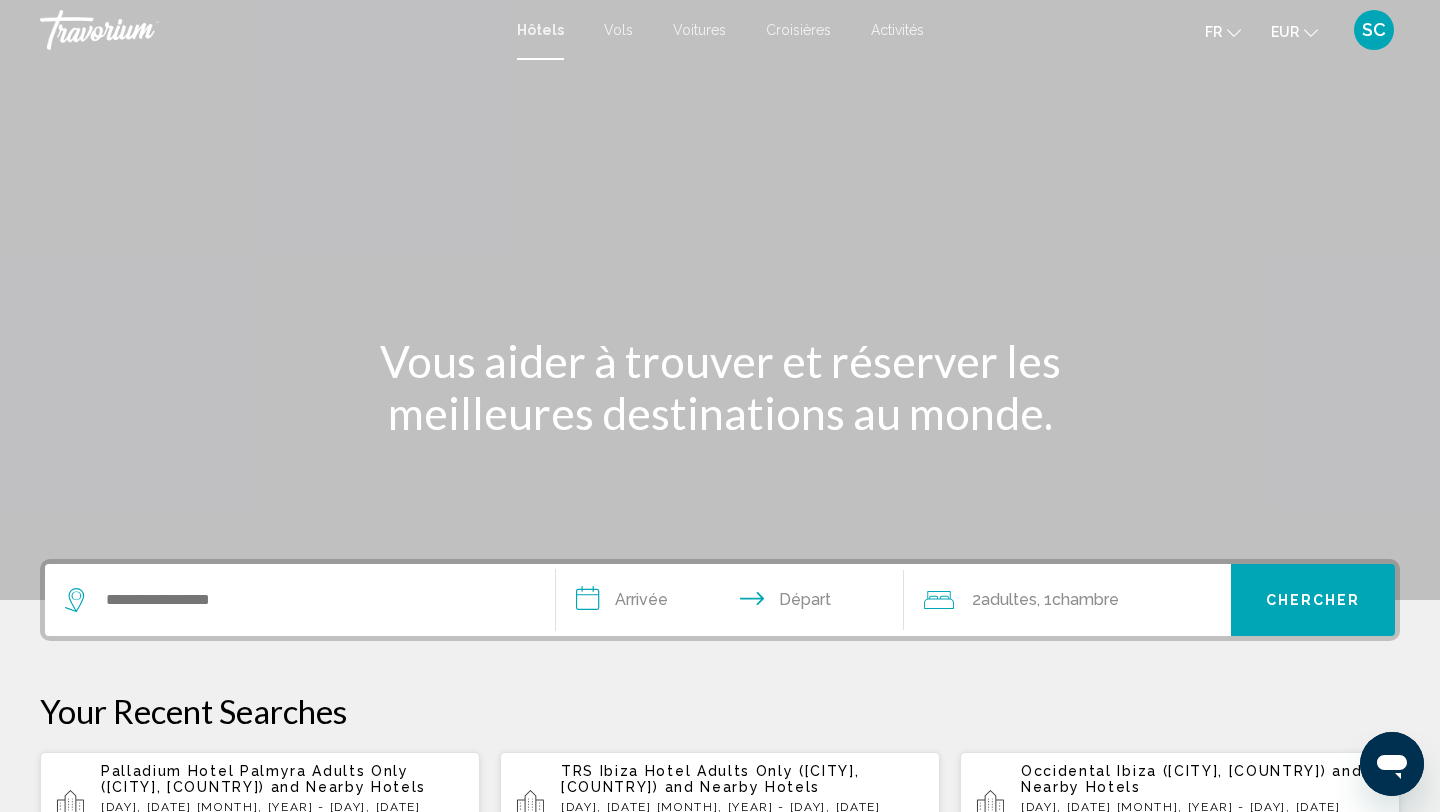 click at bounding box center (300, 600) 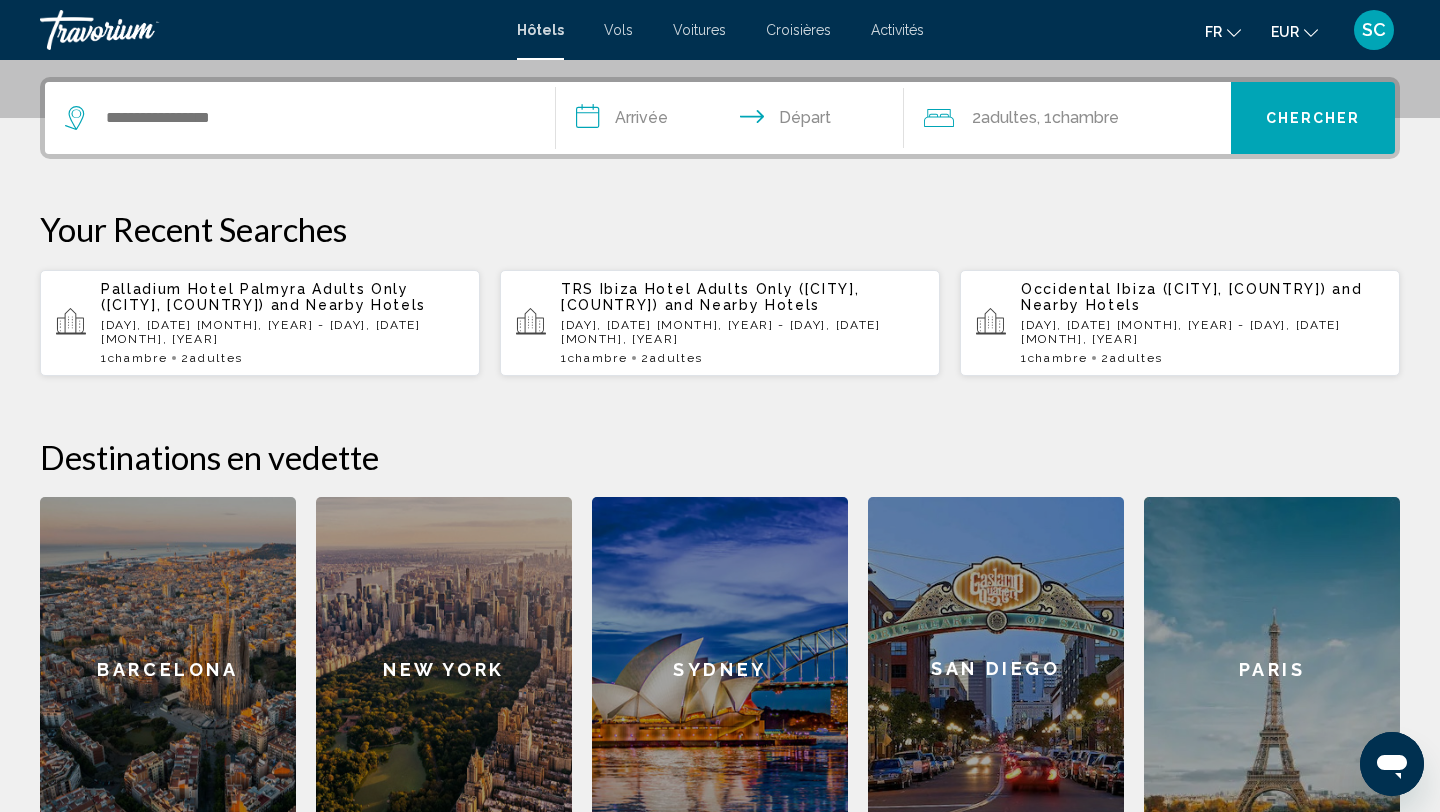 scroll, scrollTop: 494, scrollLeft: 0, axis: vertical 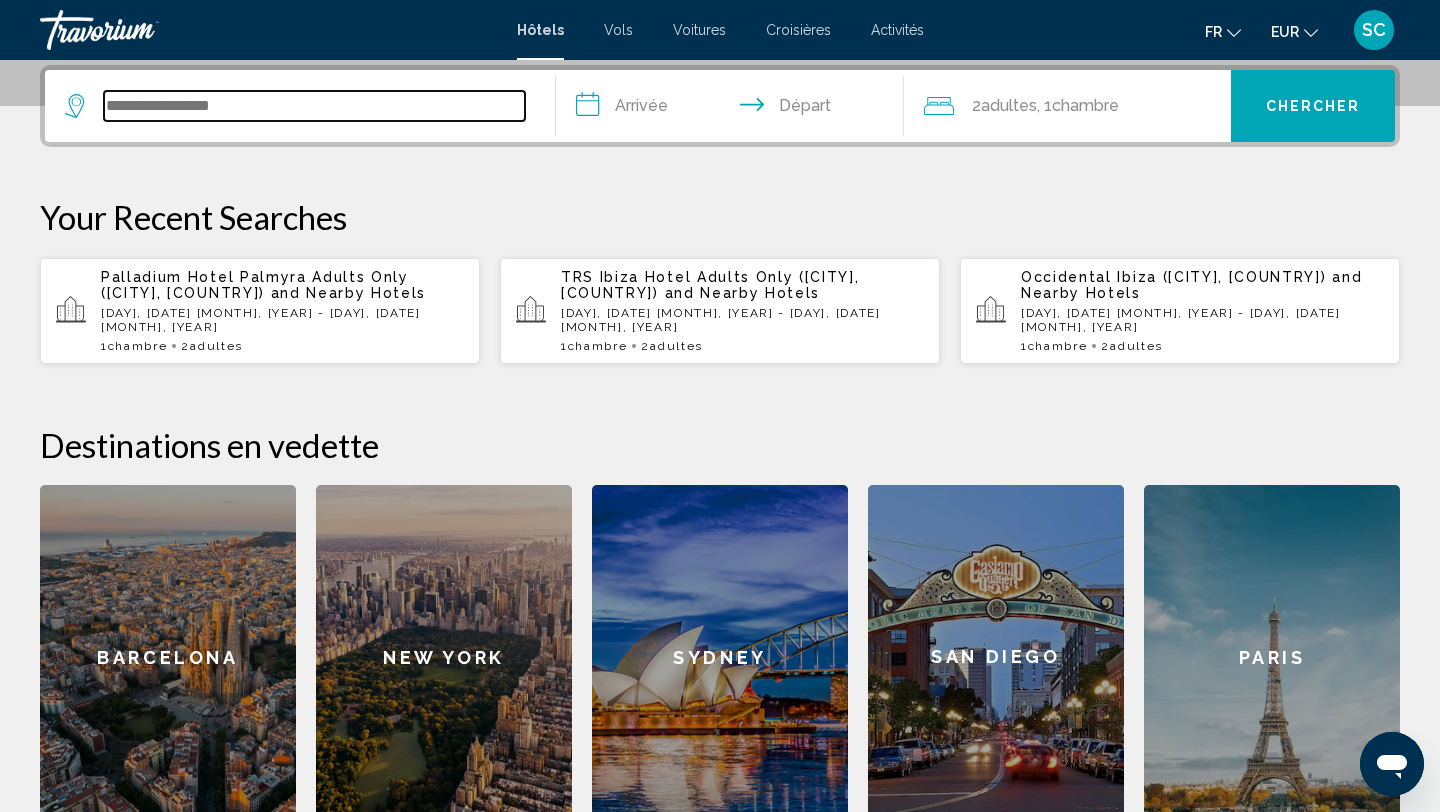 click at bounding box center [314, 106] 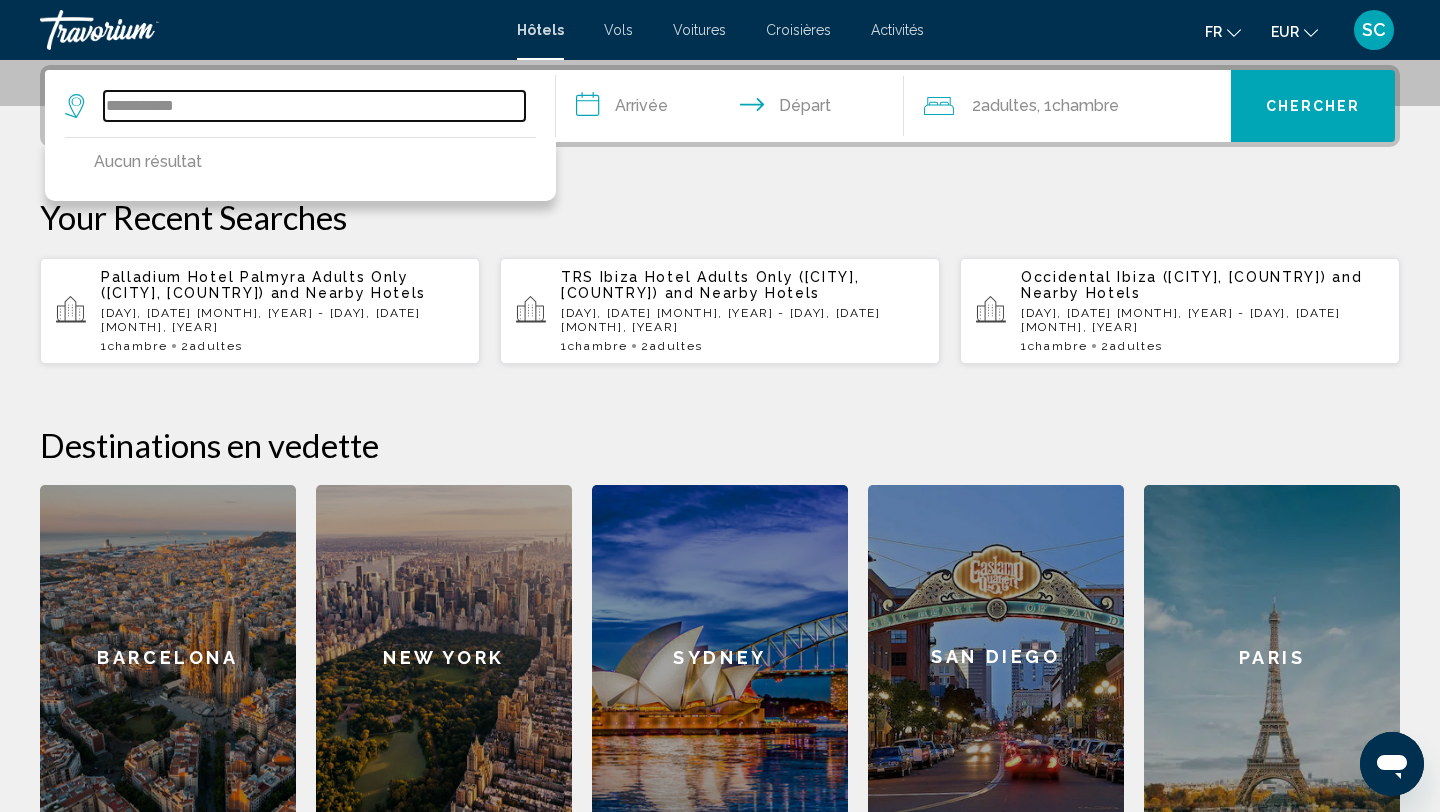 drag, startPoint x: 210, startPoint y: 104, endPoint x: 102, endPoint y: 104, distance: 108 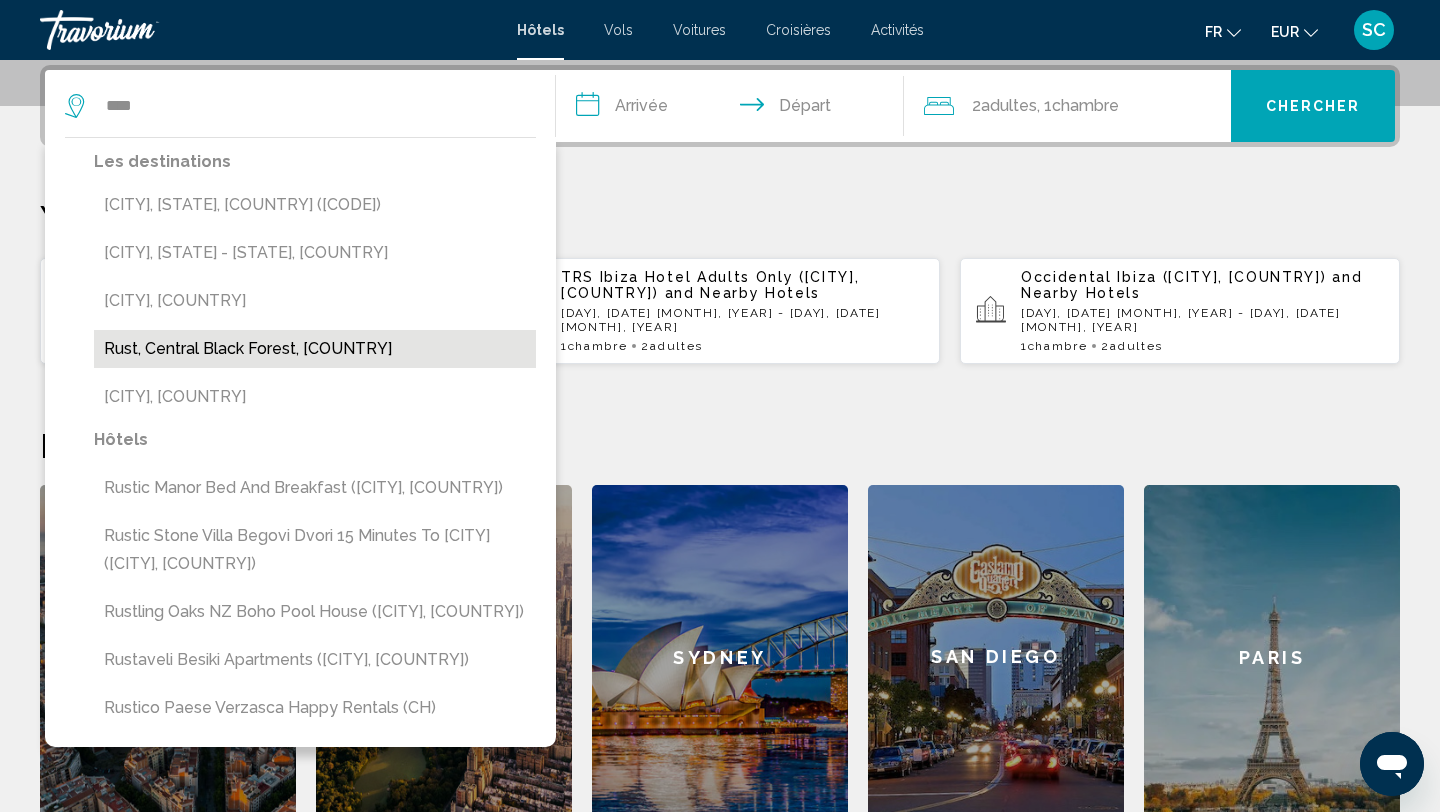 click on "Rust, Central Black Forest, [COUNTRY]" at bounding box center [315, 349] 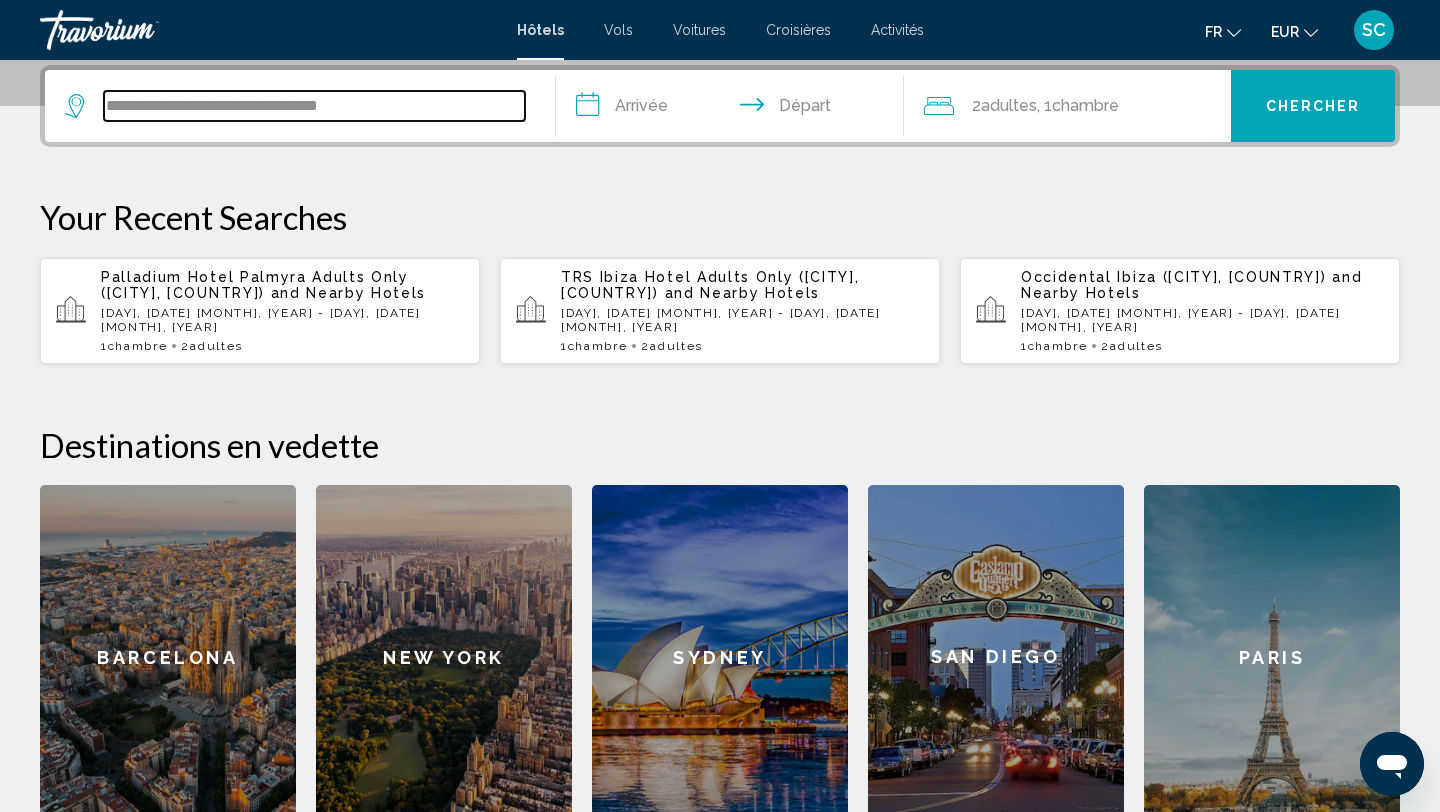 click on "**********" at bounding box center [314, 106] 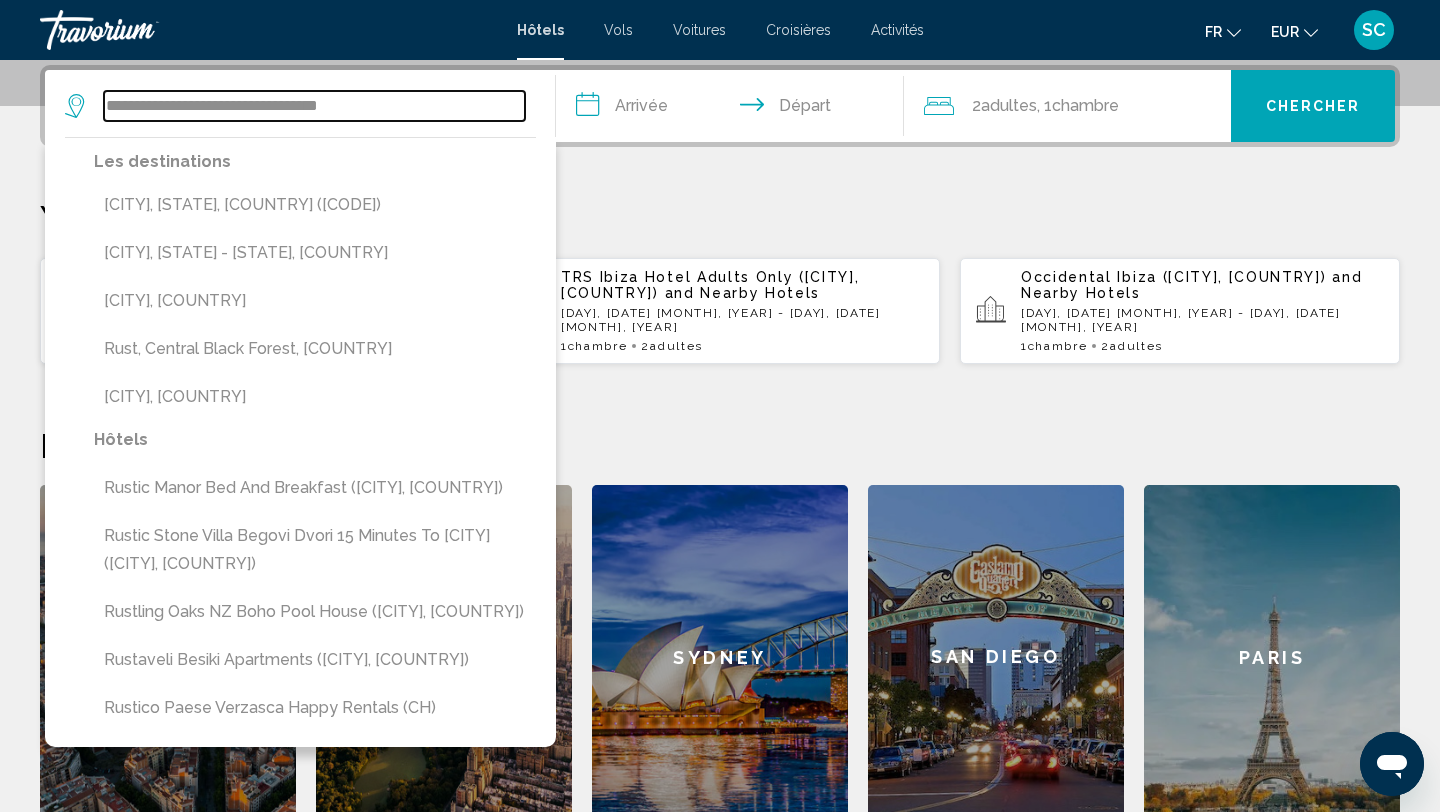 drag, startPoint x: 140, startPoint y: 109, endPoint x: 305, endPoint y: 102, distance: 165.14842 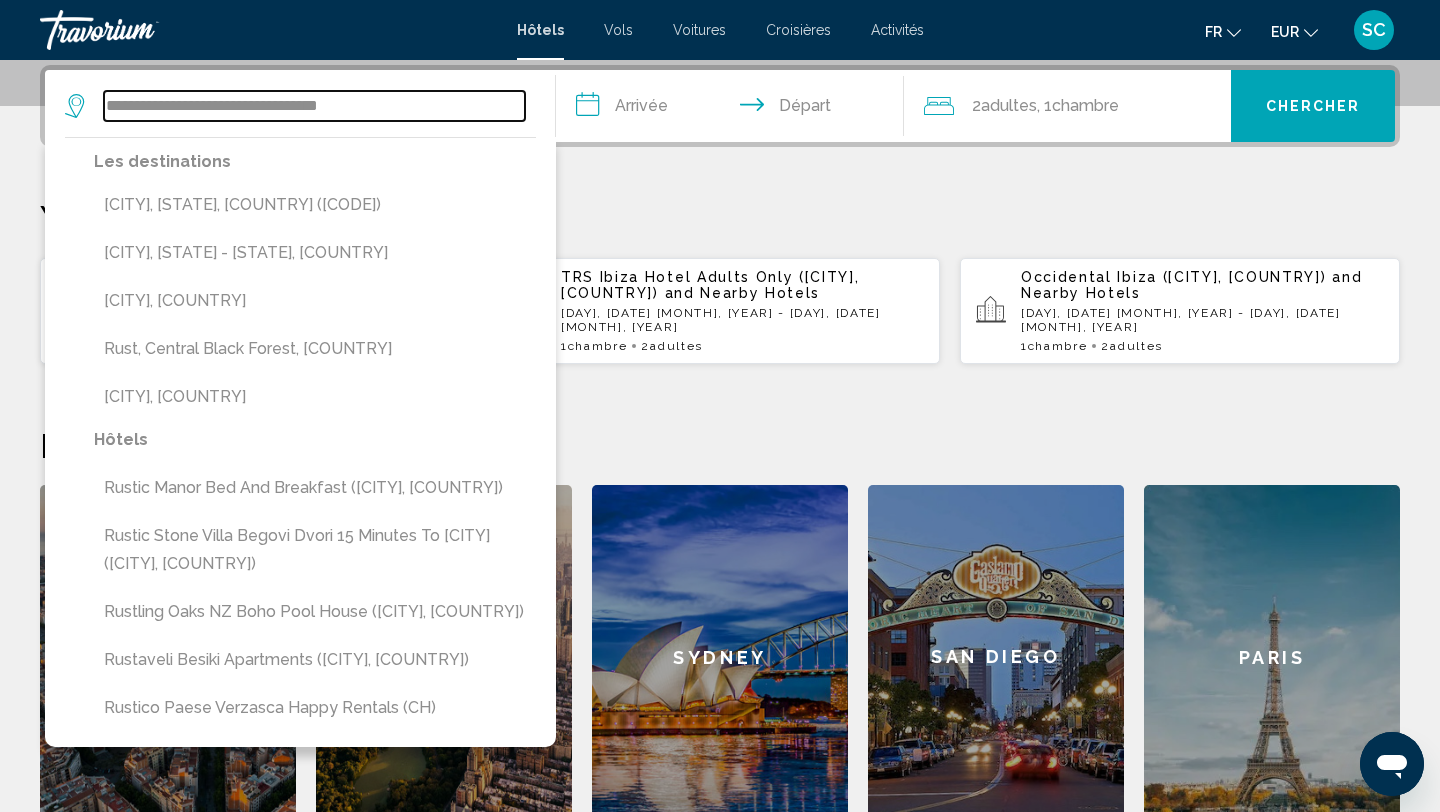 click on "**********" at bounding box center [314, 106] 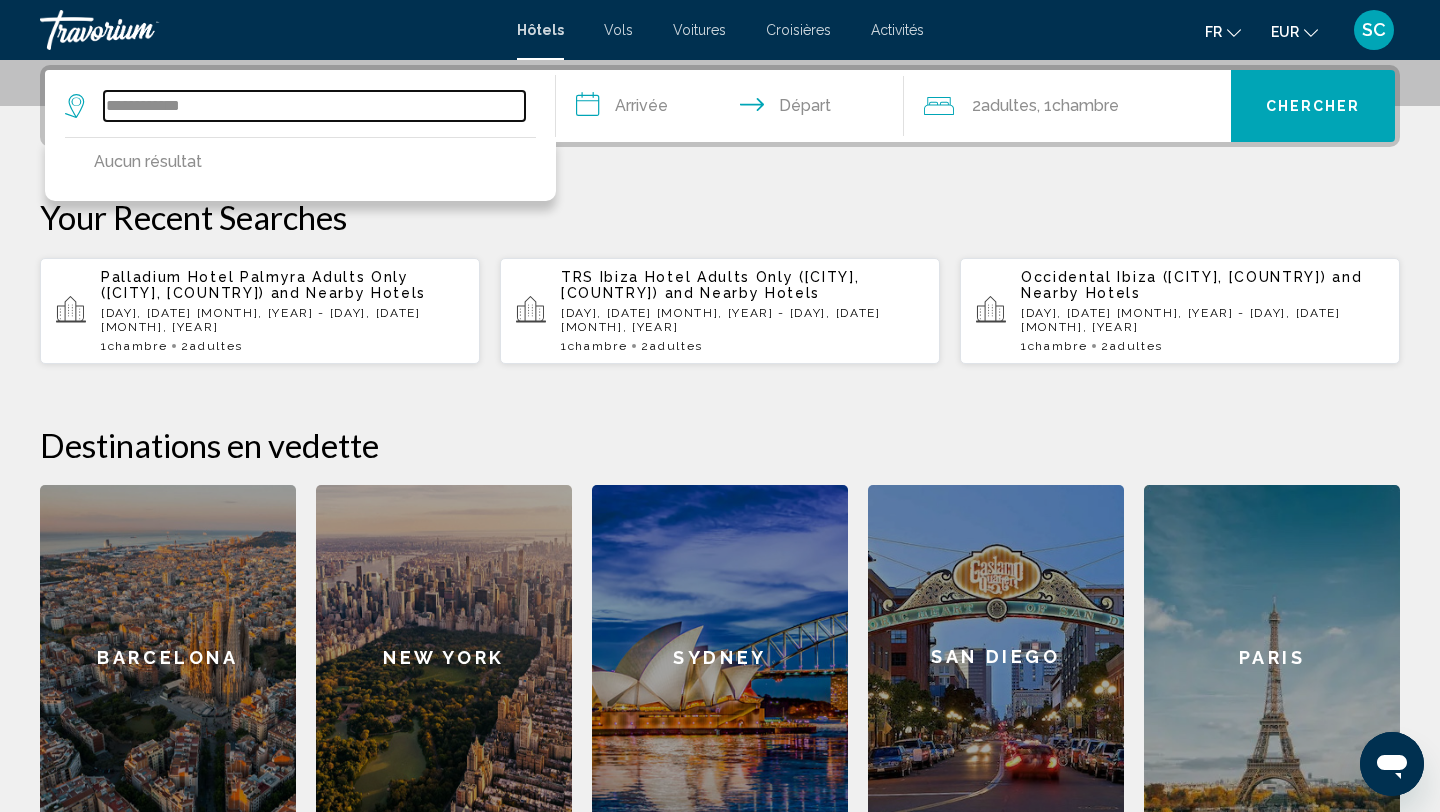 click on "**********" at bounding box center (314, 106) 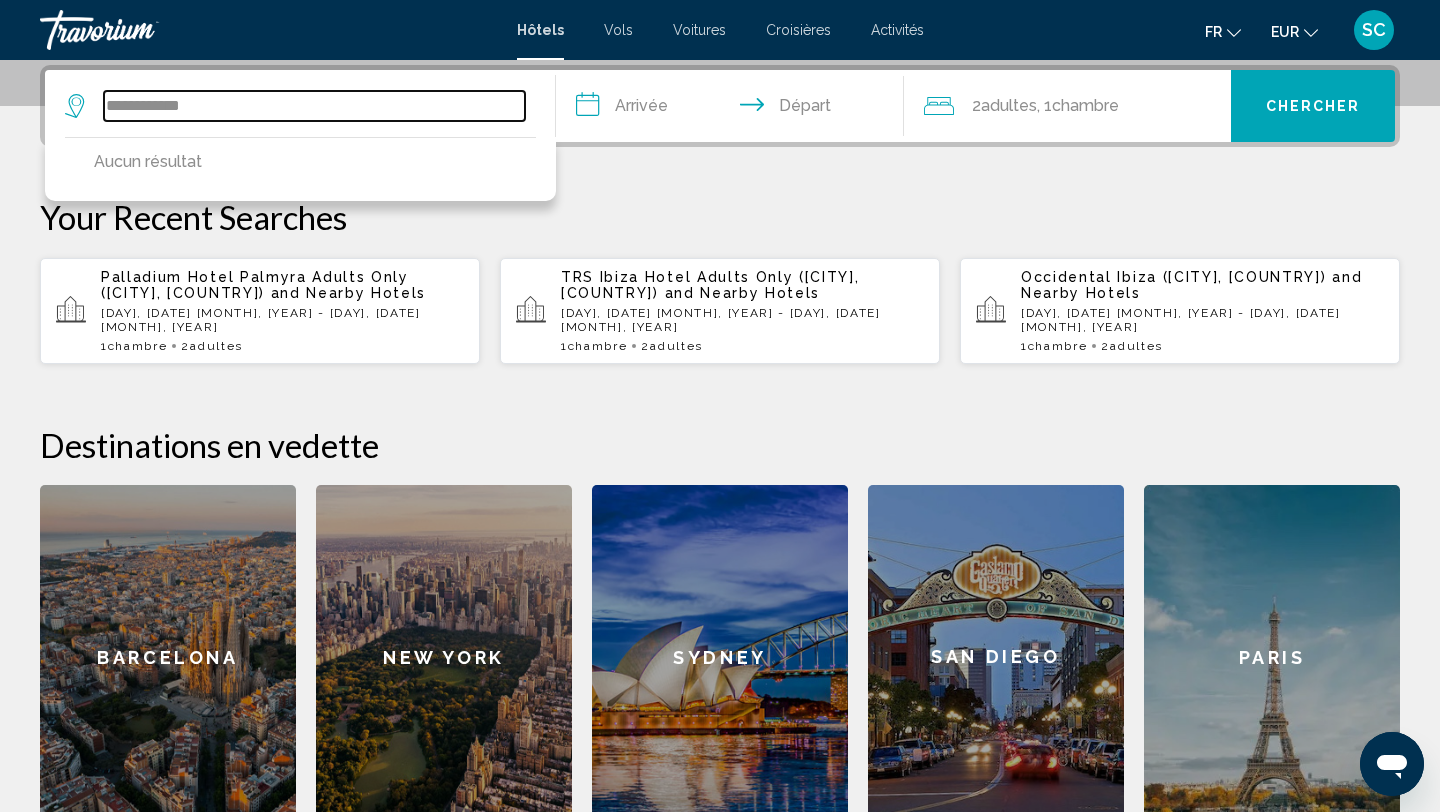 click on "**********" at bounding box center (314, 106) 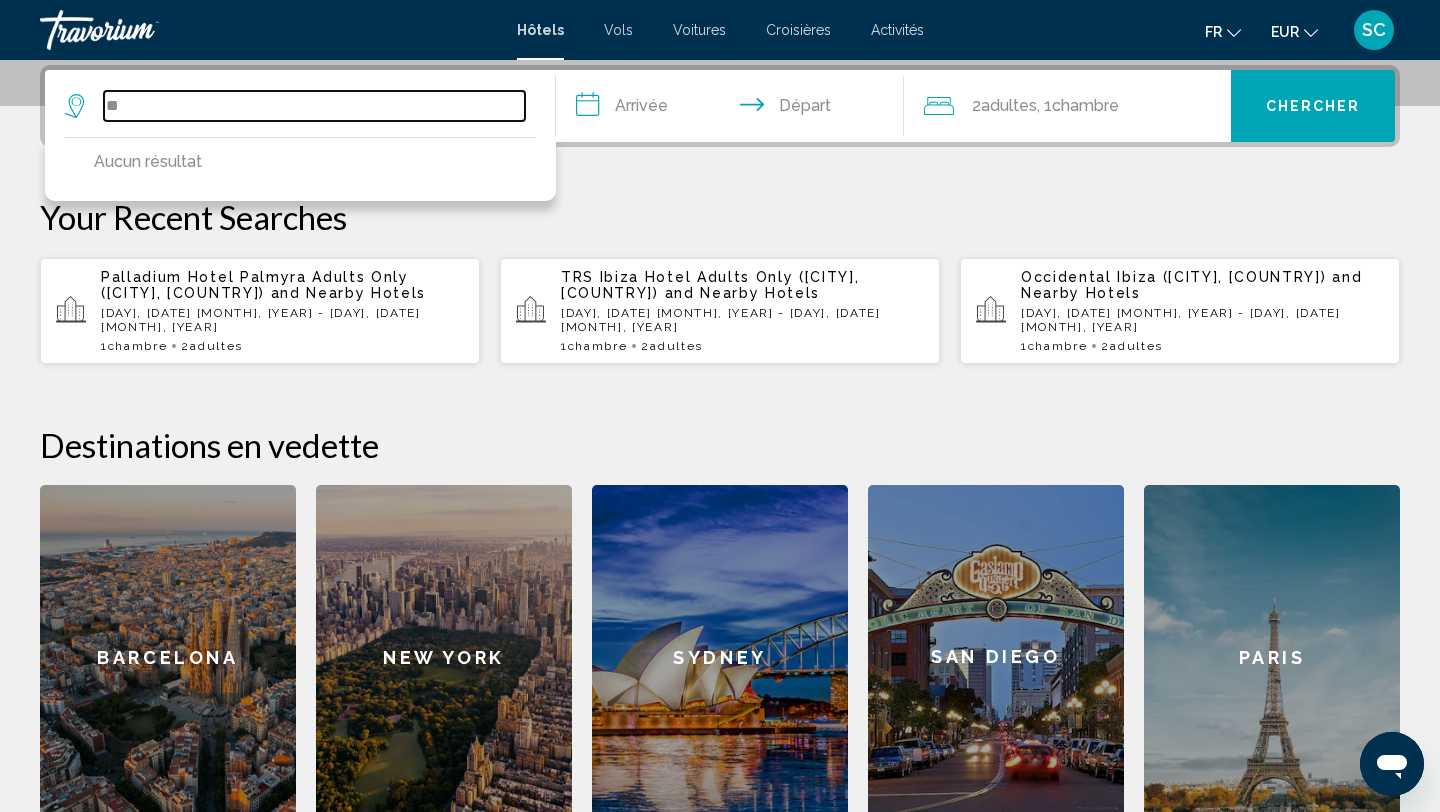 type on "*" 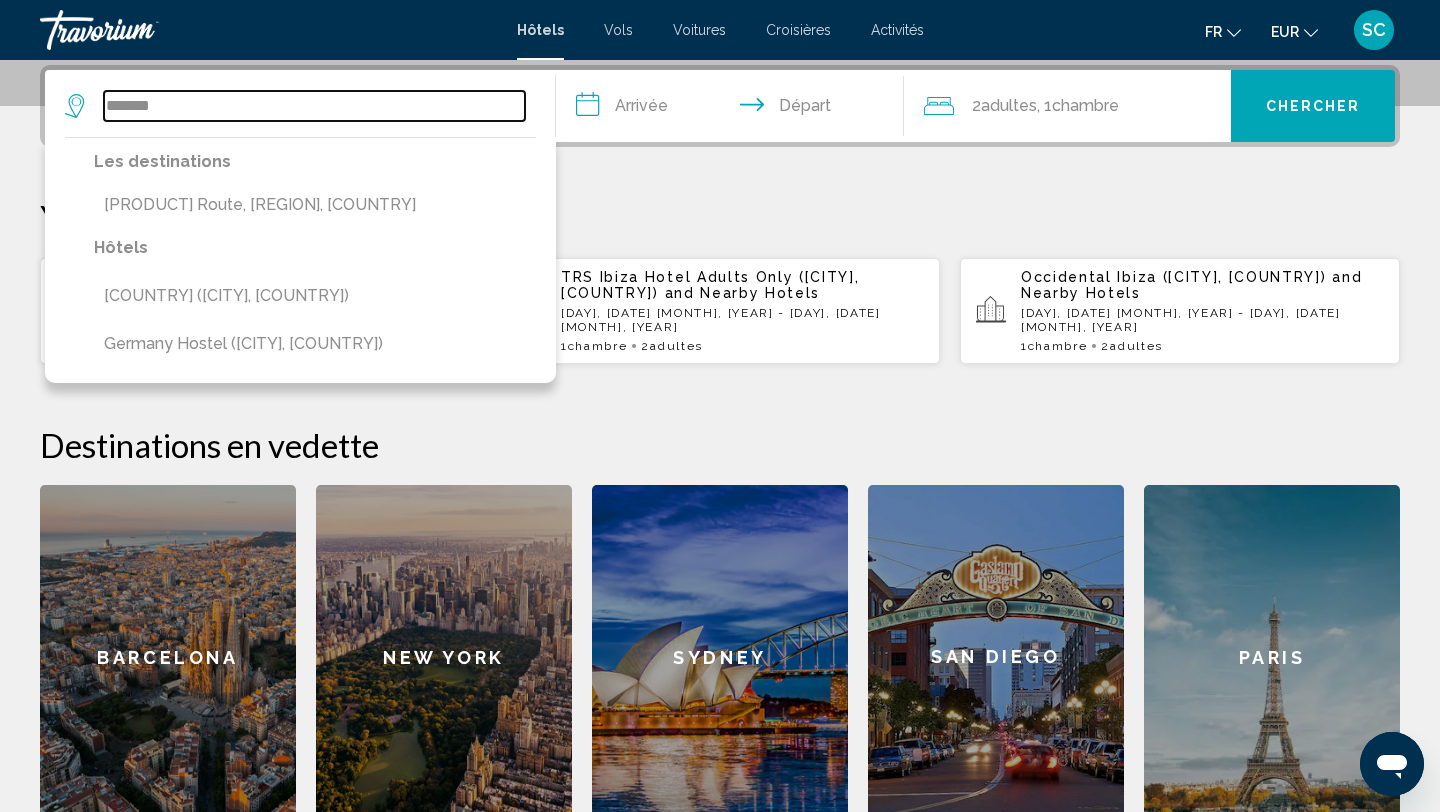 click on "*******" at bounding box center [314, 106] 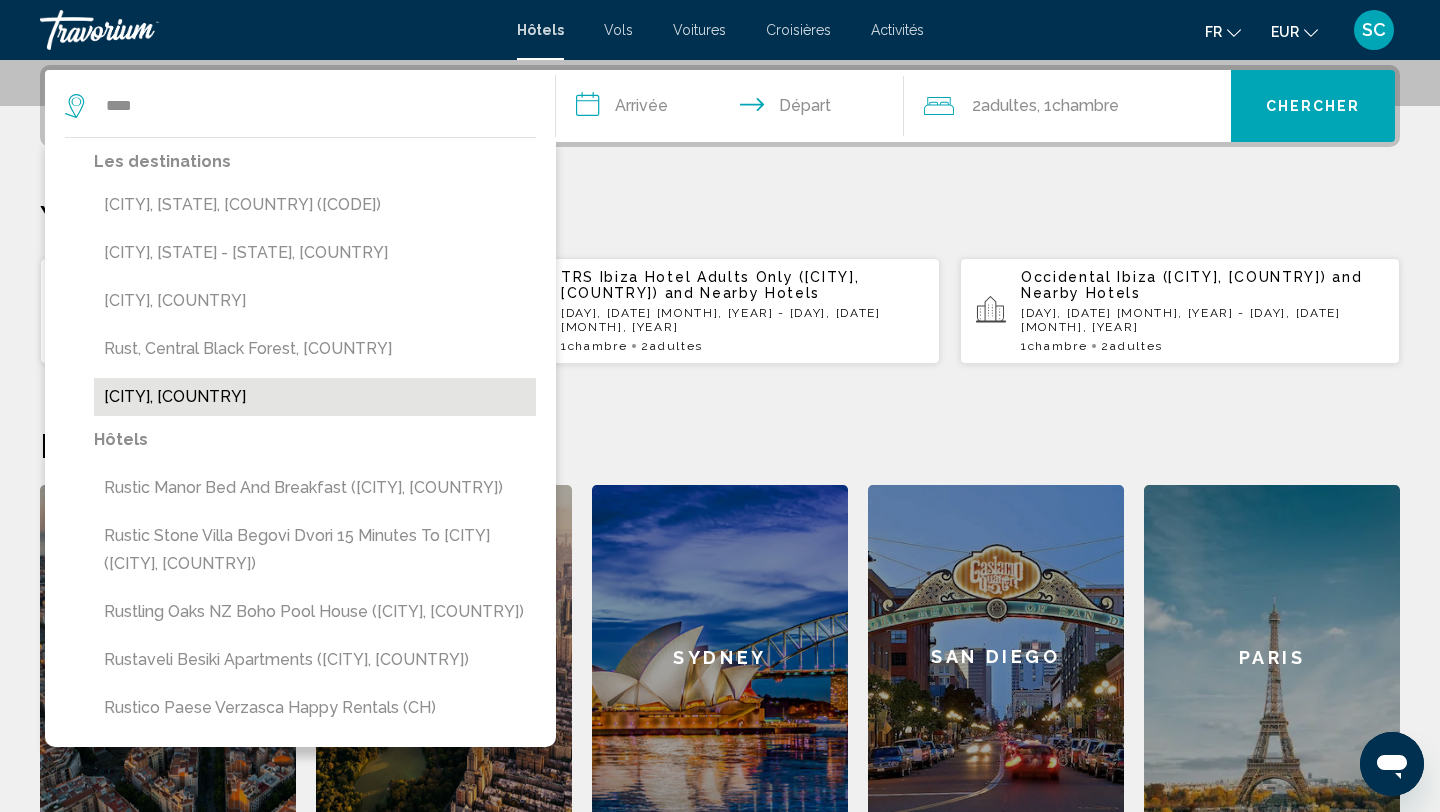 click on "[CITY], [COUNTRY]" at bounding box center [315, 397] 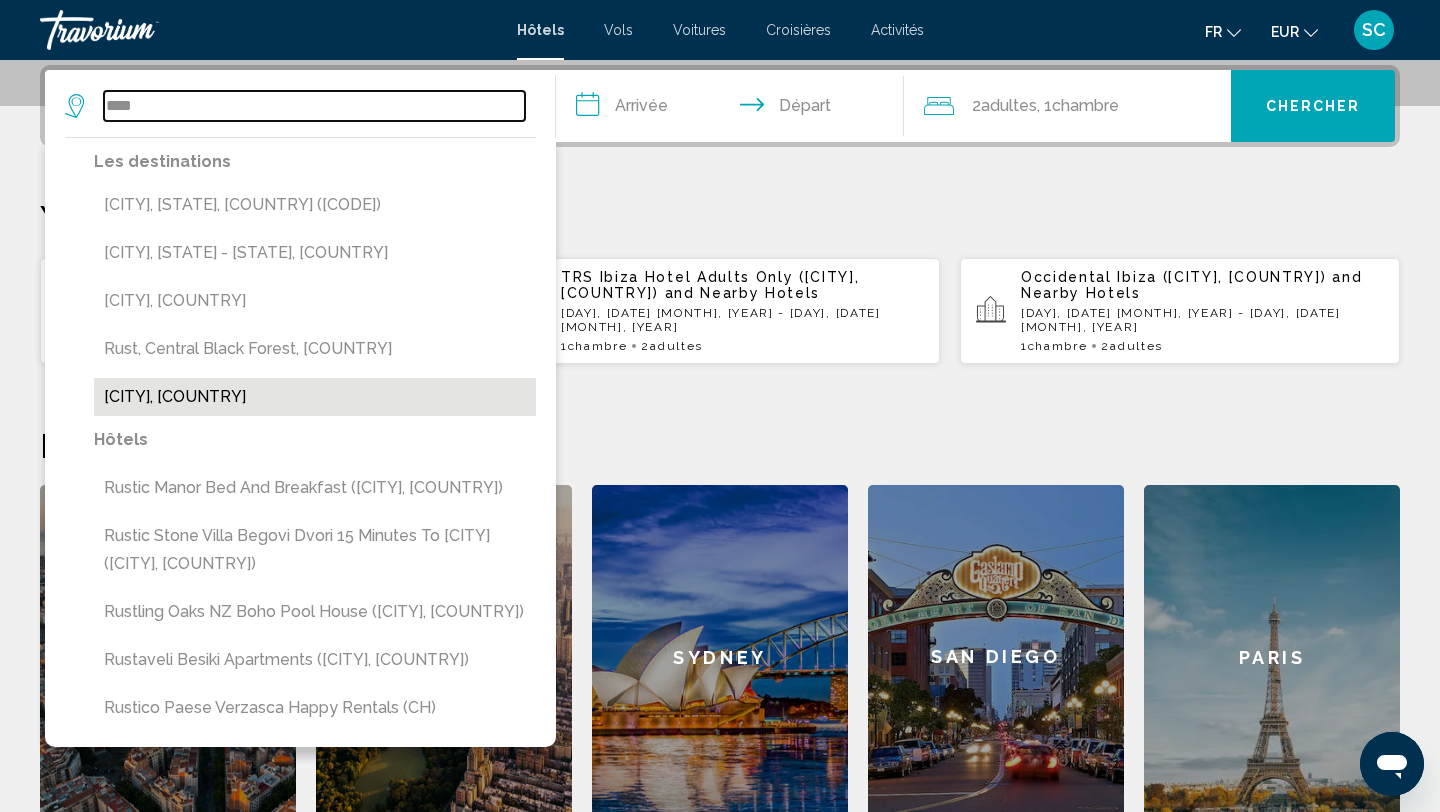 type on "**********" 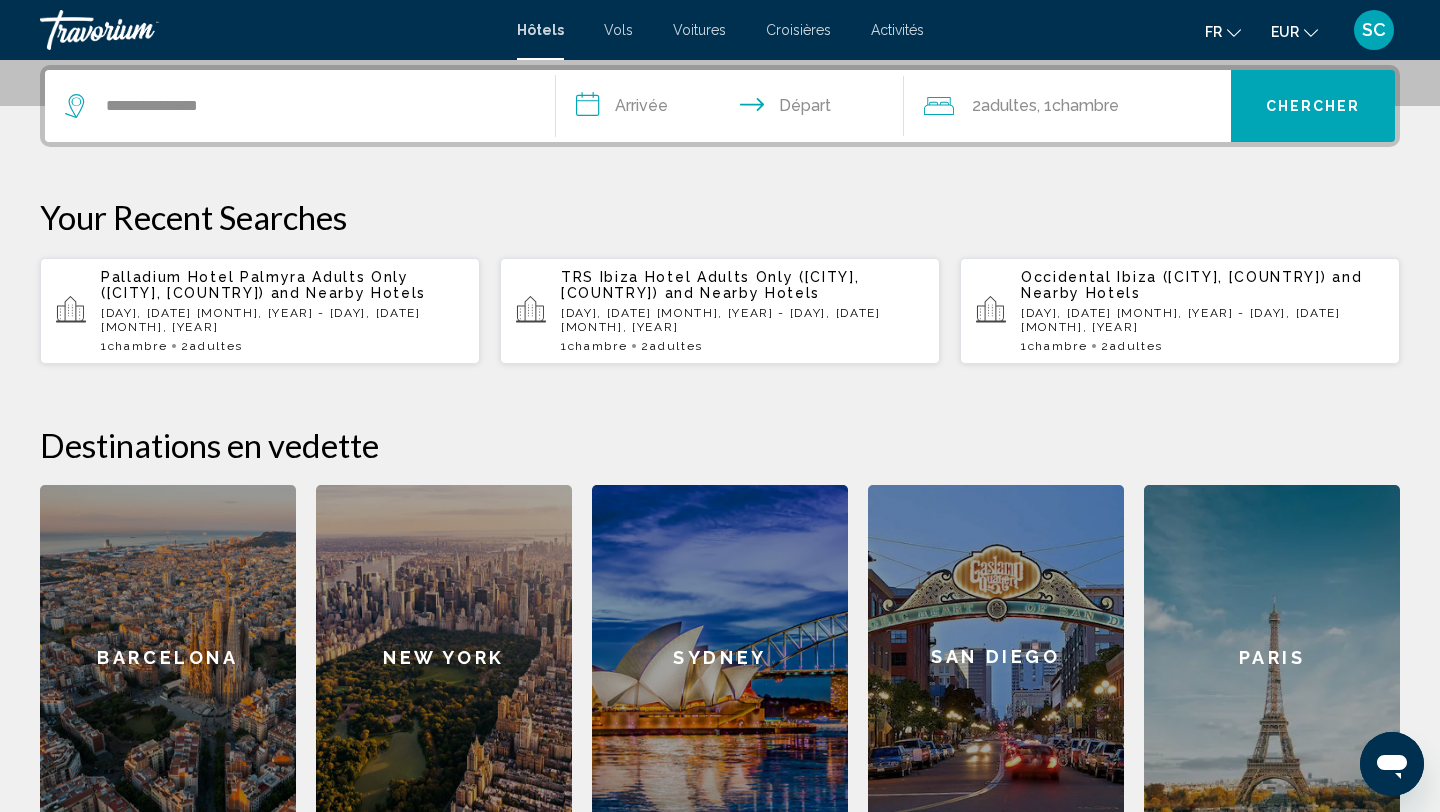click on "**********" at bounding box center (734, 109) 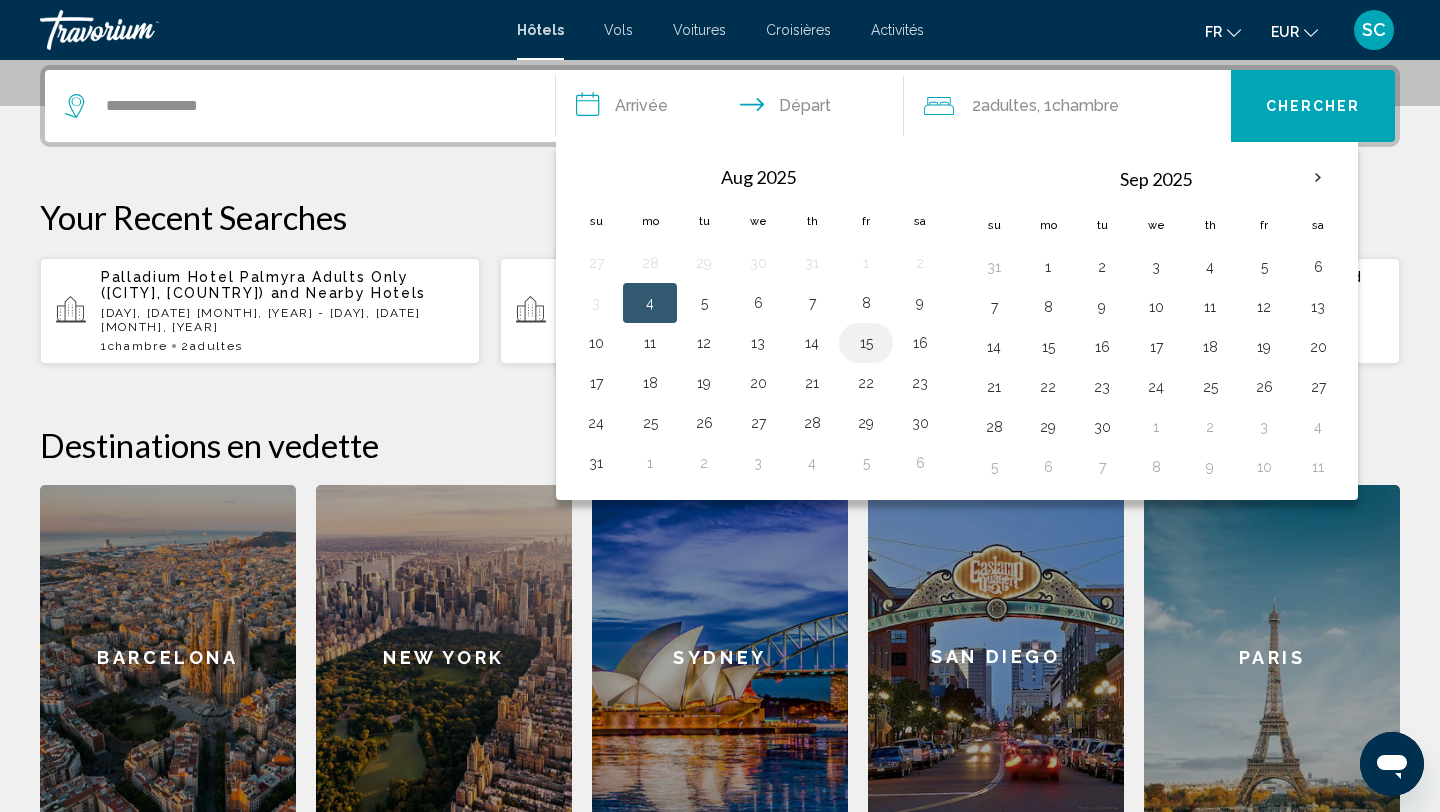 click on "15" at bounding box center (866, 343) 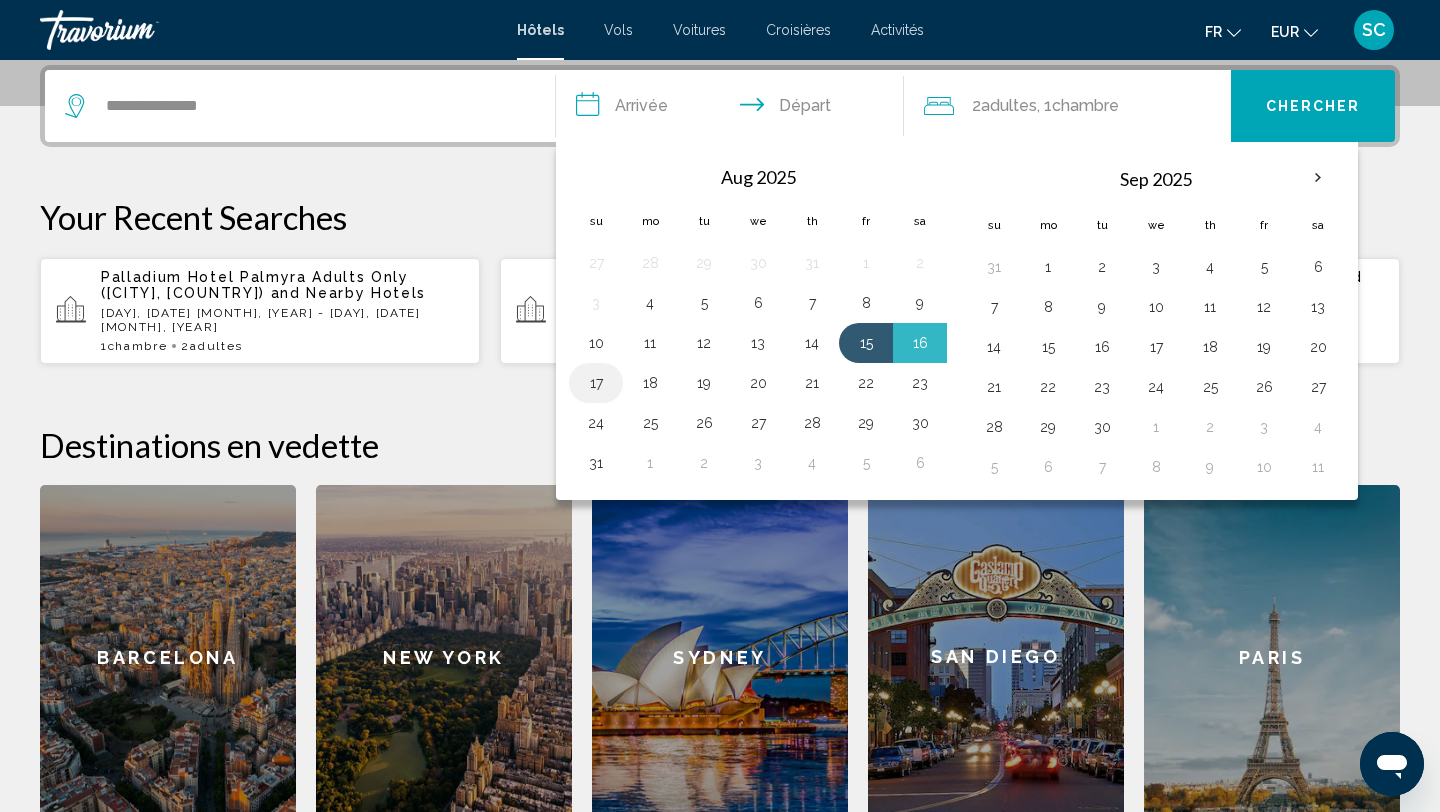 click on "17" at bounding box center [596, 383] 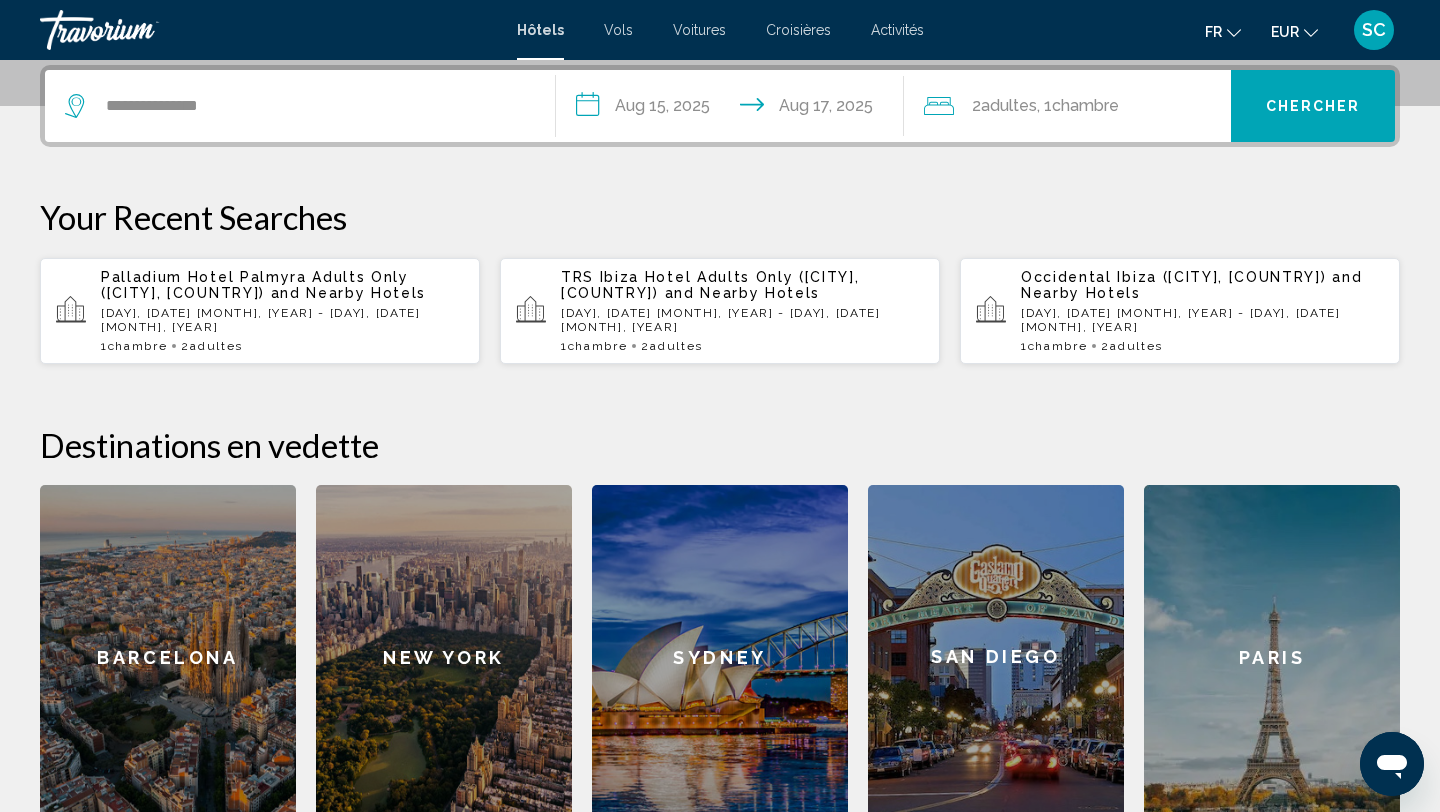 click on "Chambre" 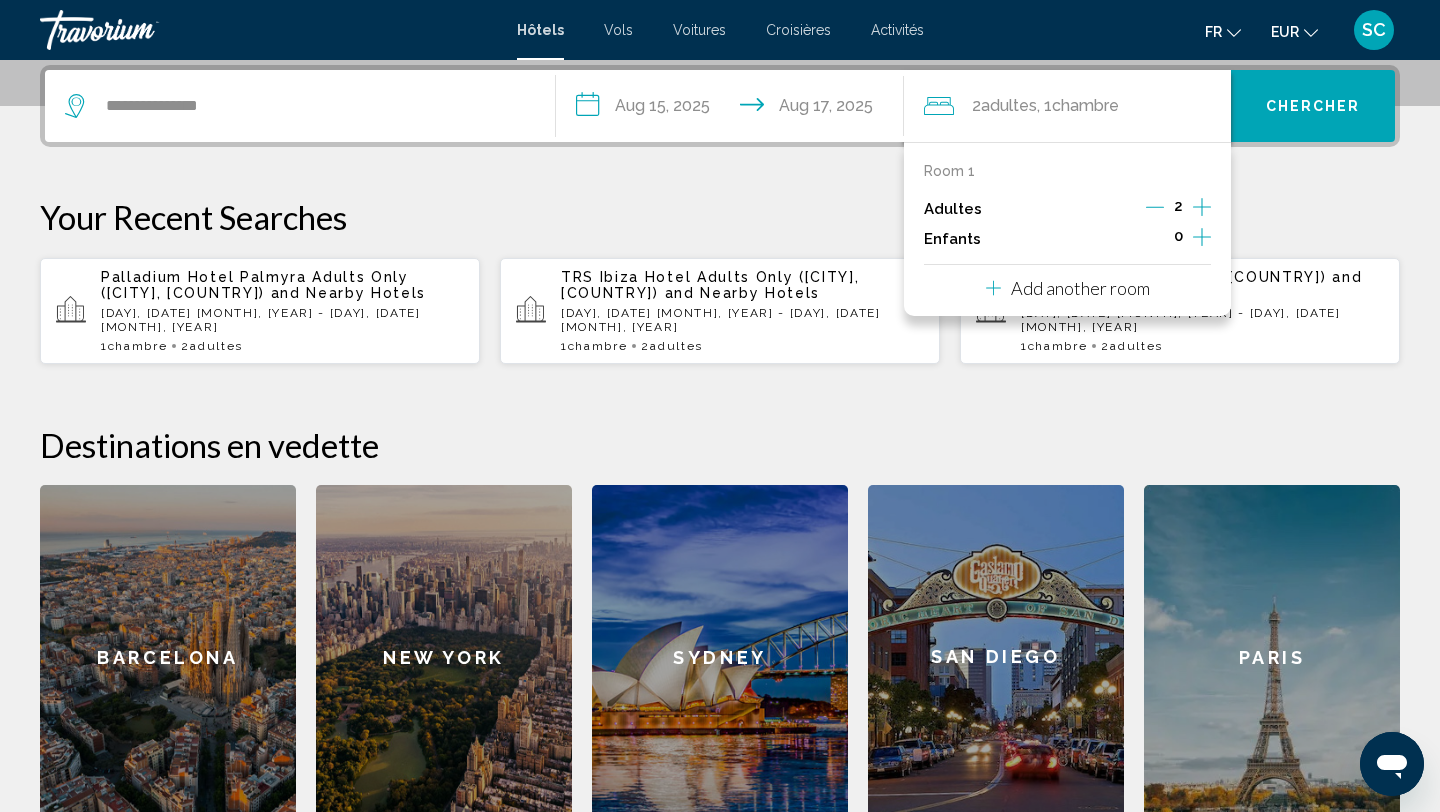 click 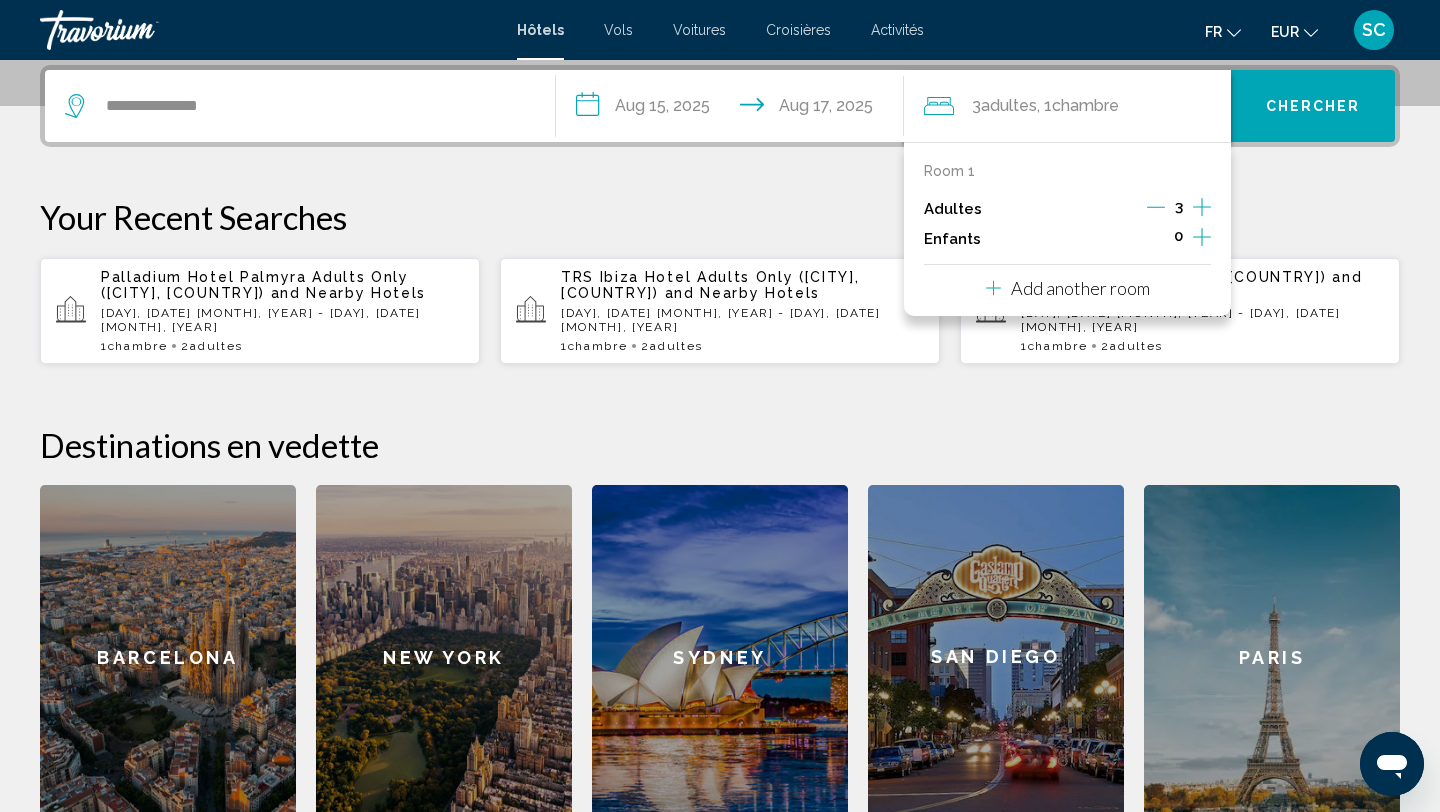 click 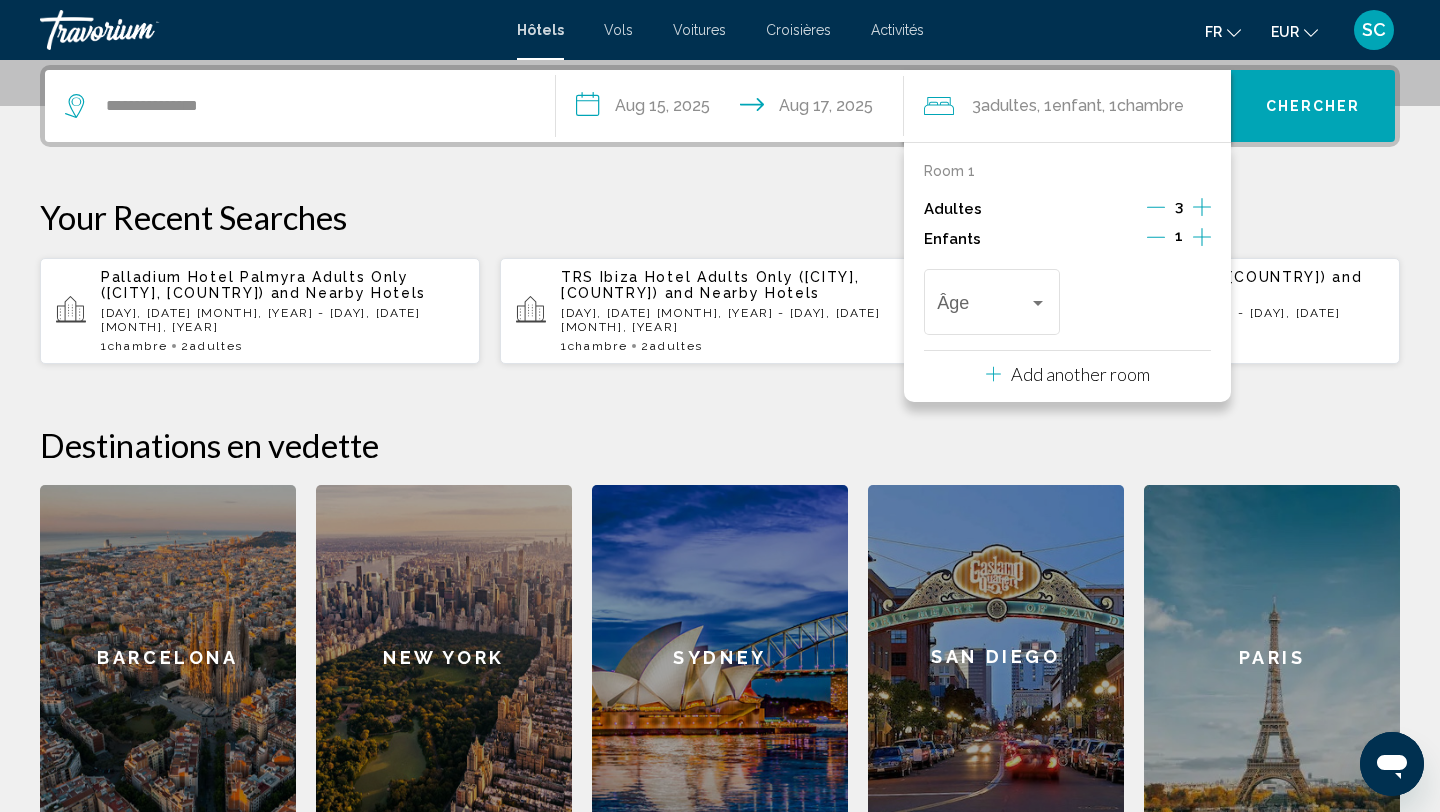 click 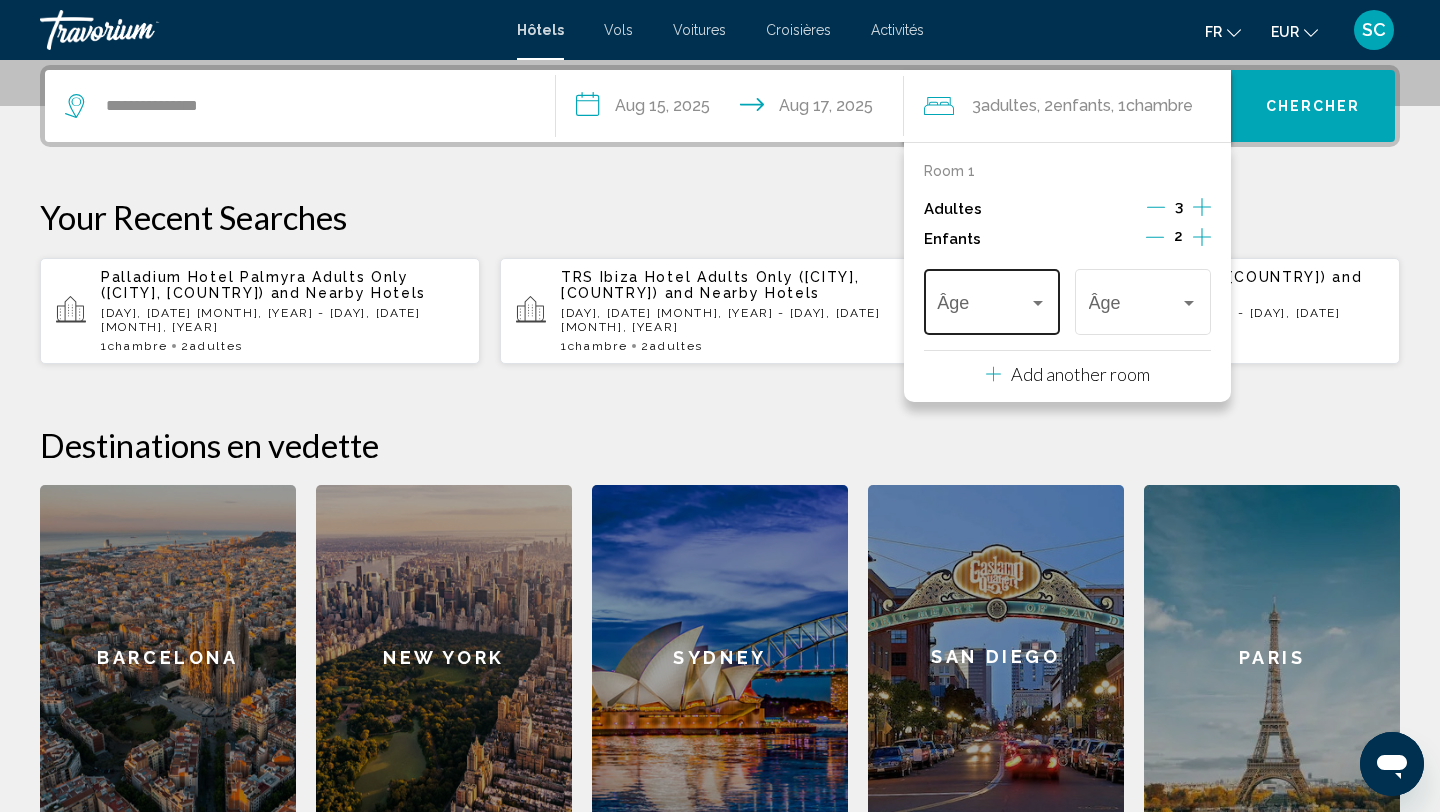 click on "Âge" at bounding box center (991, 299) 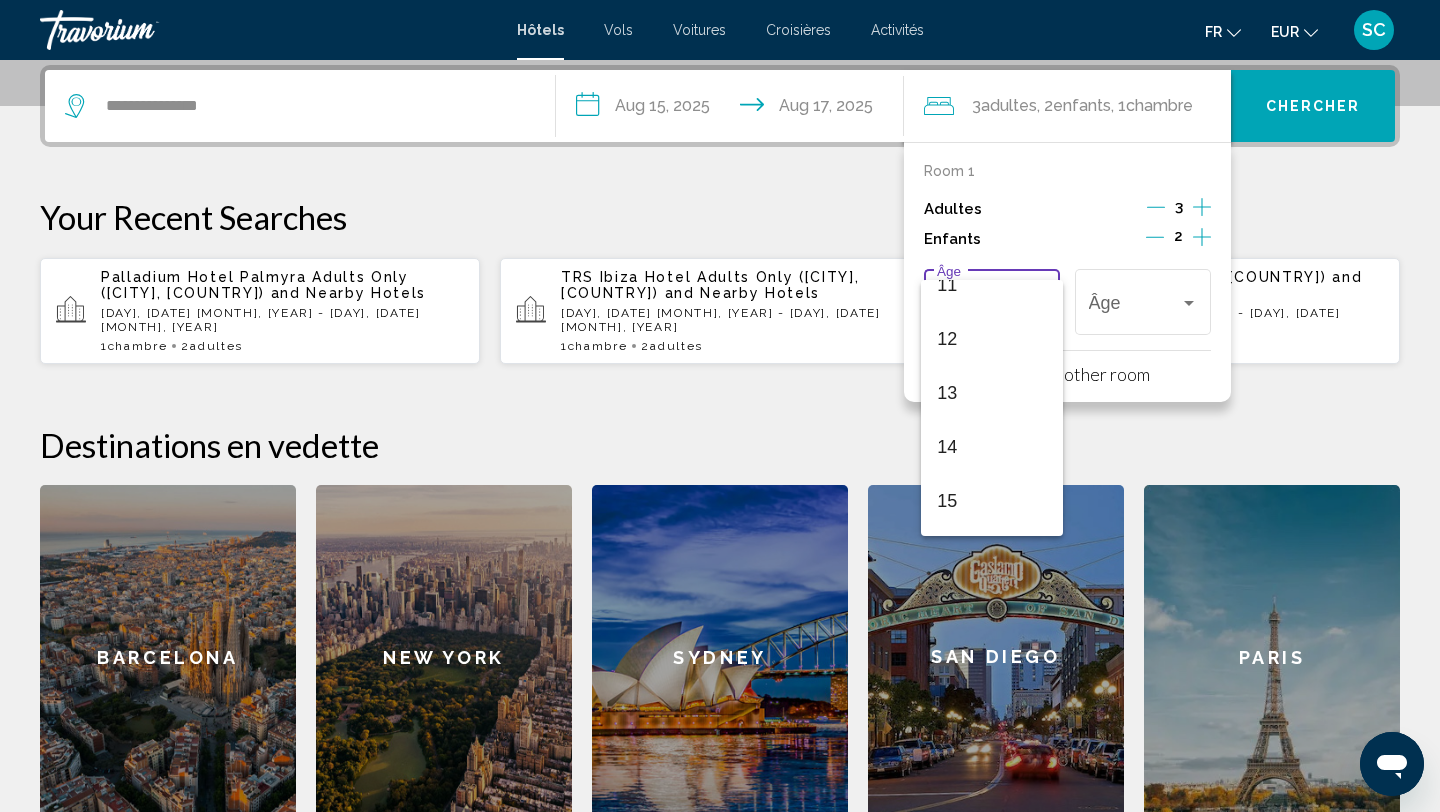 scroll, scrollTop: 676, scrollLeft: 0, axis: vertical 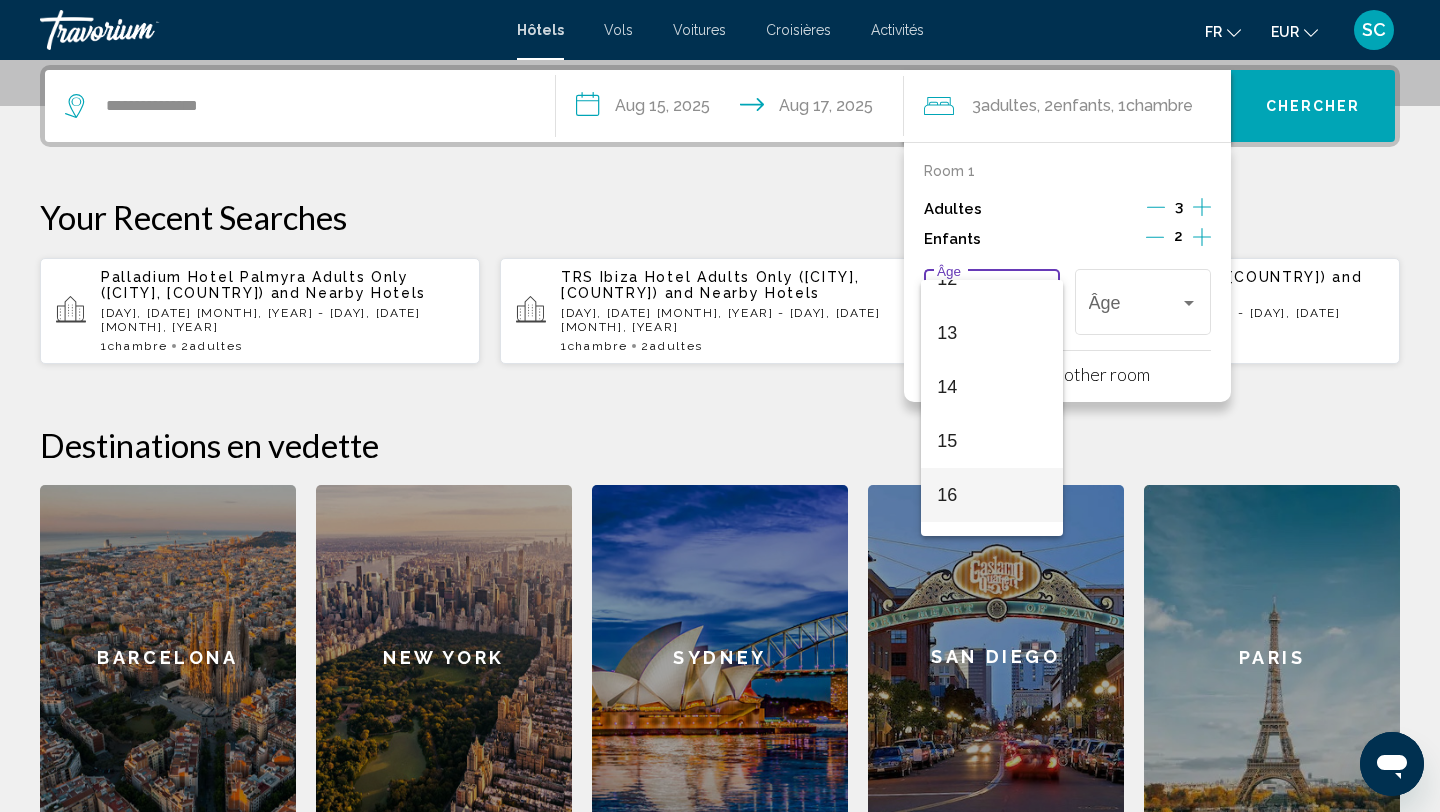click on "16" at bounding box center [991, 495] 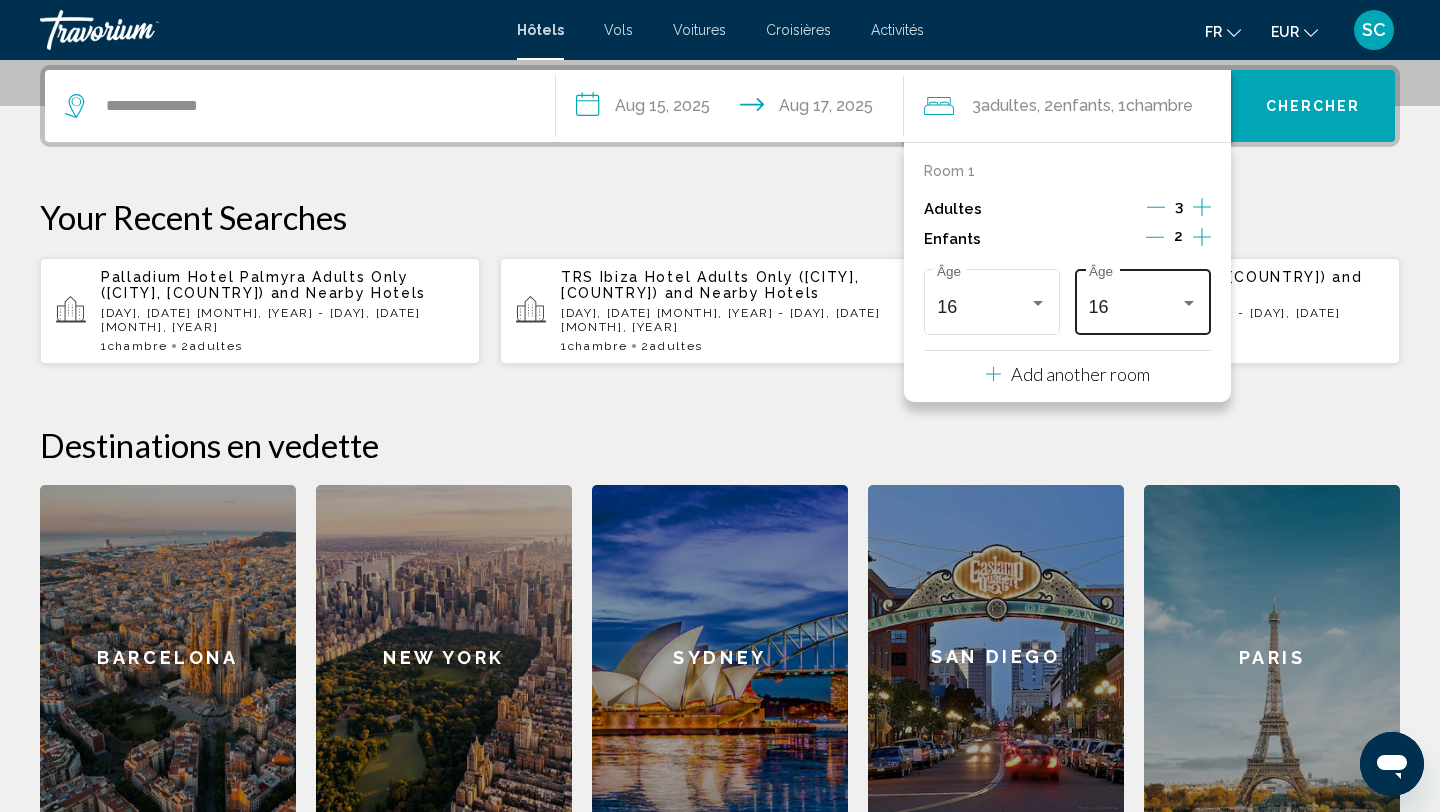 click on "[AGE] Âge" at bounding box center (1143, 299) 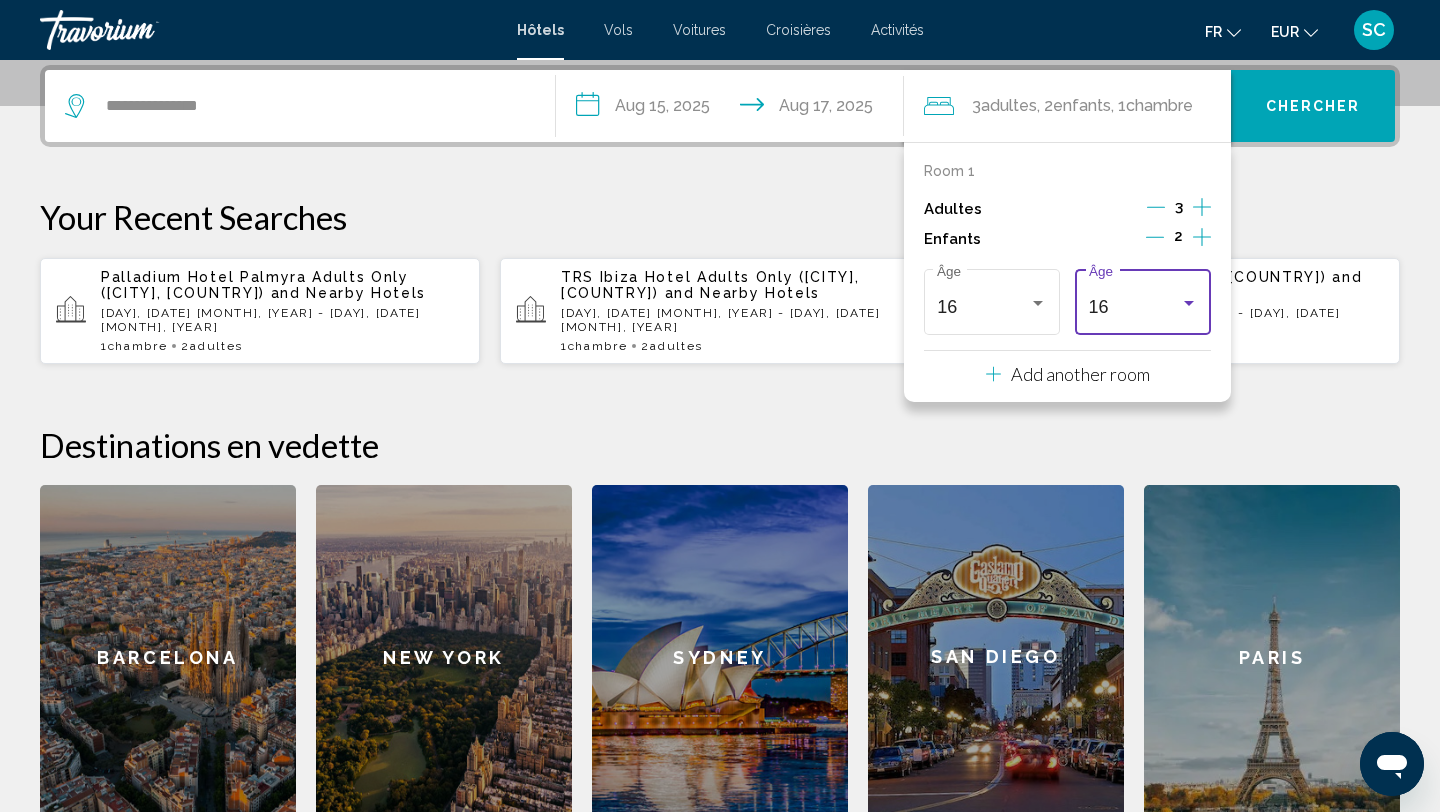 scroll, scrollTop: 716, scrollLeft: 0, axis: vertical 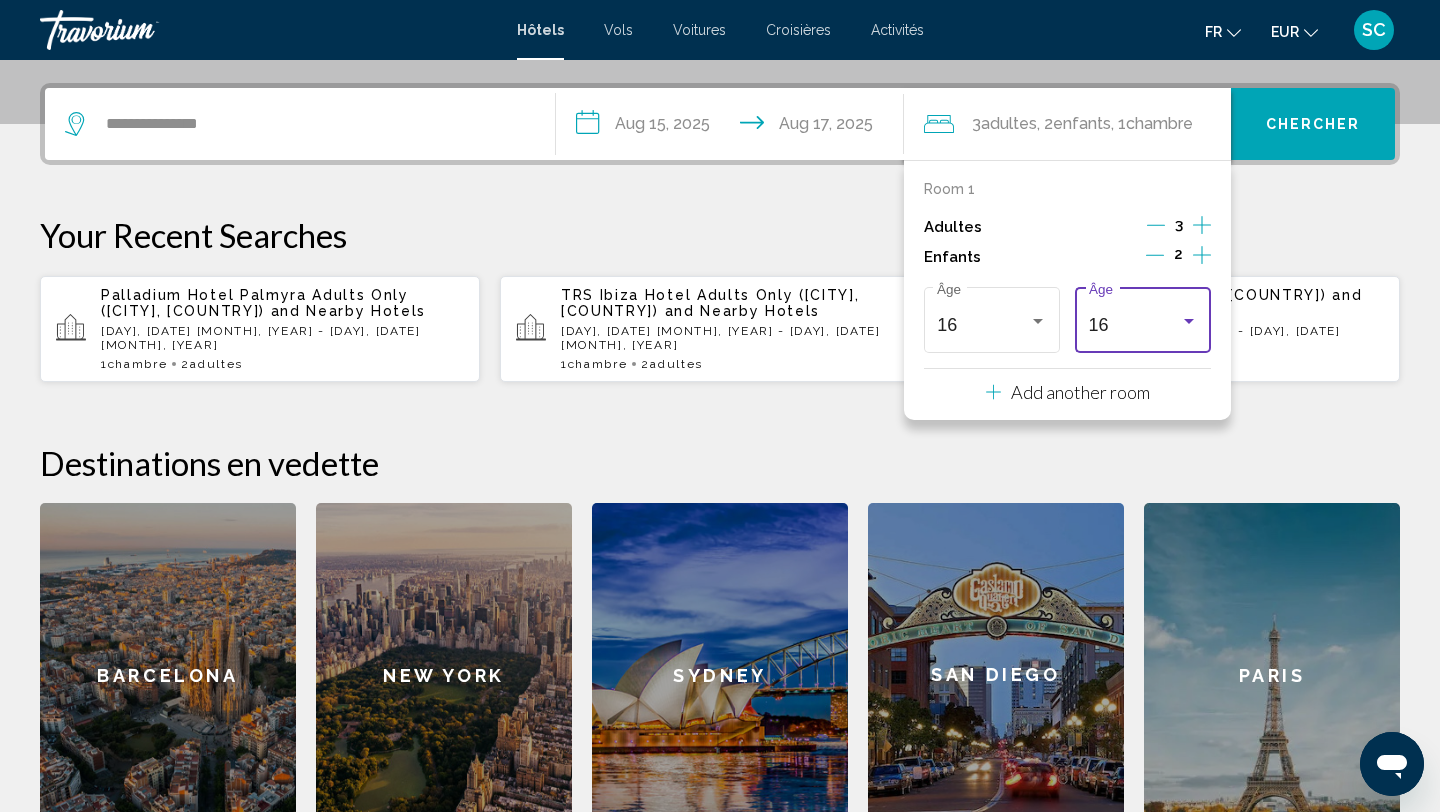 click on "[AGE] Âge" at bounding box center (1143, 317) 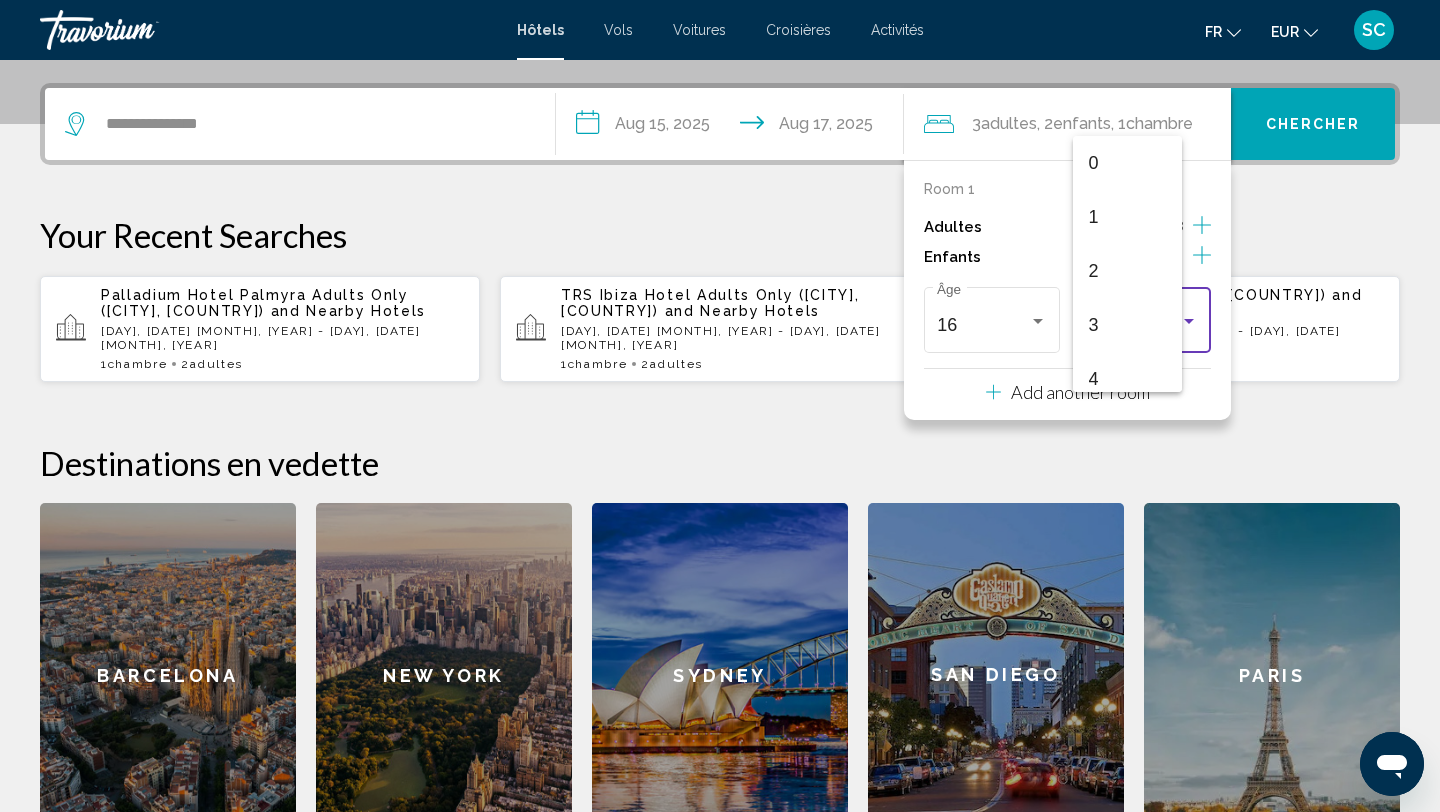 scroll, scrollTop: 494, scrollLeft: 0, axis: vertical 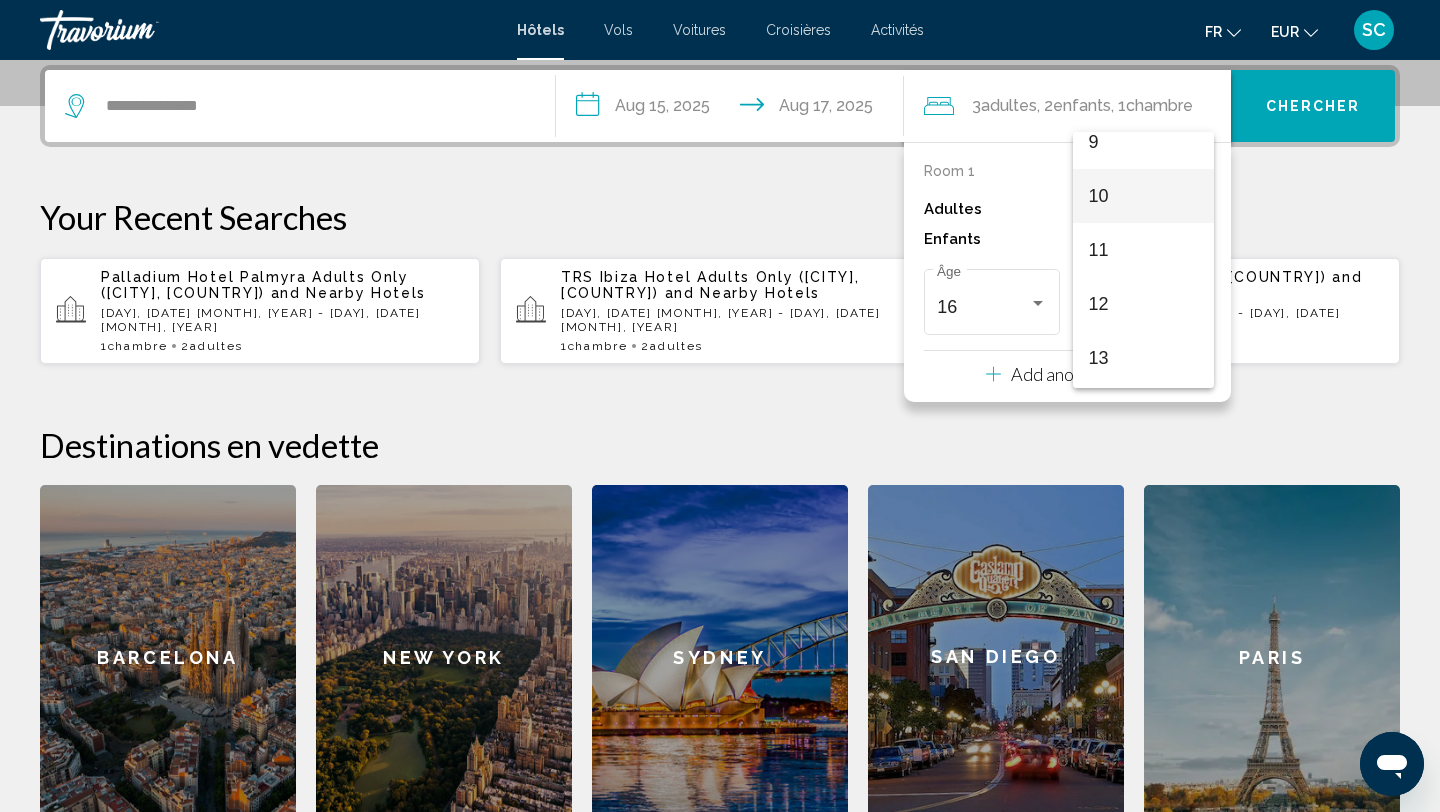 click on "10" at bounding box center [1143, 196] 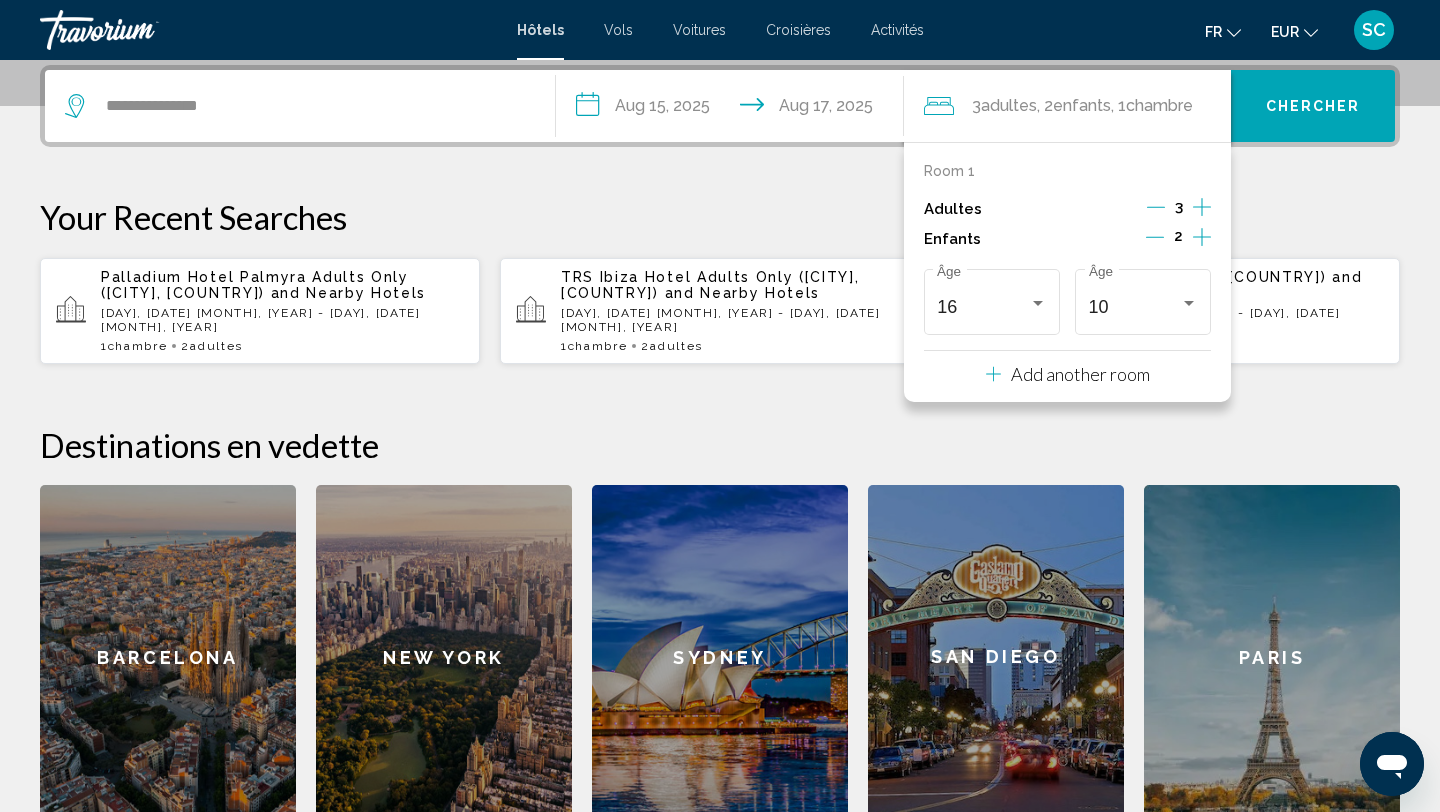 click on "Chercher" at bounding box center [1313, 106] 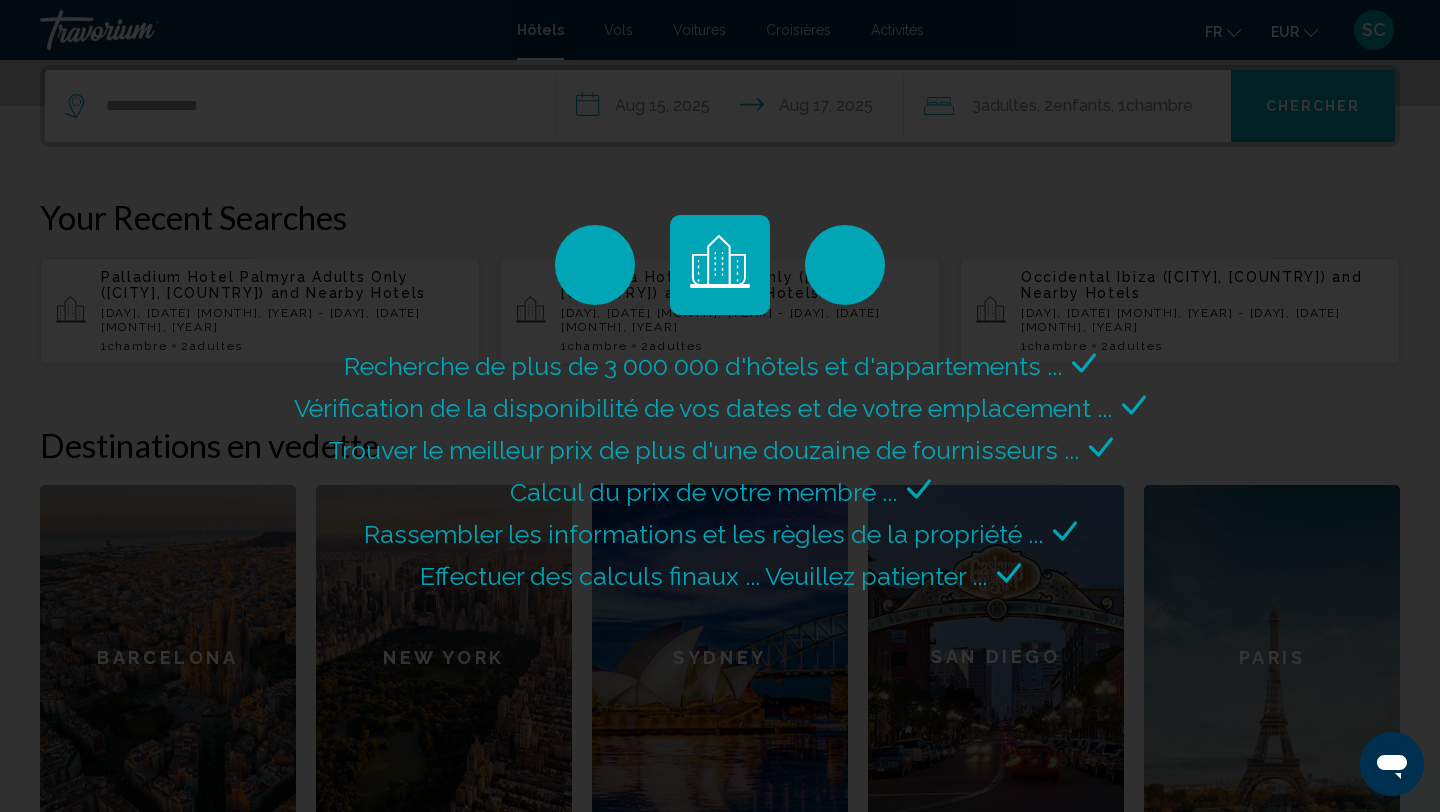 scroll, scrollTop: 0, scrollLeft: 0, axis: both 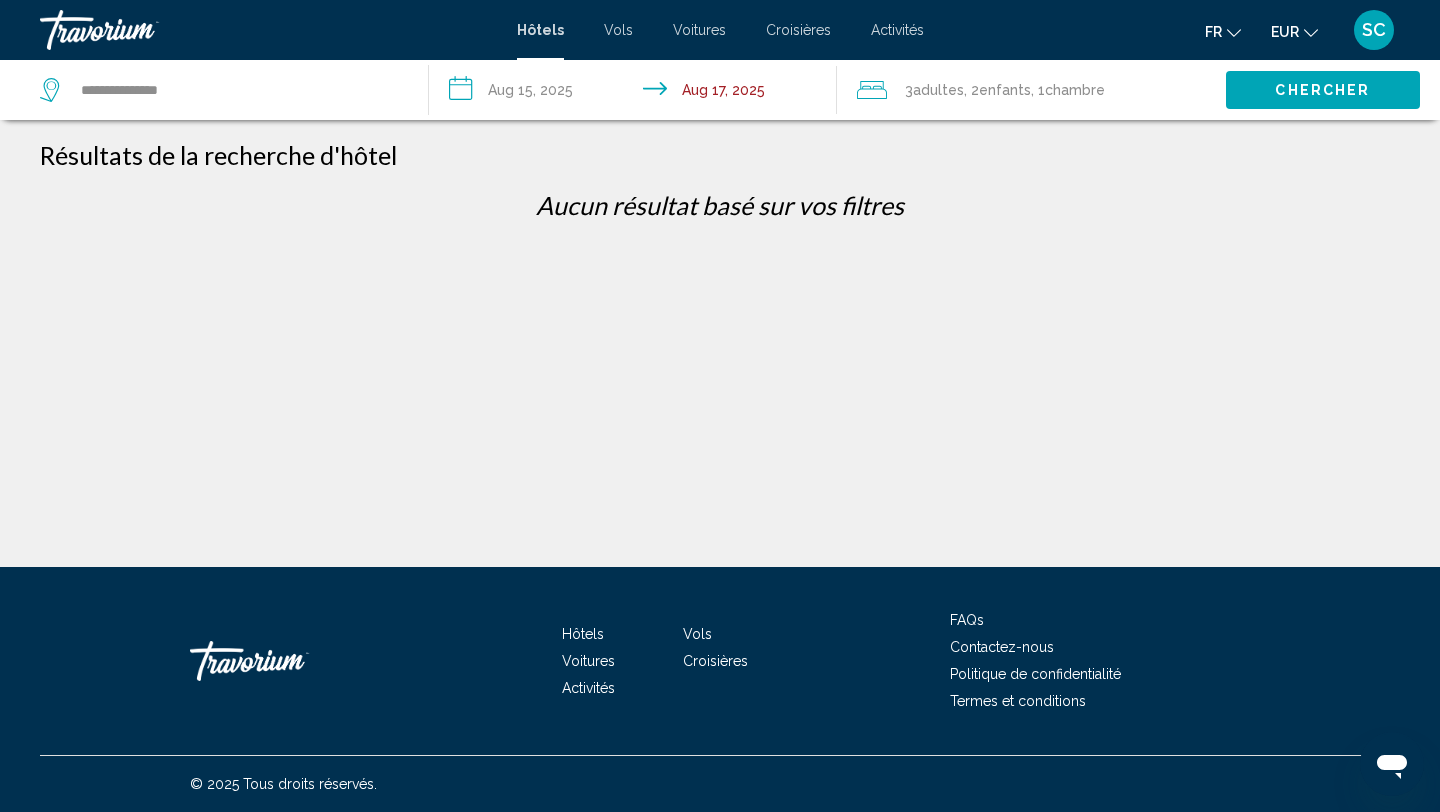 click on "**********" at bounding box center (720, 283) 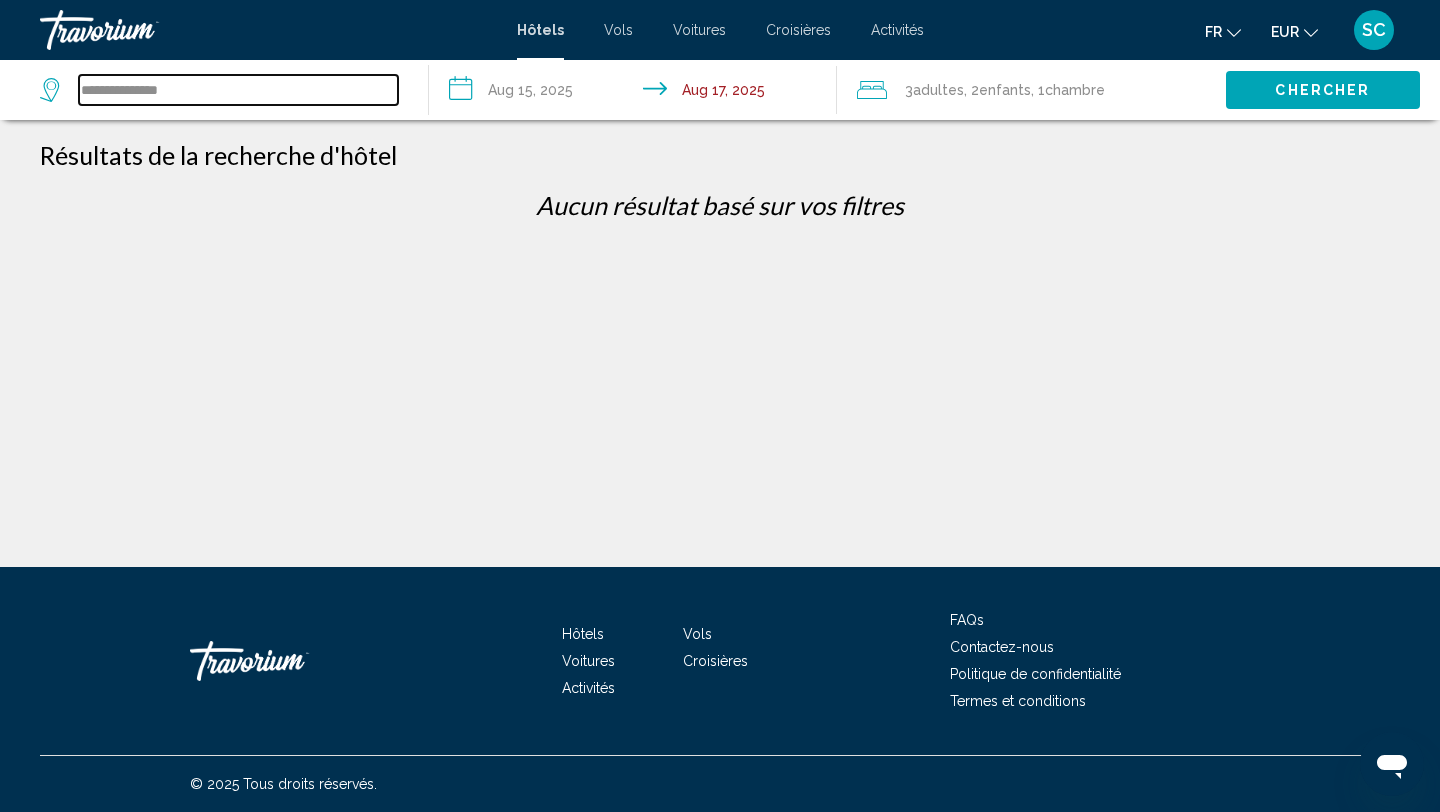 click on "**********" at bounding box center [238, 90] 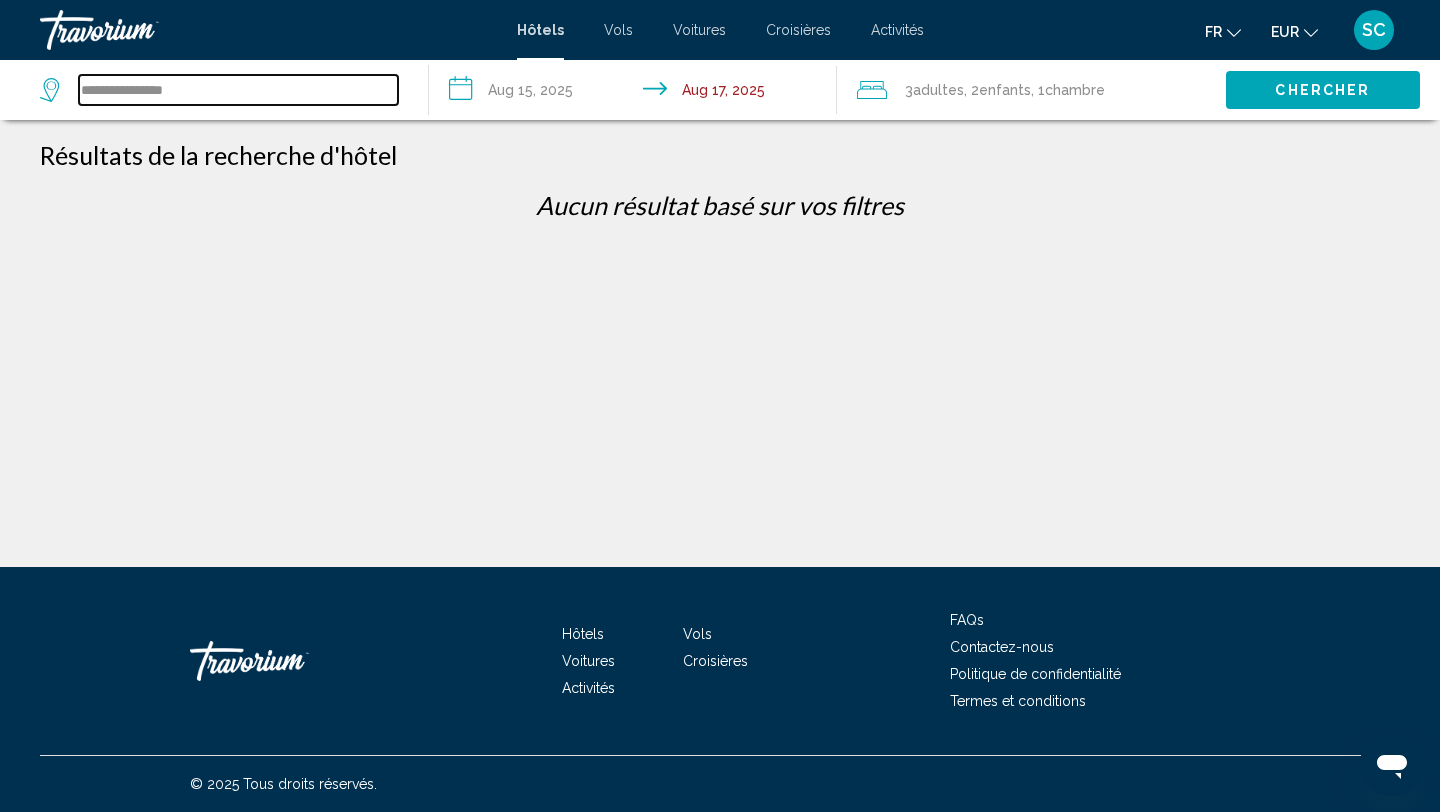 click on "**********" at bounding box center (238, 90) 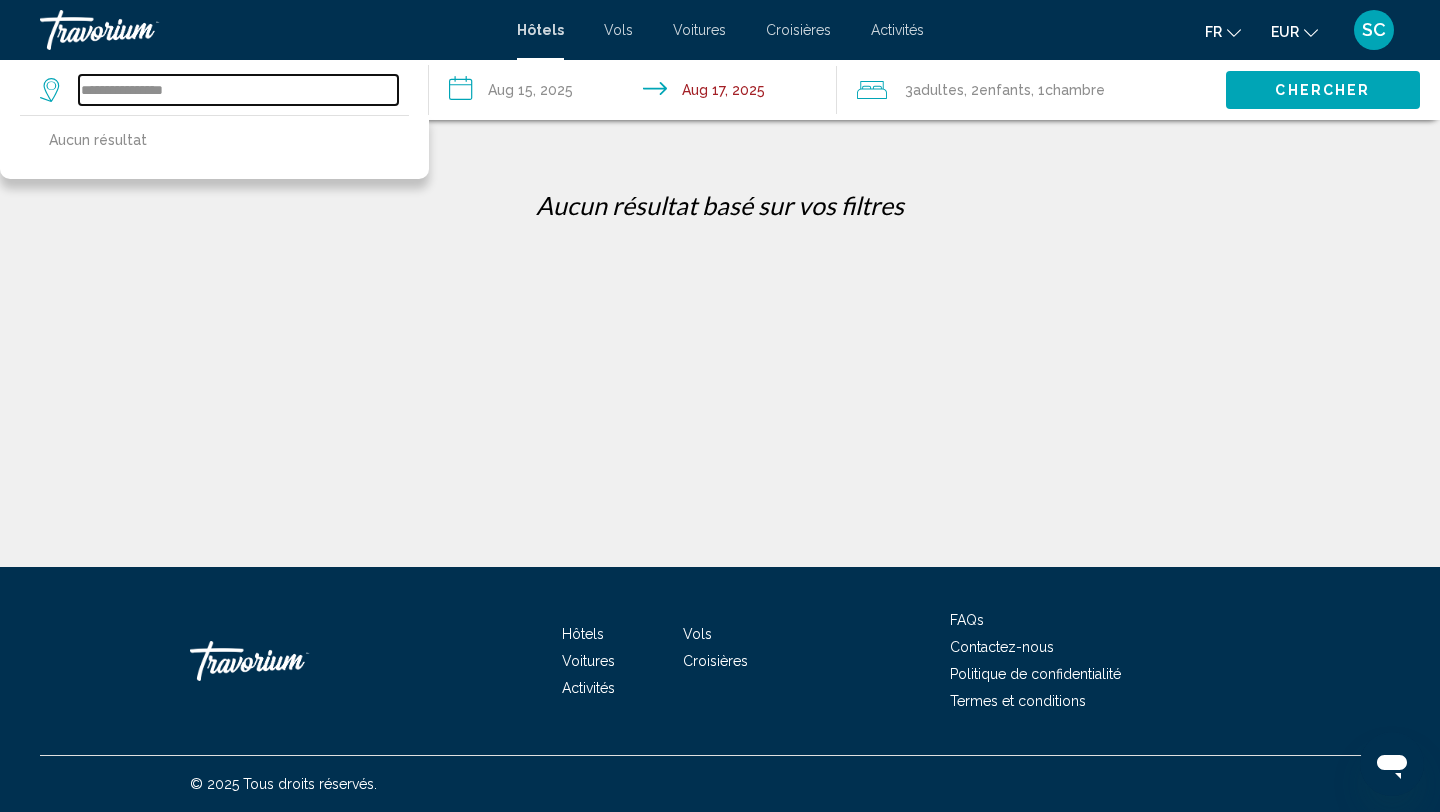 click on "**********" at bounding box center [238, 90] 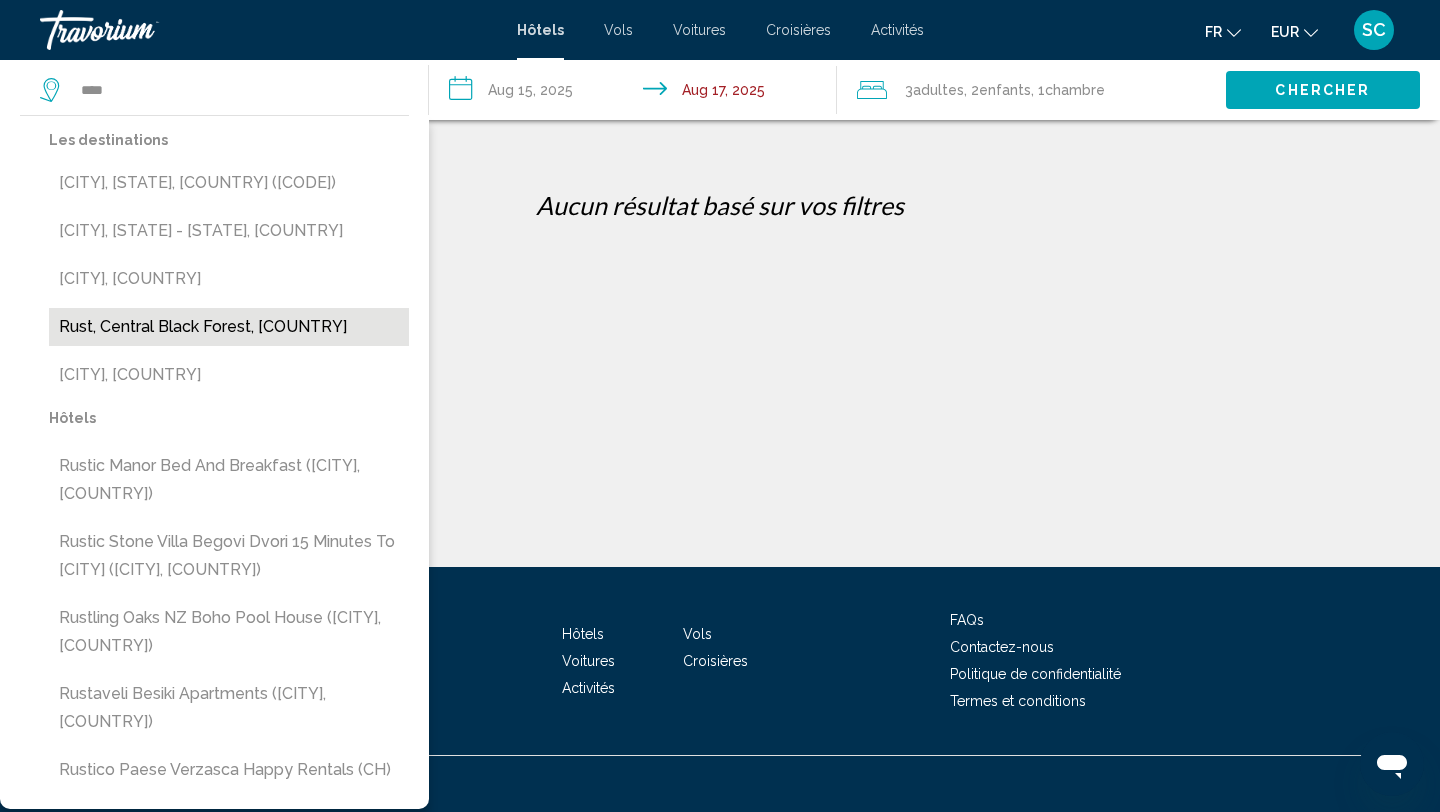 click on "Rust, Central Black Forest, [COUNTRY]" at bounding box center (229, 327) 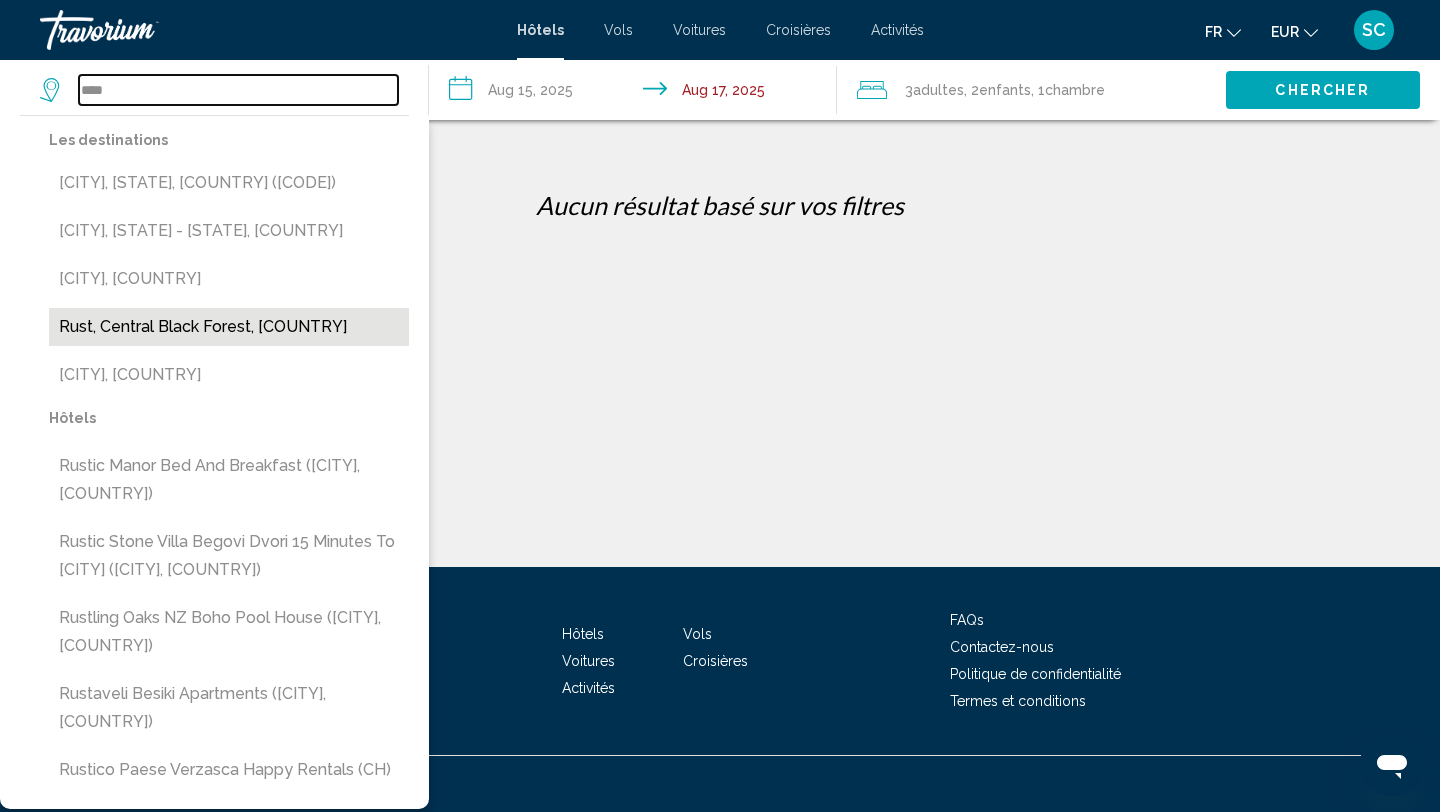 type on "**********" 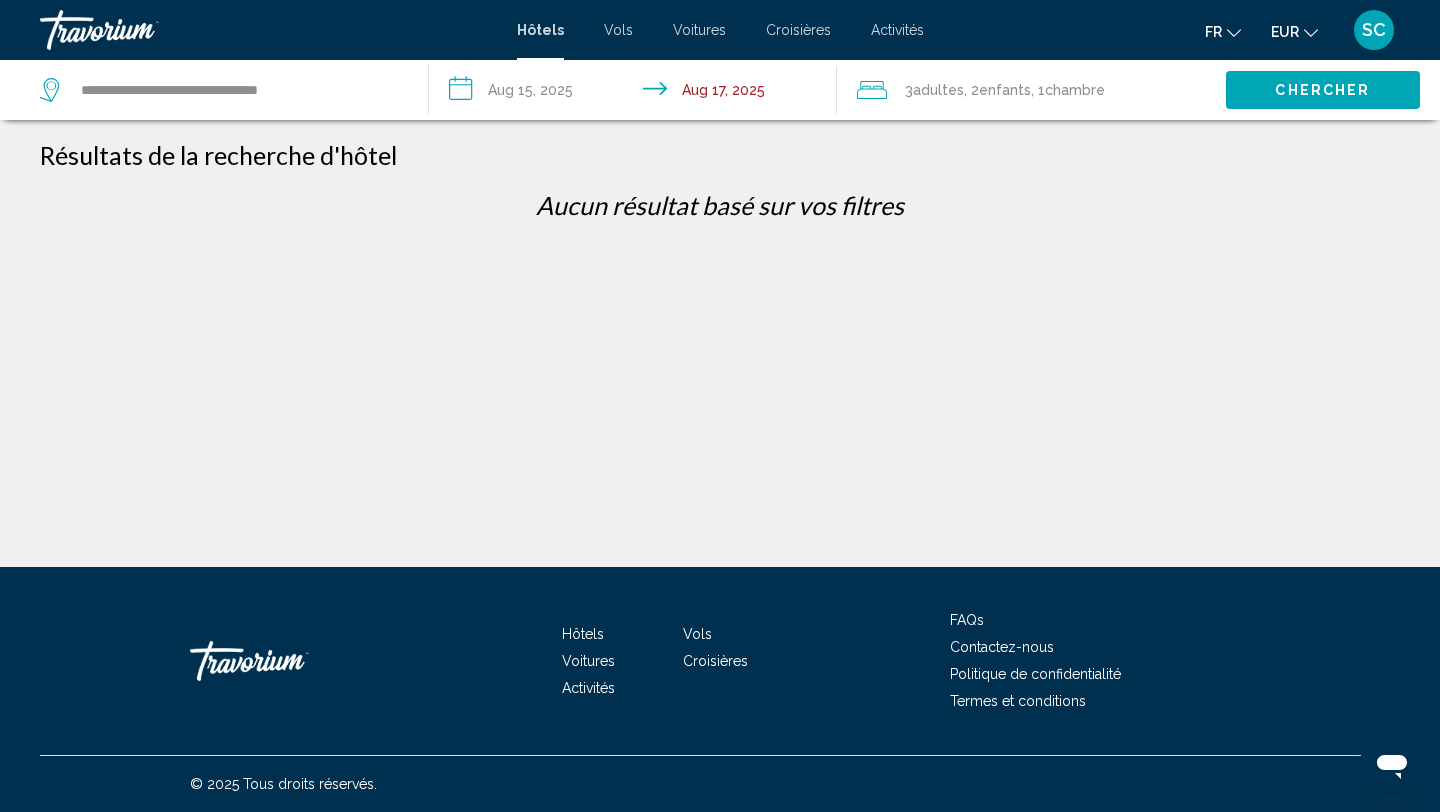 click on "Chercher" 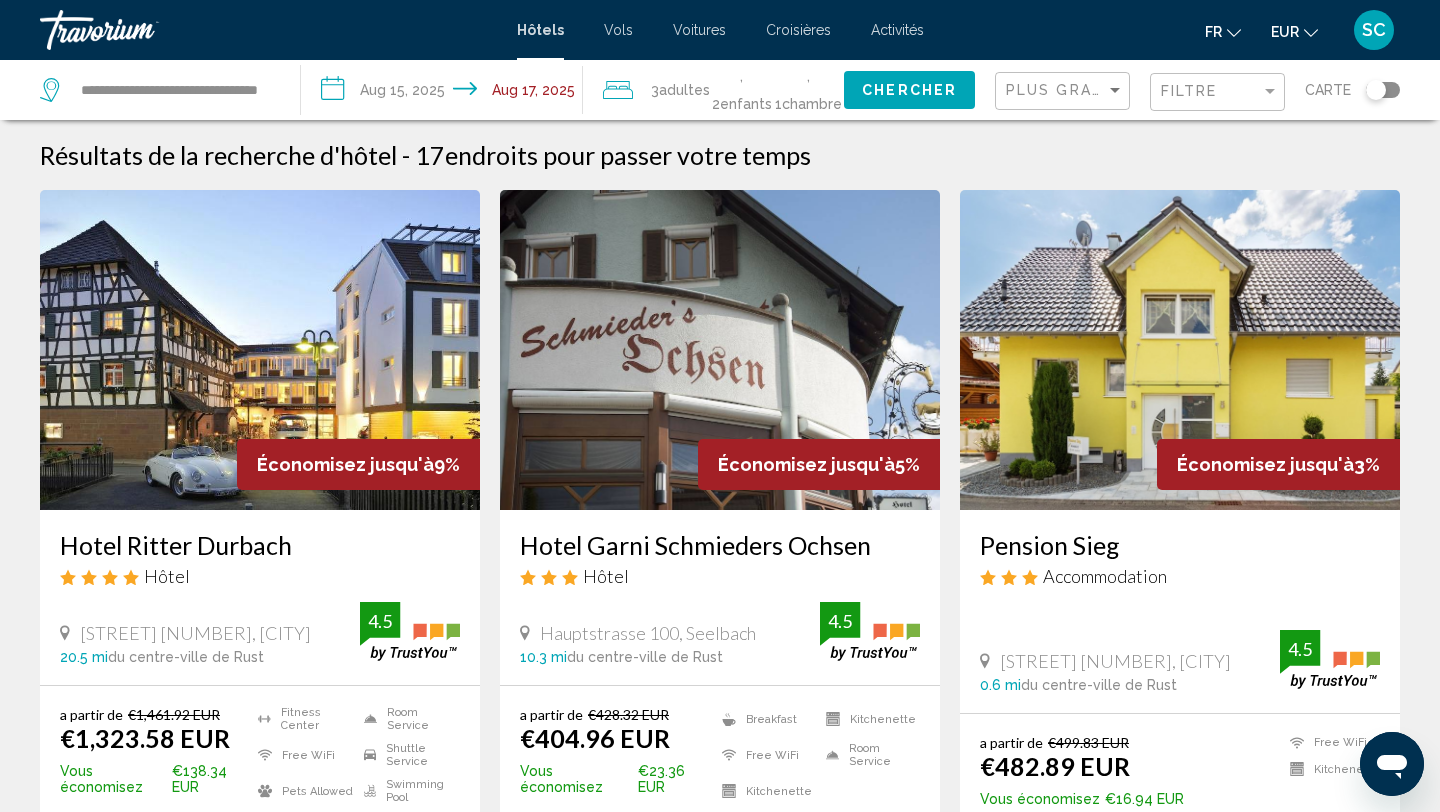 click 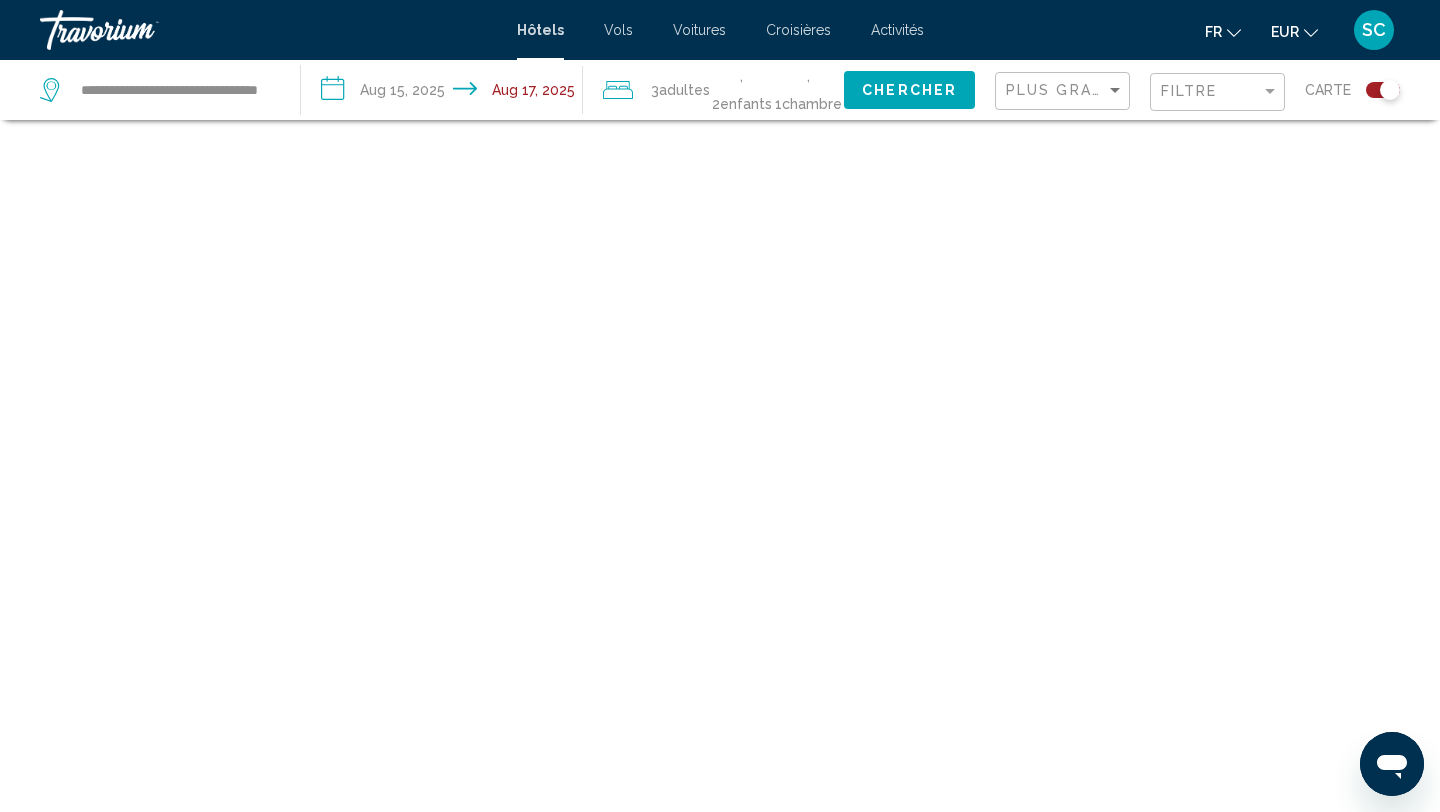 scroll, scrollTop: 120, scrollLeft: 0, axis: vertical 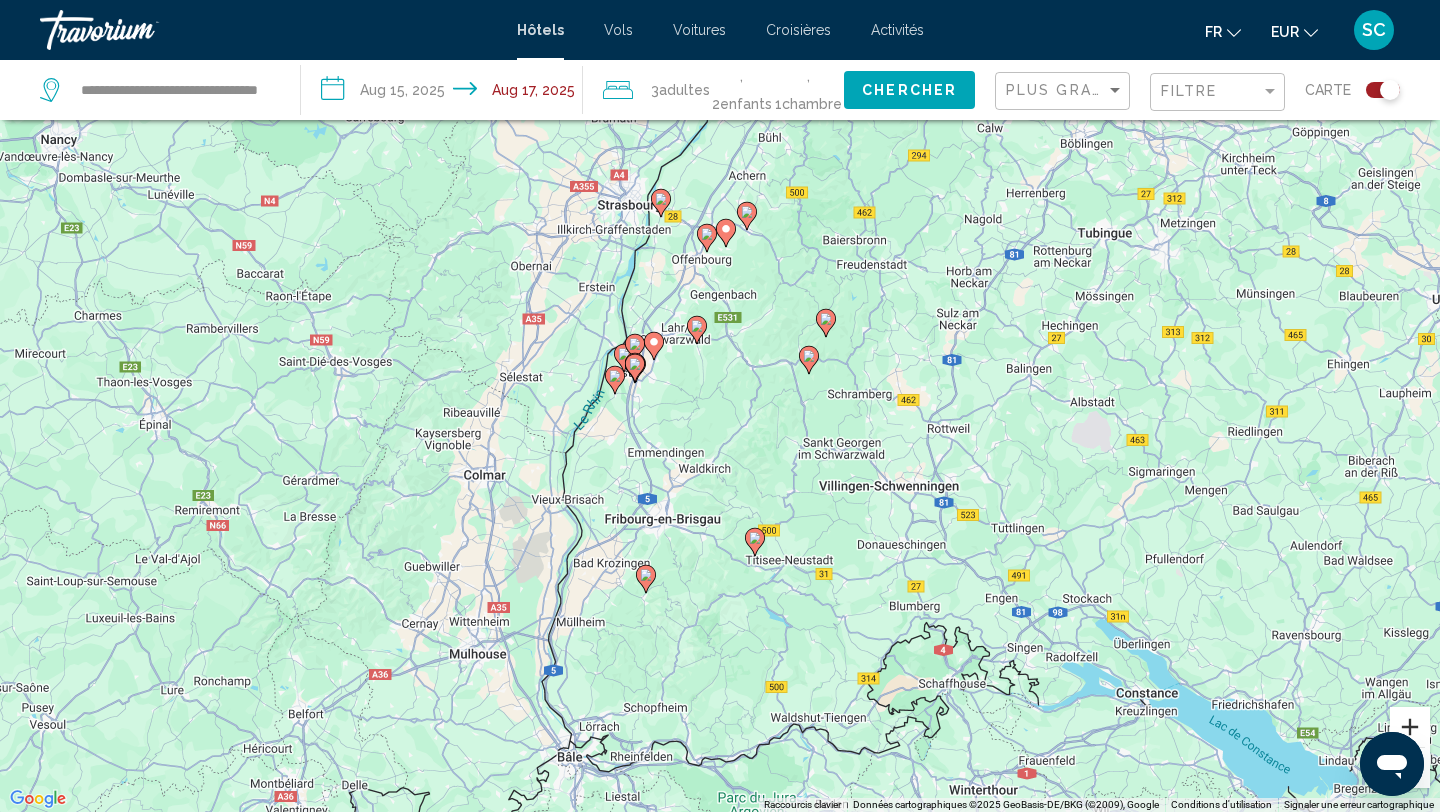 click at bounding box center [1410, 727] 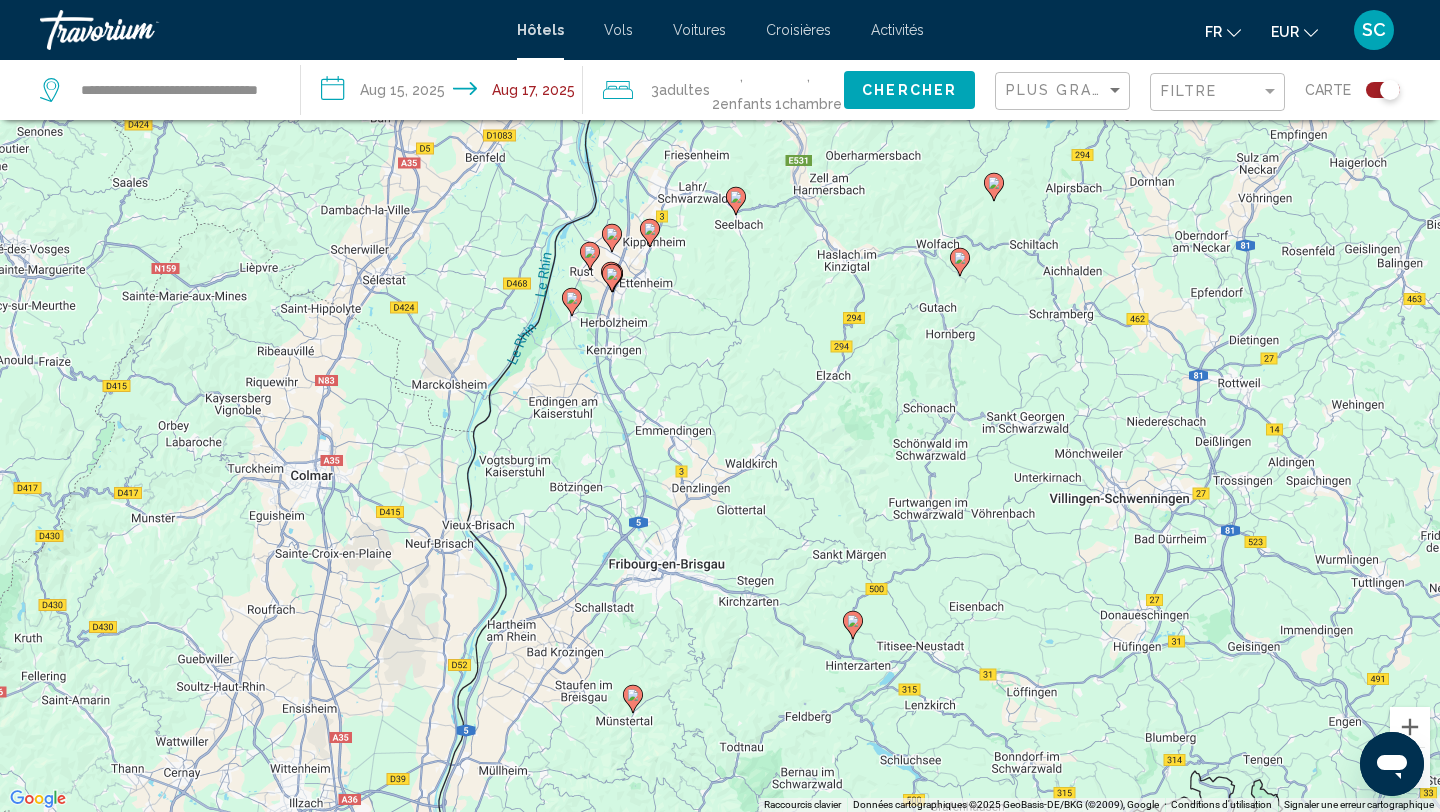 drag, startPoint x: 631, startPoint y: 507, endPoint x: 695, endPoint y: 439, distance: 93.38094 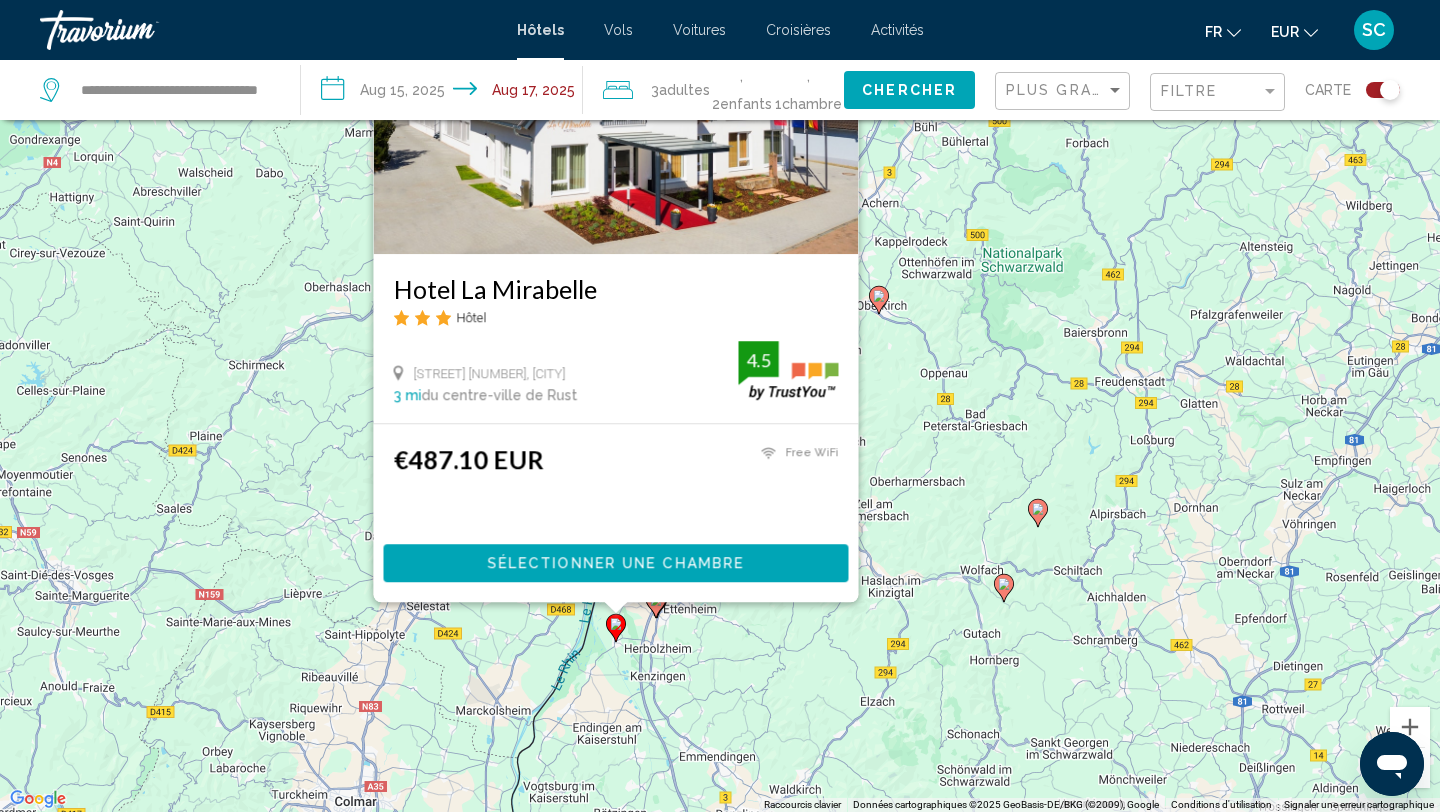 drag, startPoint x: 833, startPoint y: 758, endPoint x: 873, endPoint y: 631, distance: 133.15028 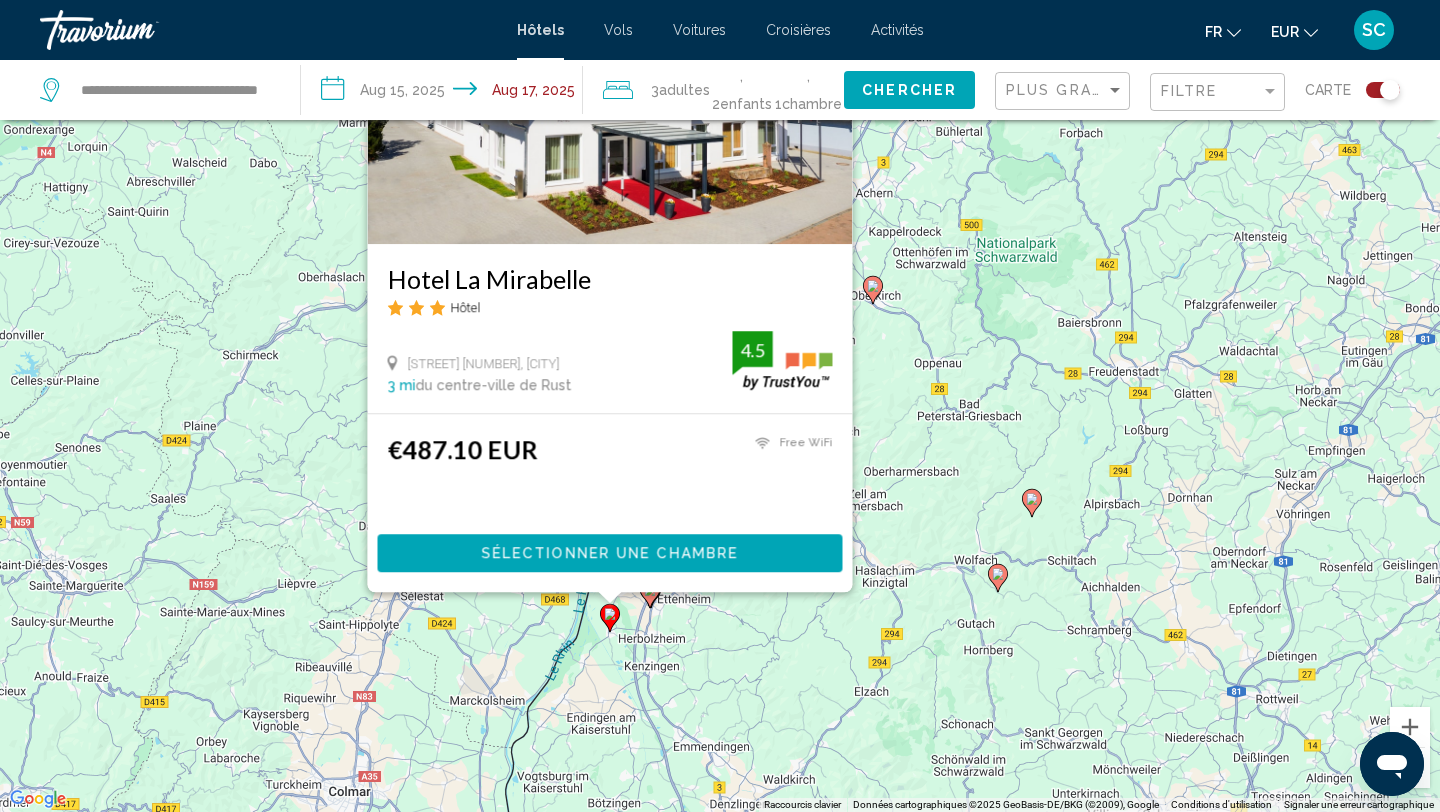 click on "Pour activer le glissement avec le clavier, appuyez sur Alt+Entrée. Une fois ce mode activé, utilisez les touches fléchées pour déplacer le repère. Pour valider le déplacement, appuyez sur Entrée. Pour annuler, Échap.  Hotel La Mirabelle
Hôtel
[STREET] [NUMBER], [CITY] 3 mi  du centre-ville de Rust de l'hôtel 4.5 €[PRICE] EUR
Free WiFi  4.5 Sélectionner une chambre" at bounding box center [720, 406] 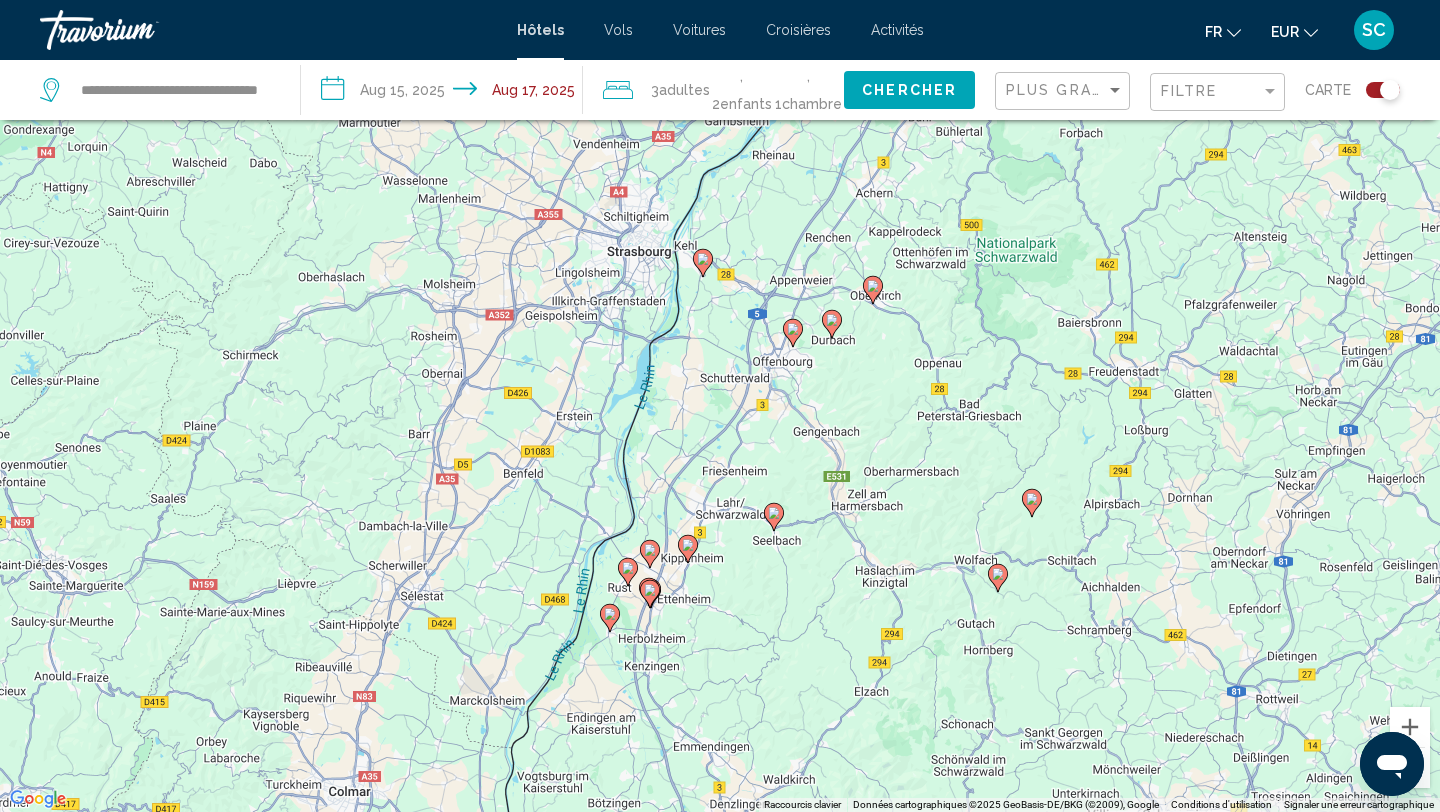 click 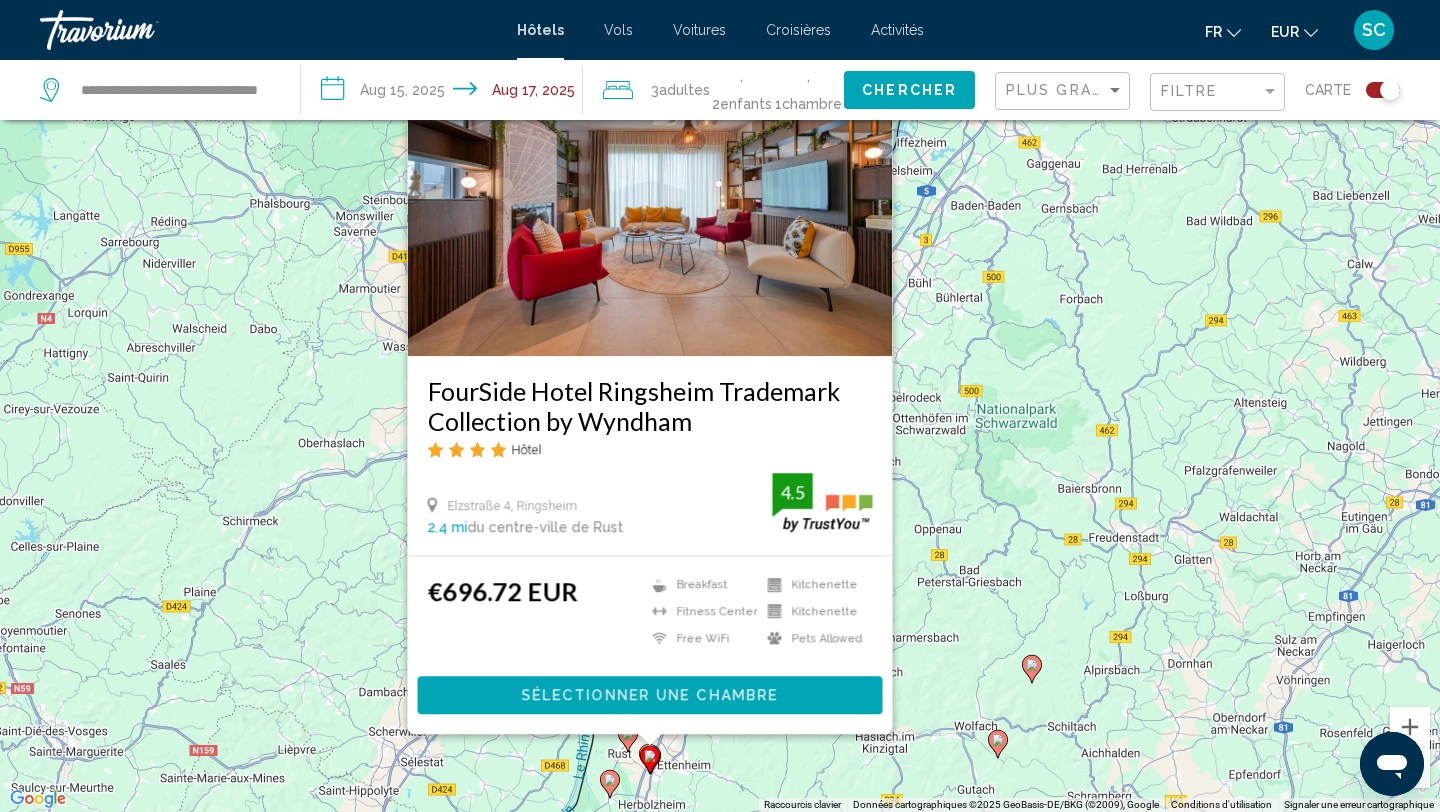 click on "Pour activer le glissement avec le clavier, appuyez sur Alt+Entrée. Une fois ce mode activé, utilisez les touches fléchées pour déplacer le repère. Pour valider le déplacement, appuyez sur Entrée. Pour annuler, Échap.  FourSide Hotel Ringsheim Trademark Collection by Wyndham
Hôtel
[STREET] [NUMBER], [CITY] 2.4 mi  du centre-ville de Rust de l'hôtel 4.5 €[PRICE] EUR
Breakfast
Fitness Center
Free WiFi
Kitchenette
Kitchenette
Pets Allowed  4.5" at bounding box center (720, 406) 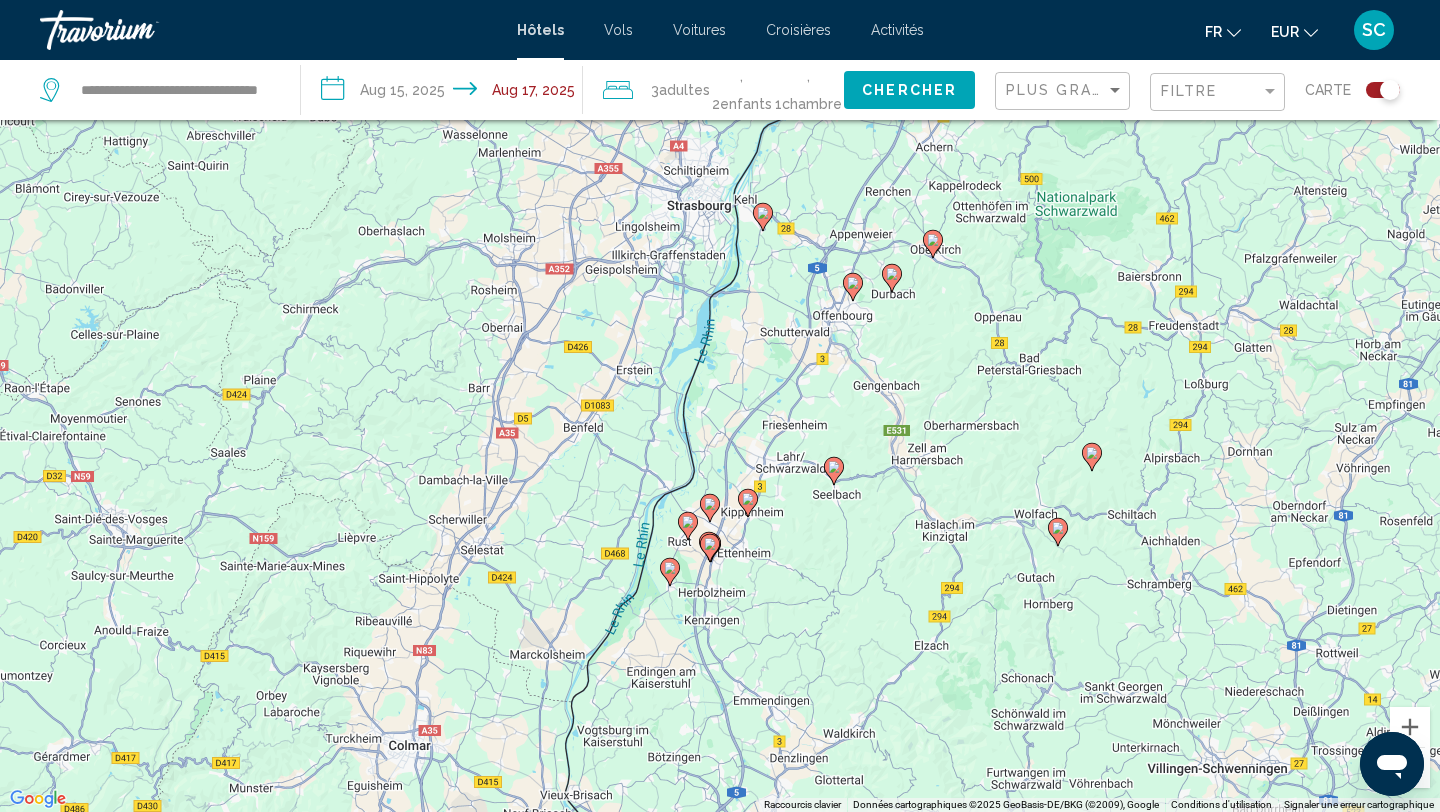 drag, startPoint x: 670, startPoint y: 662, endPoint x: 762, endPoint y: 428, distance: 251.43588 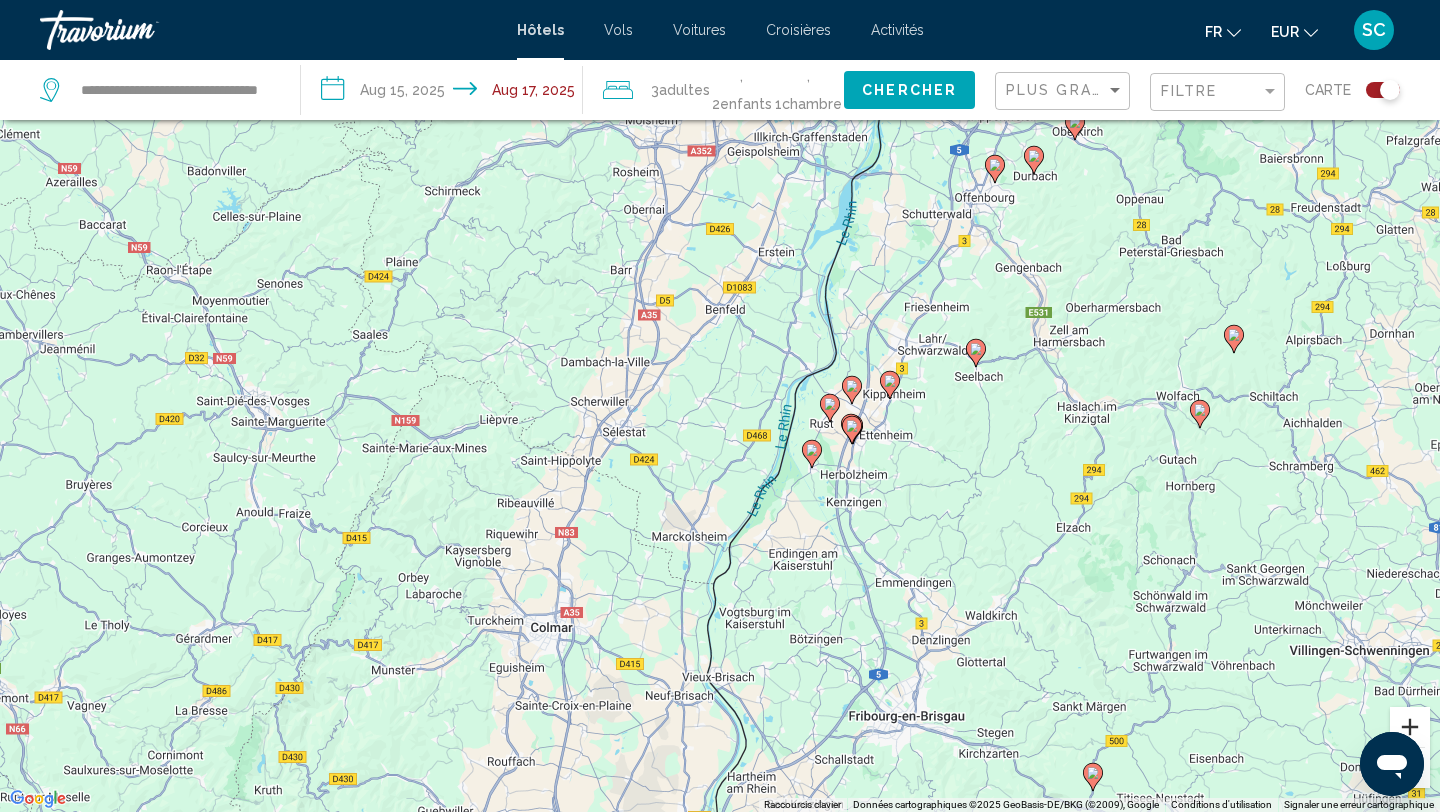 click at bounding box center [1410, 727] 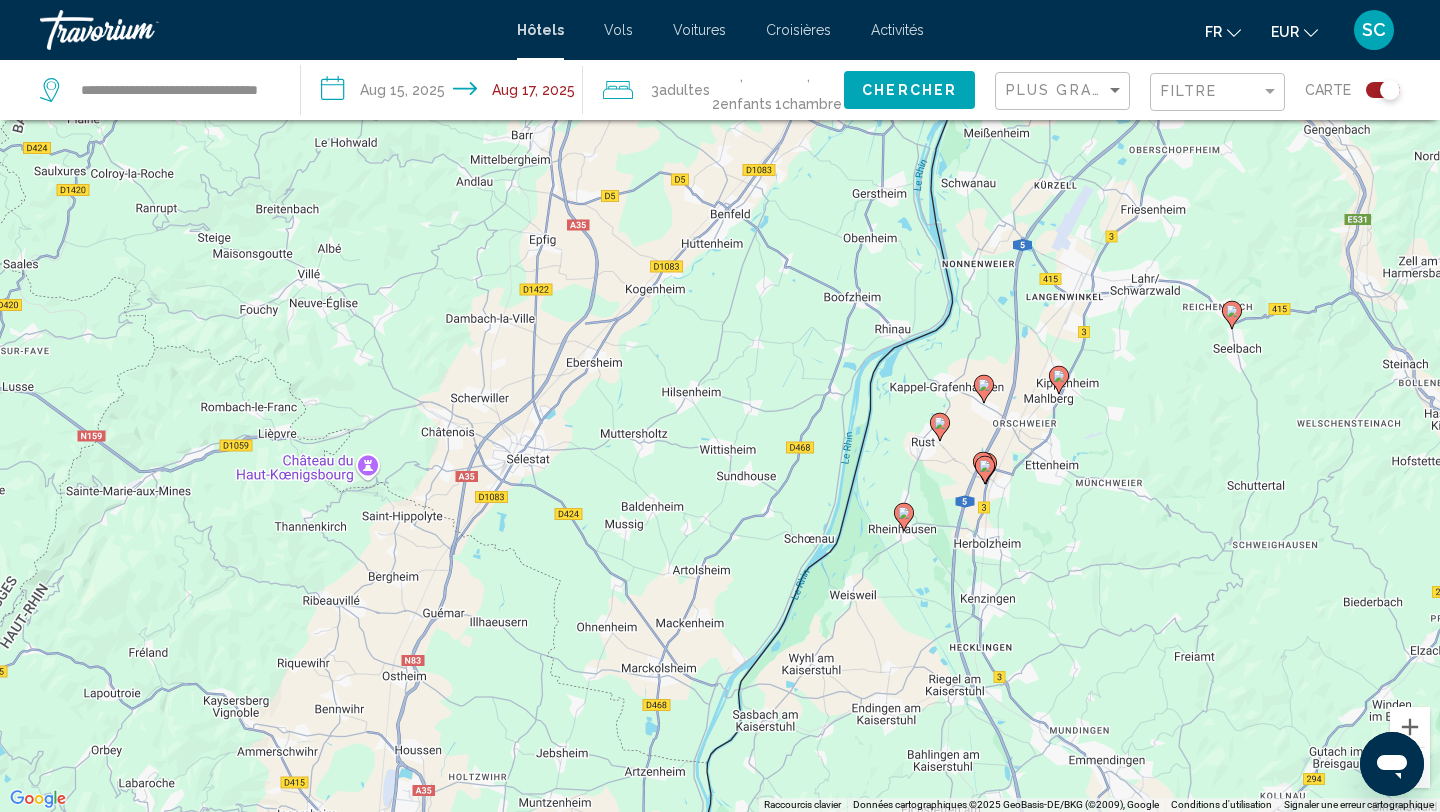 click at bounding box center [985, 470] 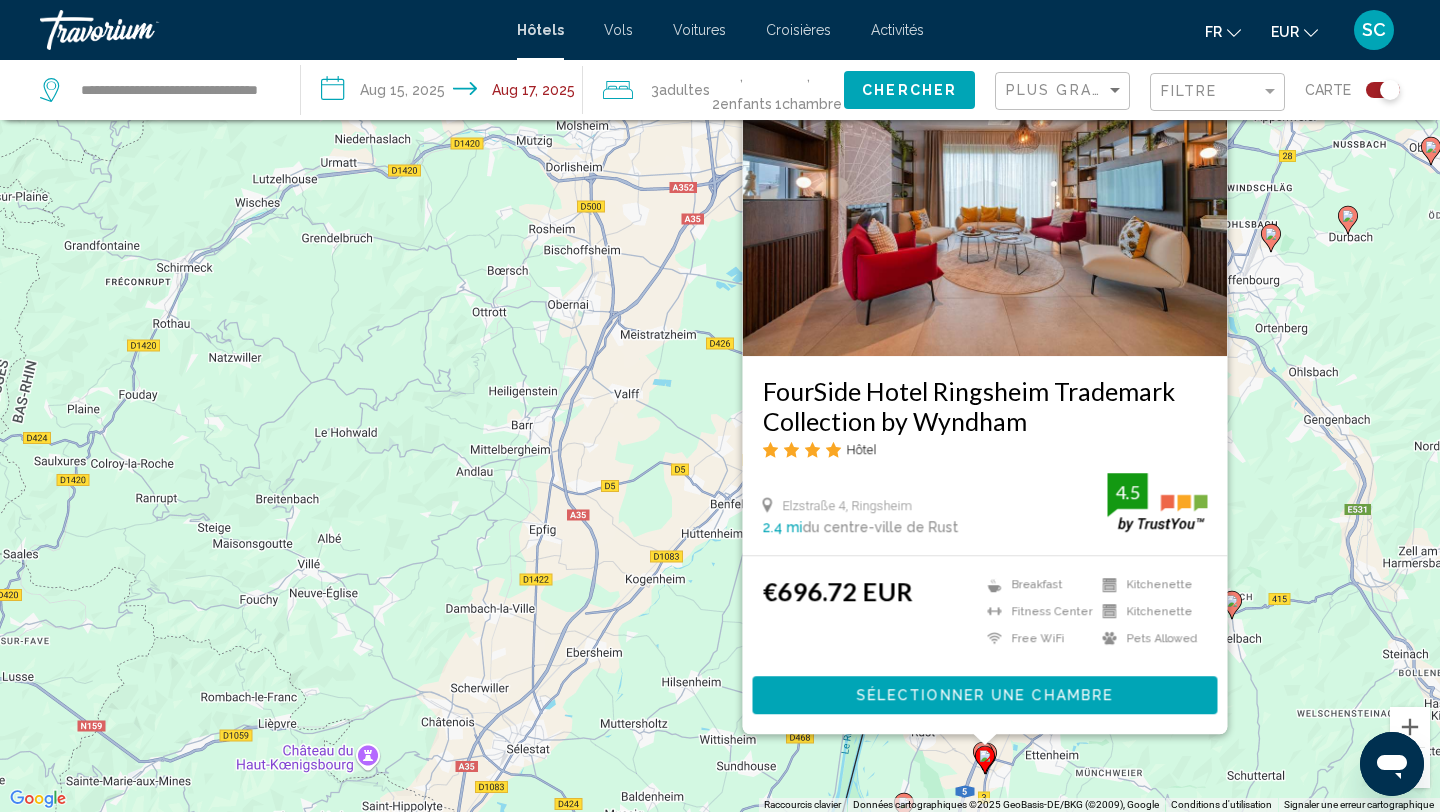 click on "Pour activer le glissement avec le clavier, appuyez sur Alt+Entrée. Une fois ce mode activé, utilisez les touches fléchées pour déplacer le repère. Pour valider le déplacement, appuyez sur Entrée. Pour annuler, Échap.  FourSide Hotel Ringsheim Trademark Collection by Wyndham
Hôtel
[STREET] [NUMBER], [CITY] 2.4 mi  du centre-ville de Rust de l'hôtel 4.5 €[PRICE] EUR
Breakfast
Fitness Center
Free WiFi
Kitchenette
Kitchenette
Pets Allowed  4.5" at bounding box center (720, 406) 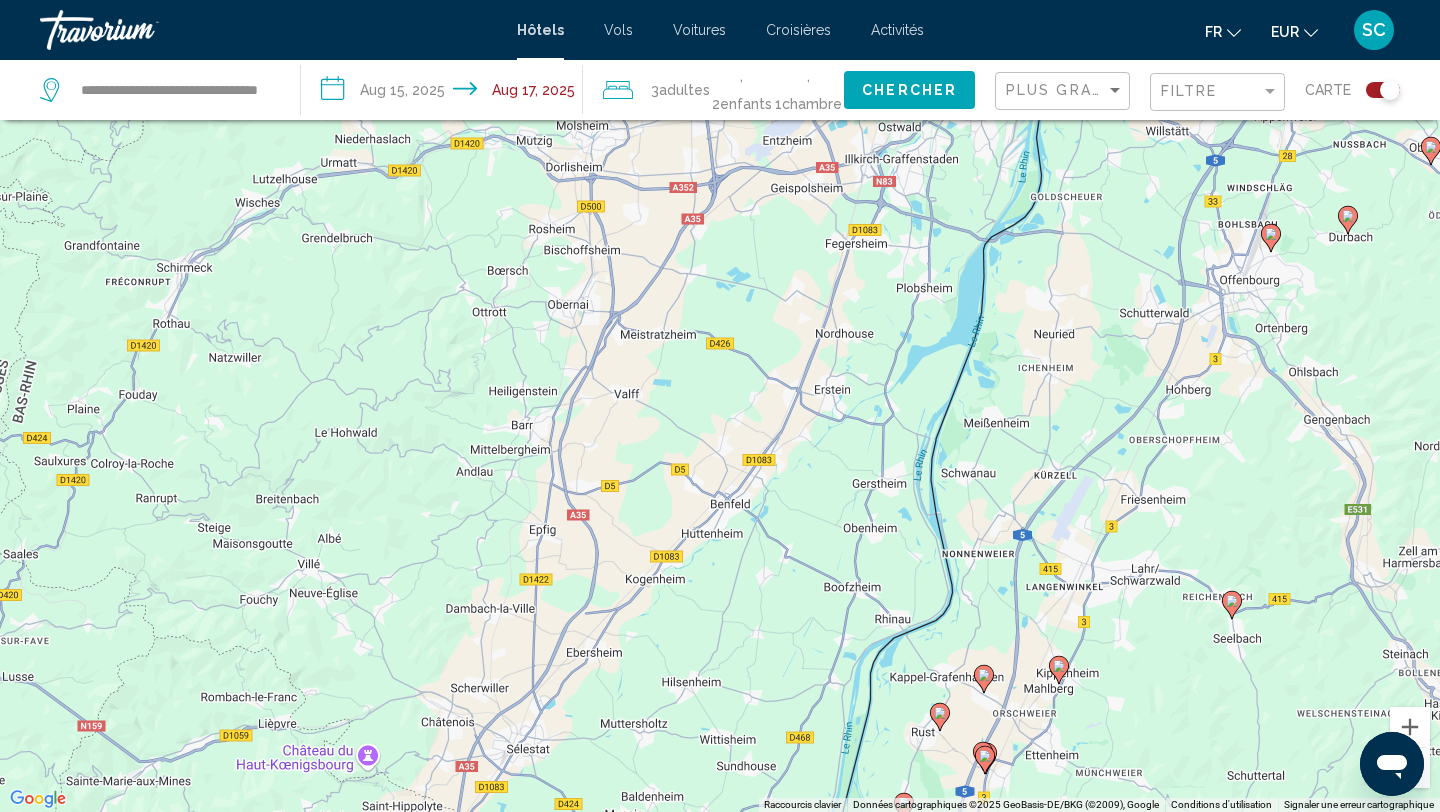 click 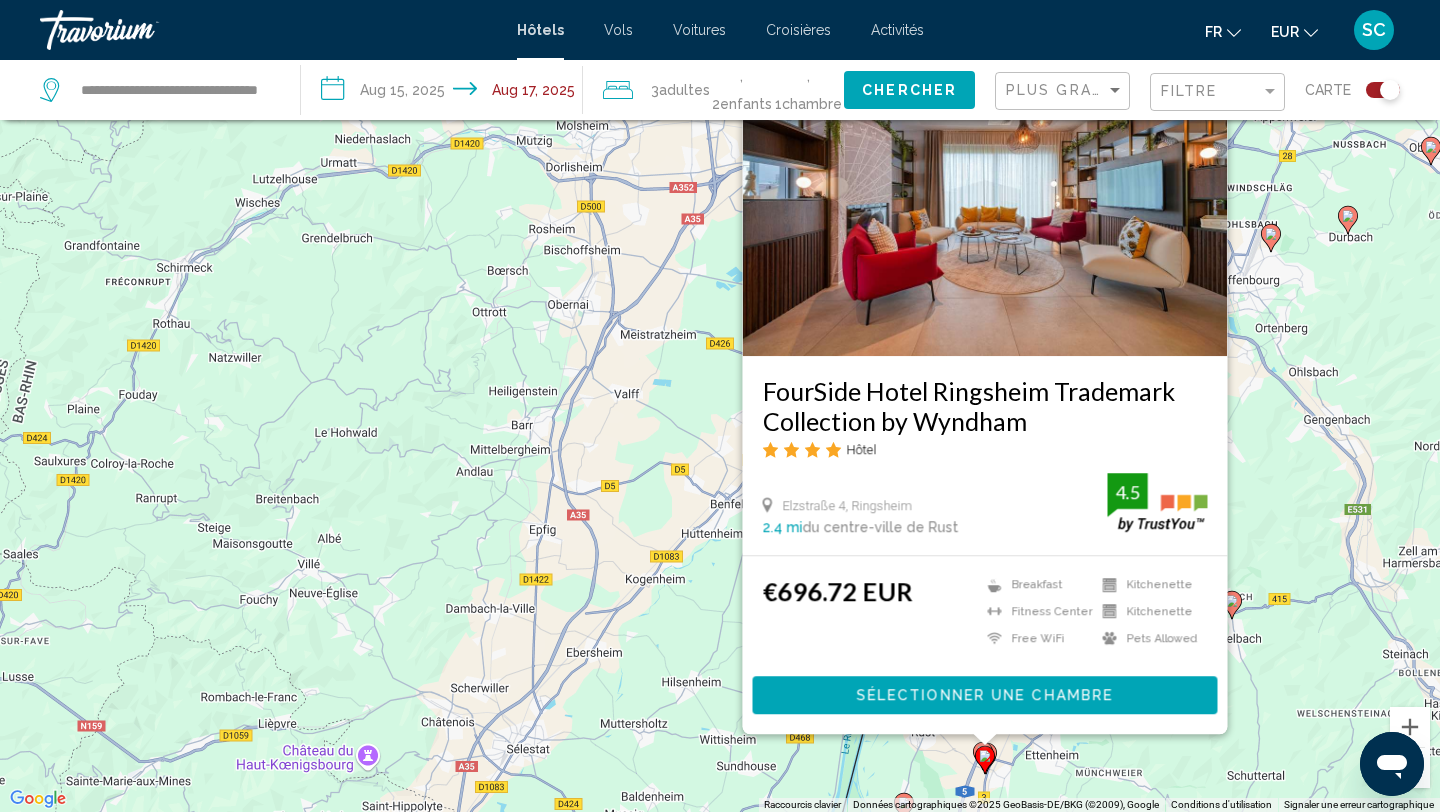 click on "Pour activer le glissement avec le clavier, appuyez sur Alt+Entrée. Une fois ce mode activé, utilisez les touches fléchées pour déplacer le repère. Pour valider le déplacement, appuyez sur Entrée. Pour annuler, Échap.  FourSide Hotel Ringsheim Trademark Collection by Wyndham
Hôtel
[STREET] [NUMBER], [CITY] 2.4 mi  du centre-ville de Rust de l'hôtel 4.5 €[PRICE] EUR
Breakfast
Fitness Center
Free WiFi
Kitchenette
Kitchenette
Pets Allowed  4.5" at bounding box center (720, 406) 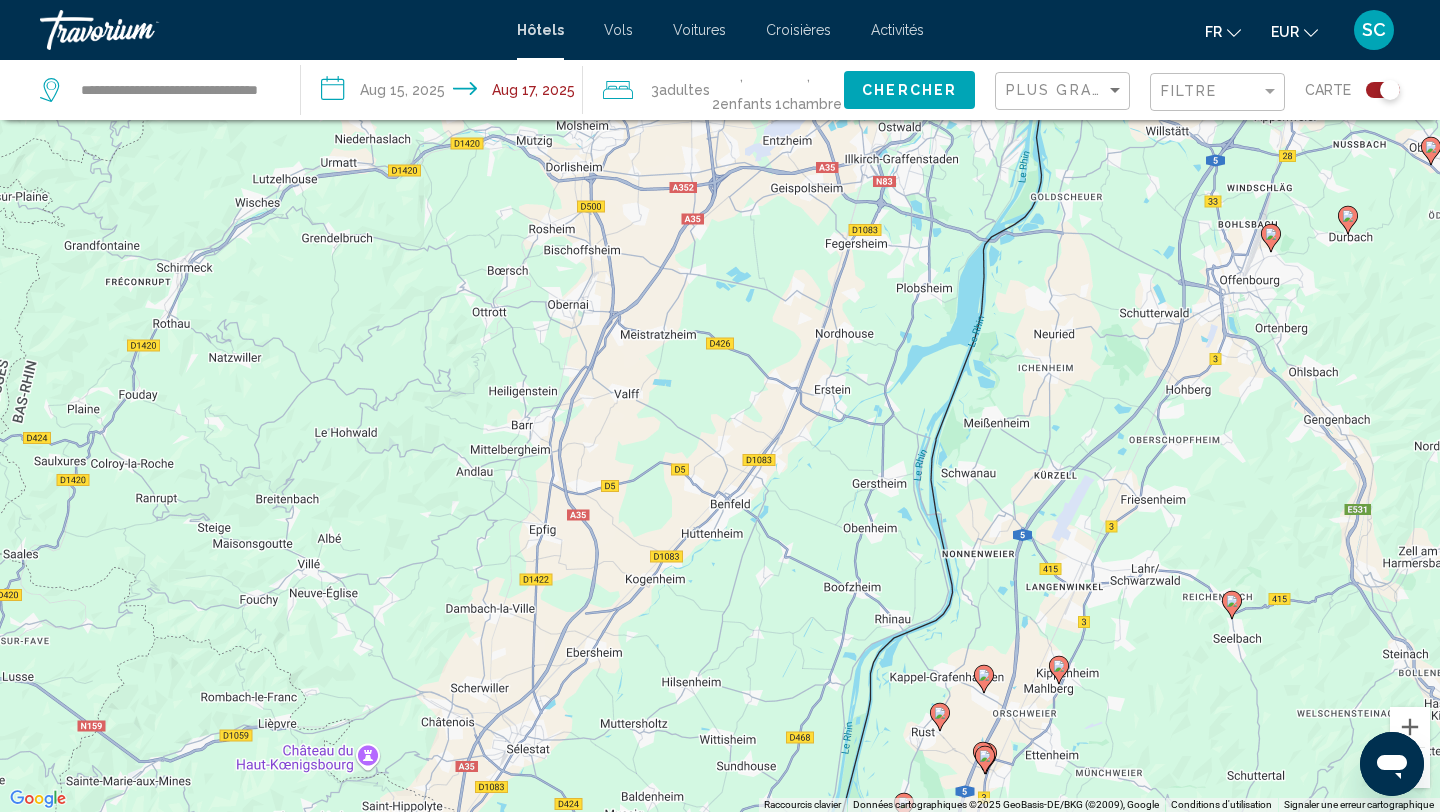 click on "Pour activer le glissement avec le clavier, appuyez sur Alt+Entrée. Une fois ce mode activé, utilisez les touches fléchées pour déplacer le repère. Pour valider le déplacement, appuyez sur Entrée. Pour annuler, appuyez sur Échap." at bounding box center [720, 406] 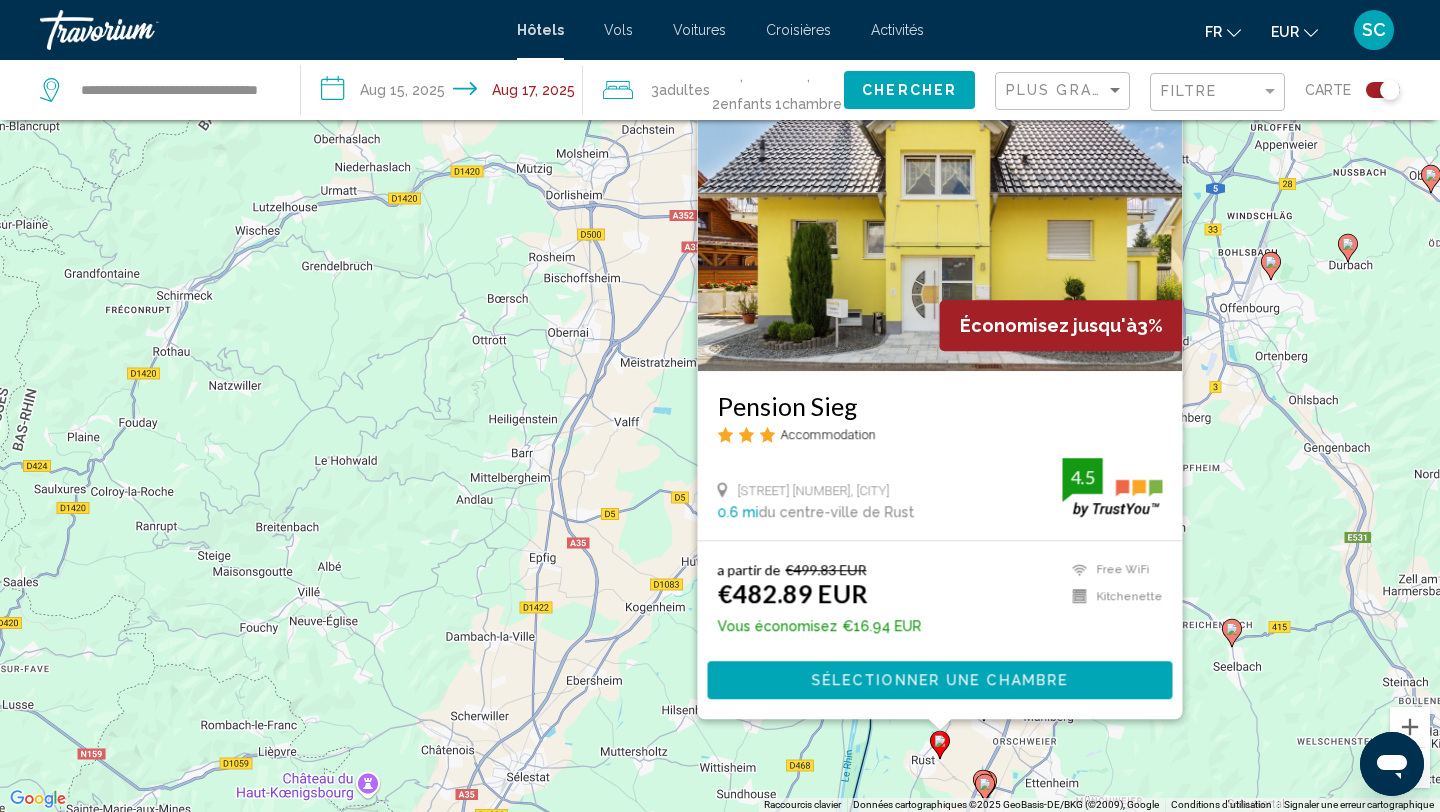 click on "Pour activer le glissement avec le clavier, appuyez sur Alt+Entrée. Une fois ce mode activé, utilisez les touches fléchées pour déplacer le repère. Pour valider le déplacement, appuyez sur Entrée. Pour annuler, Échap. Économisez jusqu'à  3%   Pension Sieg
Accommodation
[STREET] [NUMBER], [CITY] 0.6 mi  du centre-ville de Rust de l'hôtel 4.5 a partir de €[PRICE] EUR €[PRICE] EUR  Vous économisez  €[PRICE] EUR
Free WiFi
Kitchenette  4.5 Sélectionner une chambre" at bounding box center [720, 406] 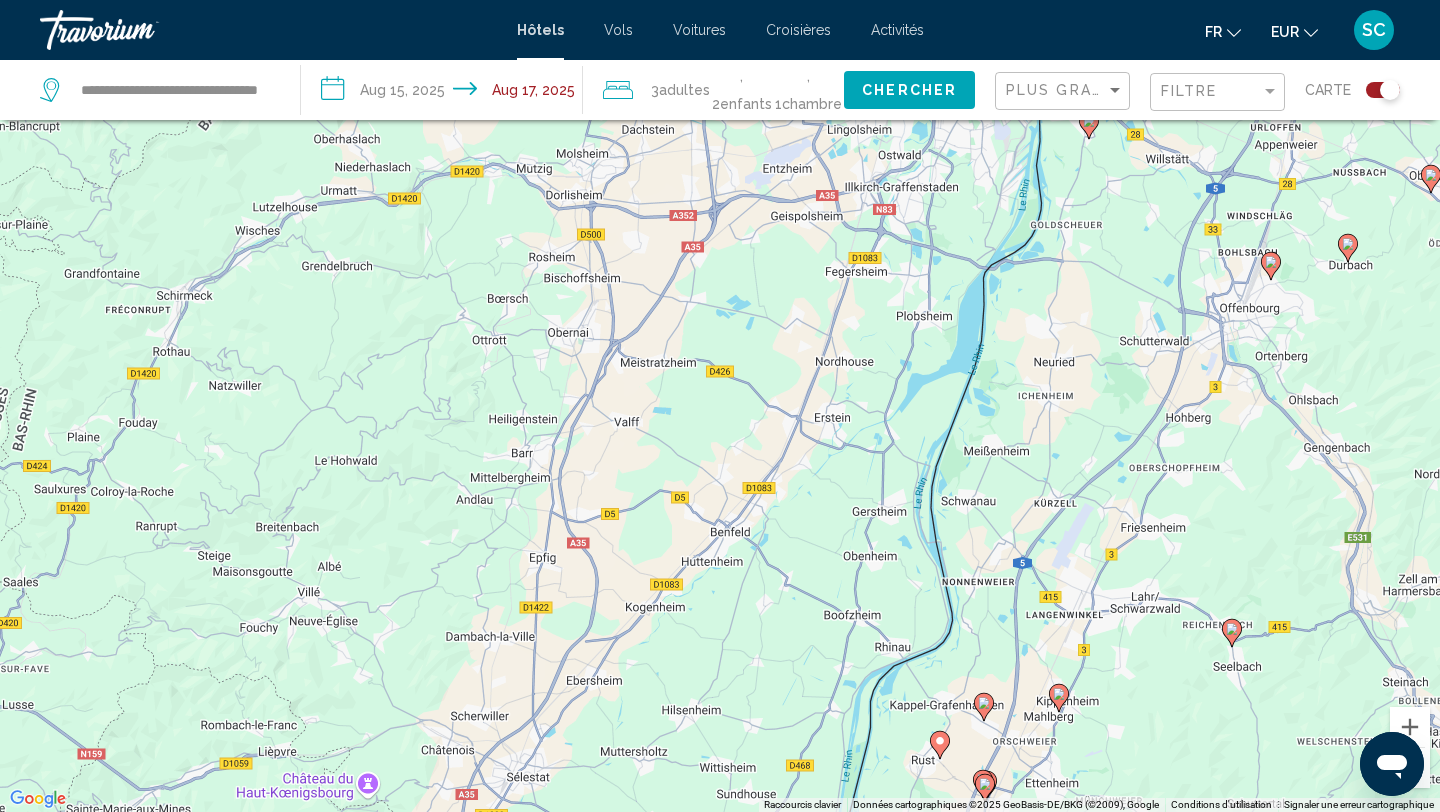 click 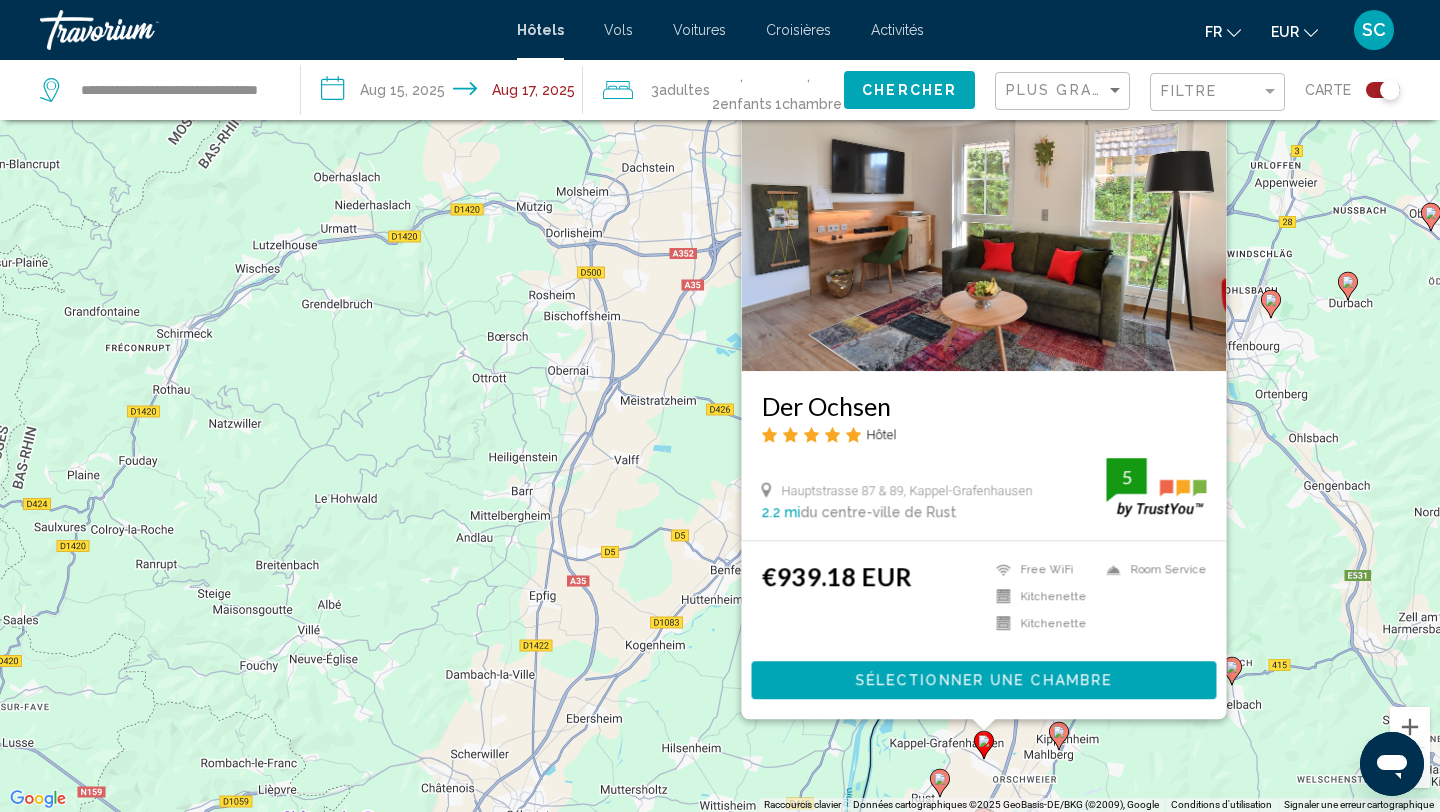 click on "Pour activer le glissement avec le clavier, appuyez sur Alt+Entrée. Une fois ce mode activé, utilisez les touches fléchées pour déplacer le repère. Pour valider le déplacement, appuyez sur Entrée. Pour annuler, Échap.  Der Ochsen
Hôtel
[STREET] [NUMBER], [CITY] 2.2 mi  du centre-ville de Rust de l'hôtel 5 €[PRICE] EUR
Free WiFi
Kitchenette
Kitchenette
Room Service  5 Sélectionner une chambre" at bounding box center (720, 406) 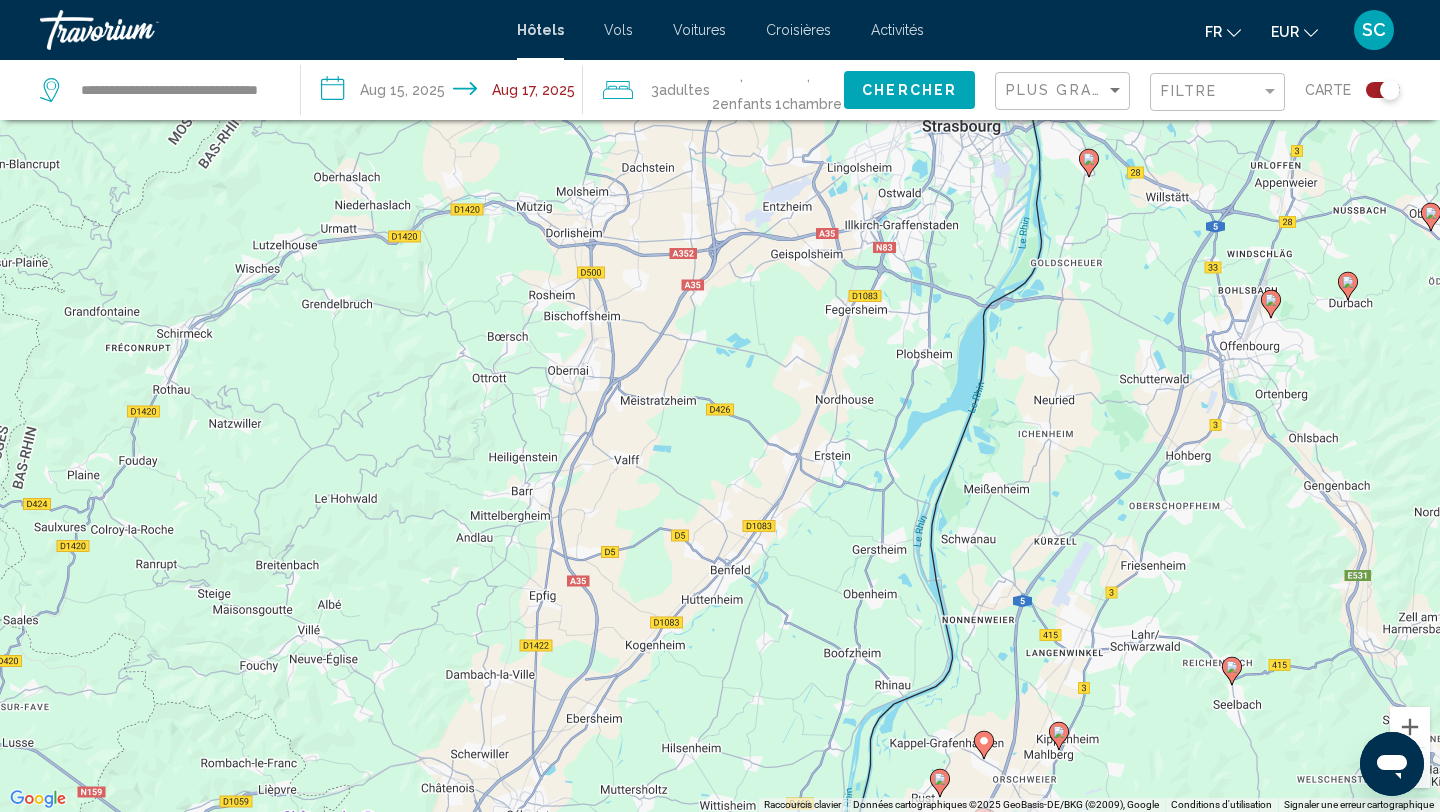 click at bounding box center [1059, 736] 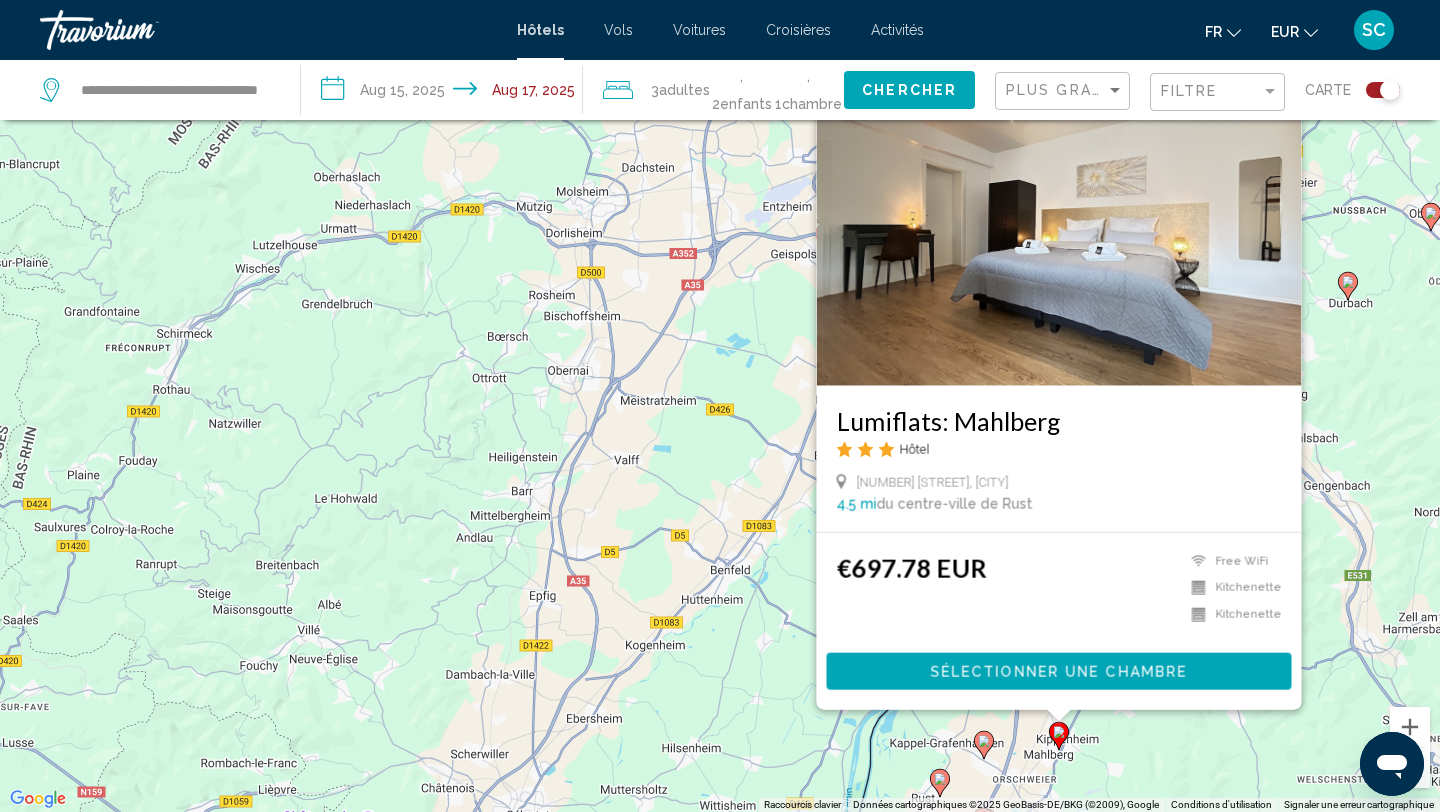 click on "Pour activer le glissement avec le clavier, appuyez sur Alt+Entrée. Une fois ce mode activé, utilisez les touches fléchées pour déplacer le repère. Pour valider le déplacement, appuyez sur Entrée. Pour annuler, Échap.  Lumiflats: Mahlberg
Hôtel
[NUMBER] [STREET], [CITY] 4.5 mi  du centre-ville de Rust de l'hôtel €[PRICE] EUR
Free WiFi
Kitchenette
Kitchenette  Sélectionner une chambre" at bounding box center (720, 406) 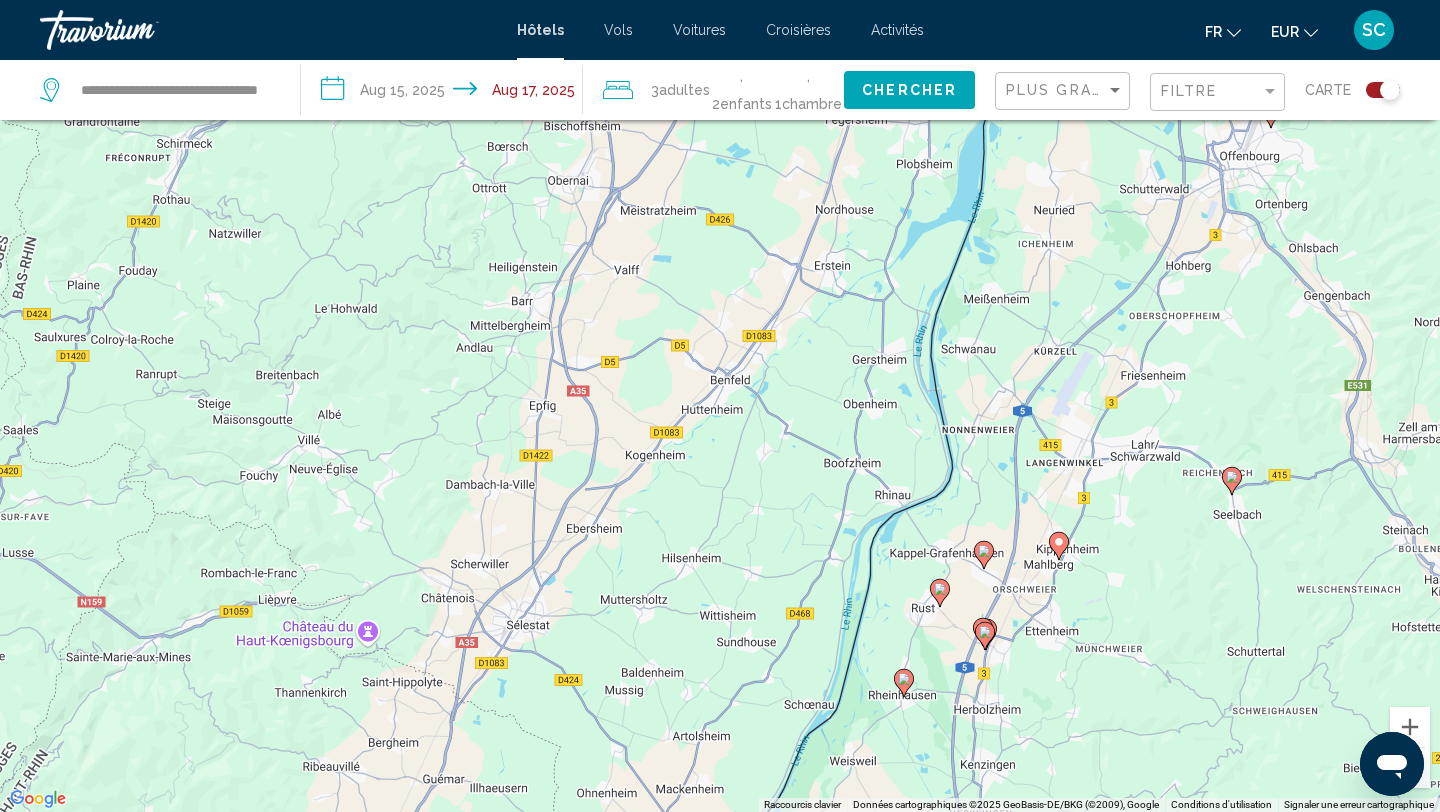 drag, startPoint x: 1118, startPoint y: 782, endPoint x: 1114, endPoint y: 341, distance: 441.01813 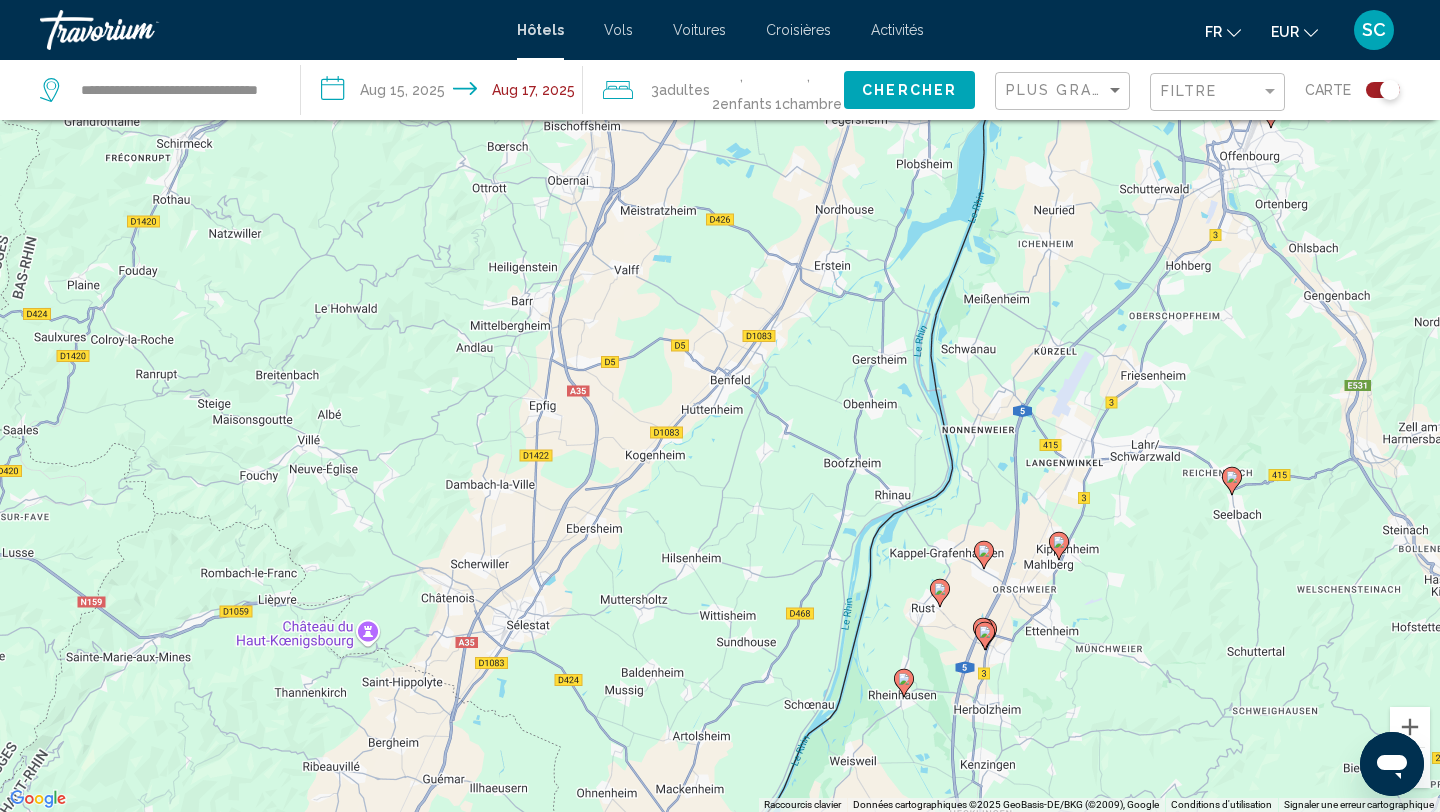 click on "Pour activer le glissement avec le clavier, appuyez sur Alt+Entrée. Une fois ce mode activé, utilisez les touches fléchées pour déplacer le repère. Pour valider le déplacement, appuyez sur Entrée. Pour annuler, appuyez sur Échap." at bounding box center [720, 406] 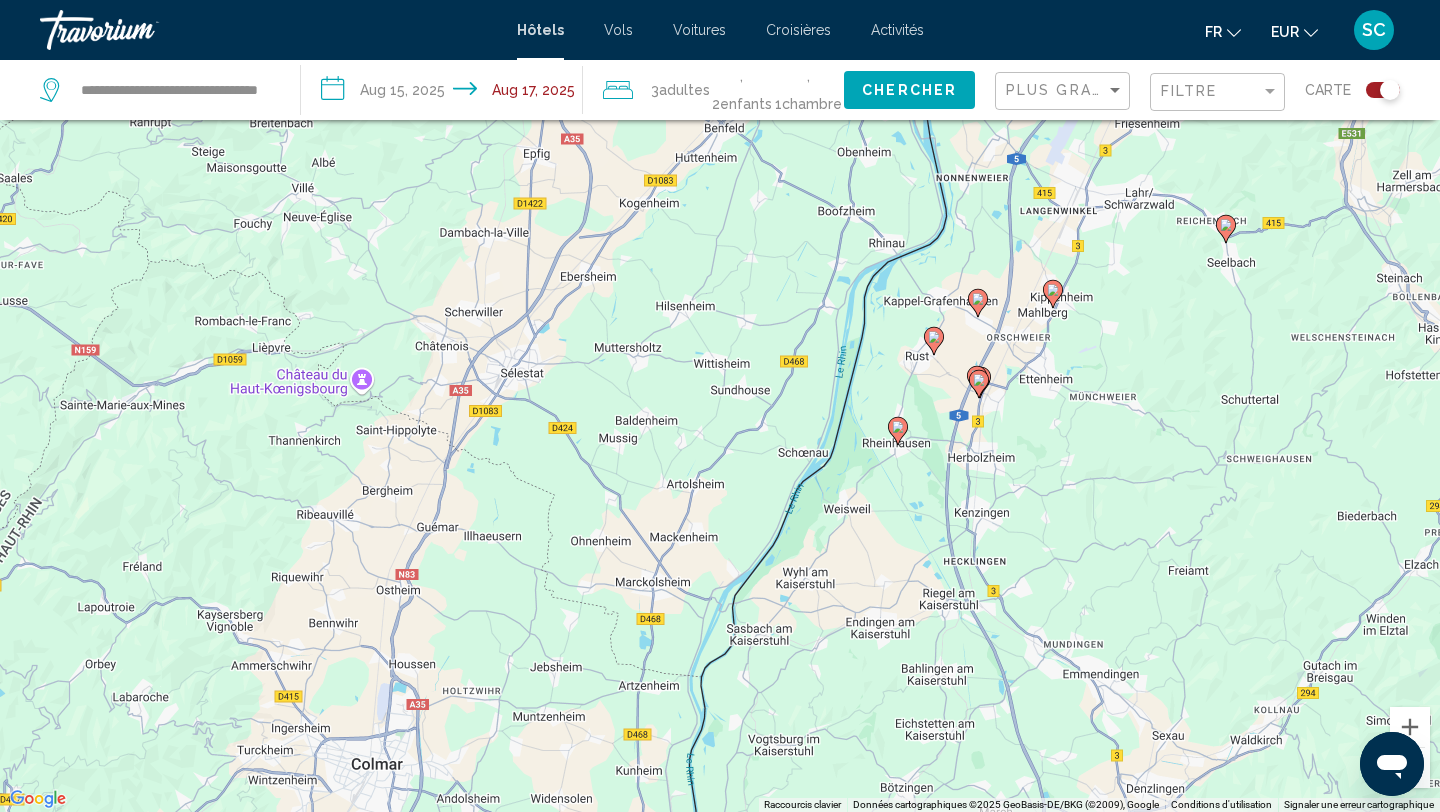 click 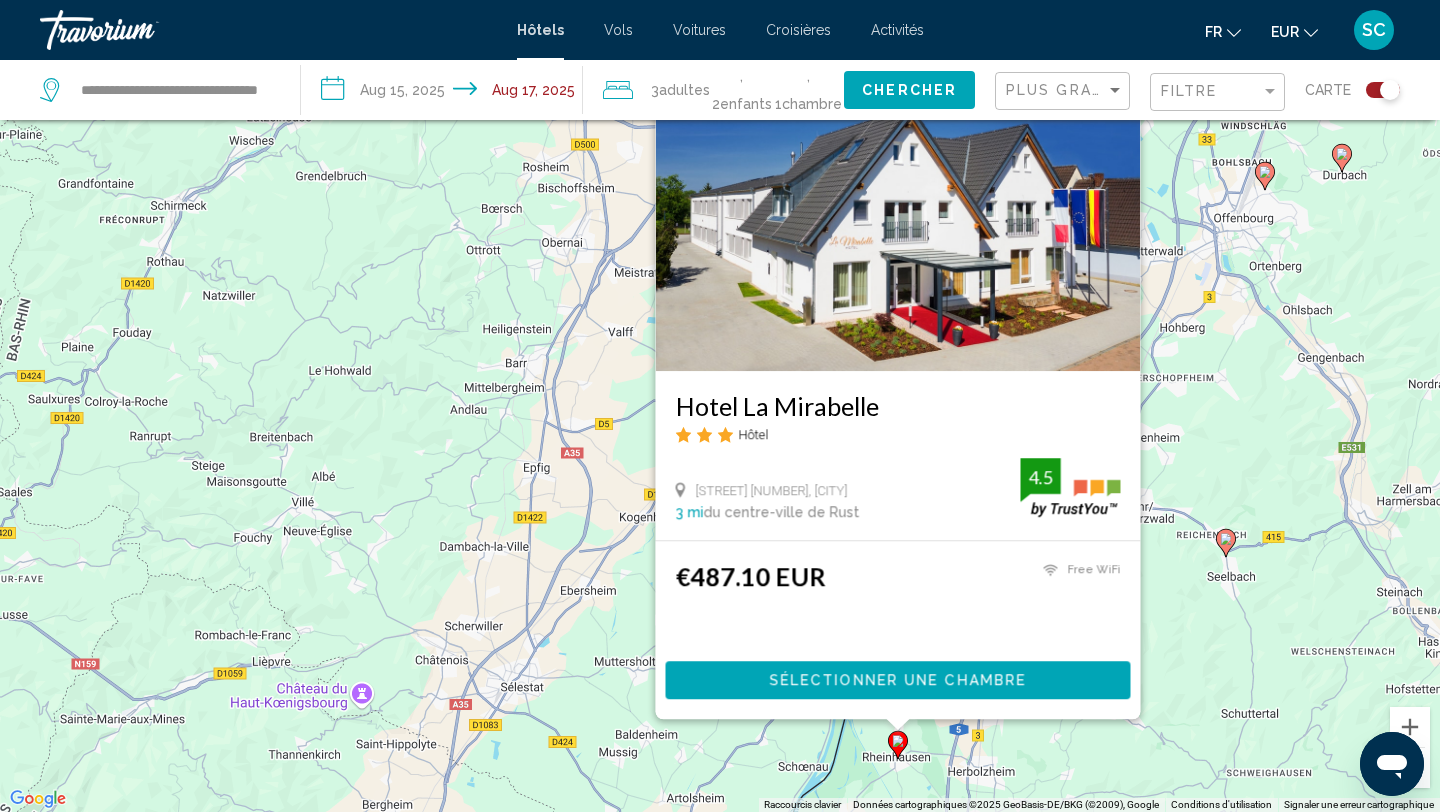 click on "Hotel La Mirabelle" at bounding box center [898, 406] 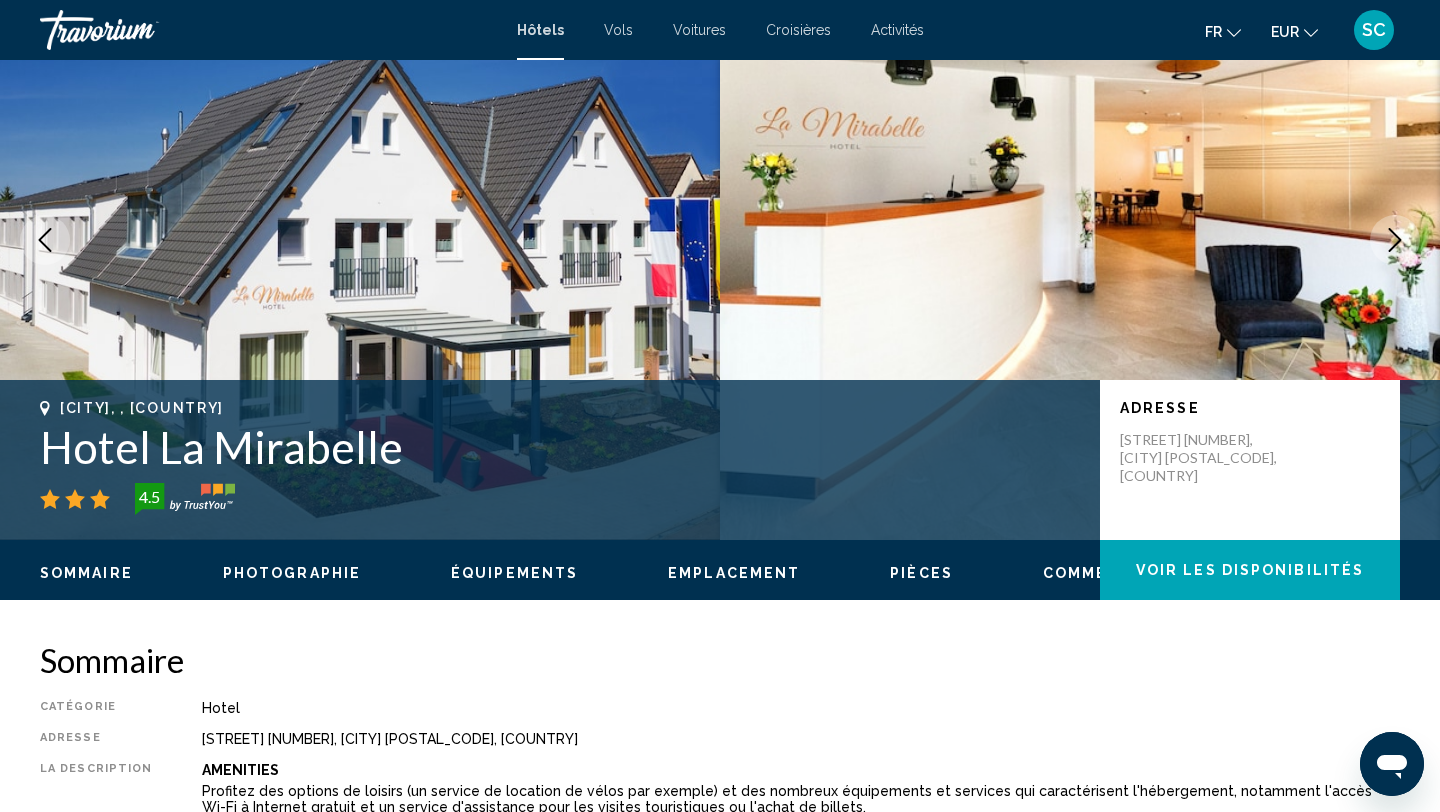 scroll, scrollTop: 0, scrollLeft: 0, axis: both 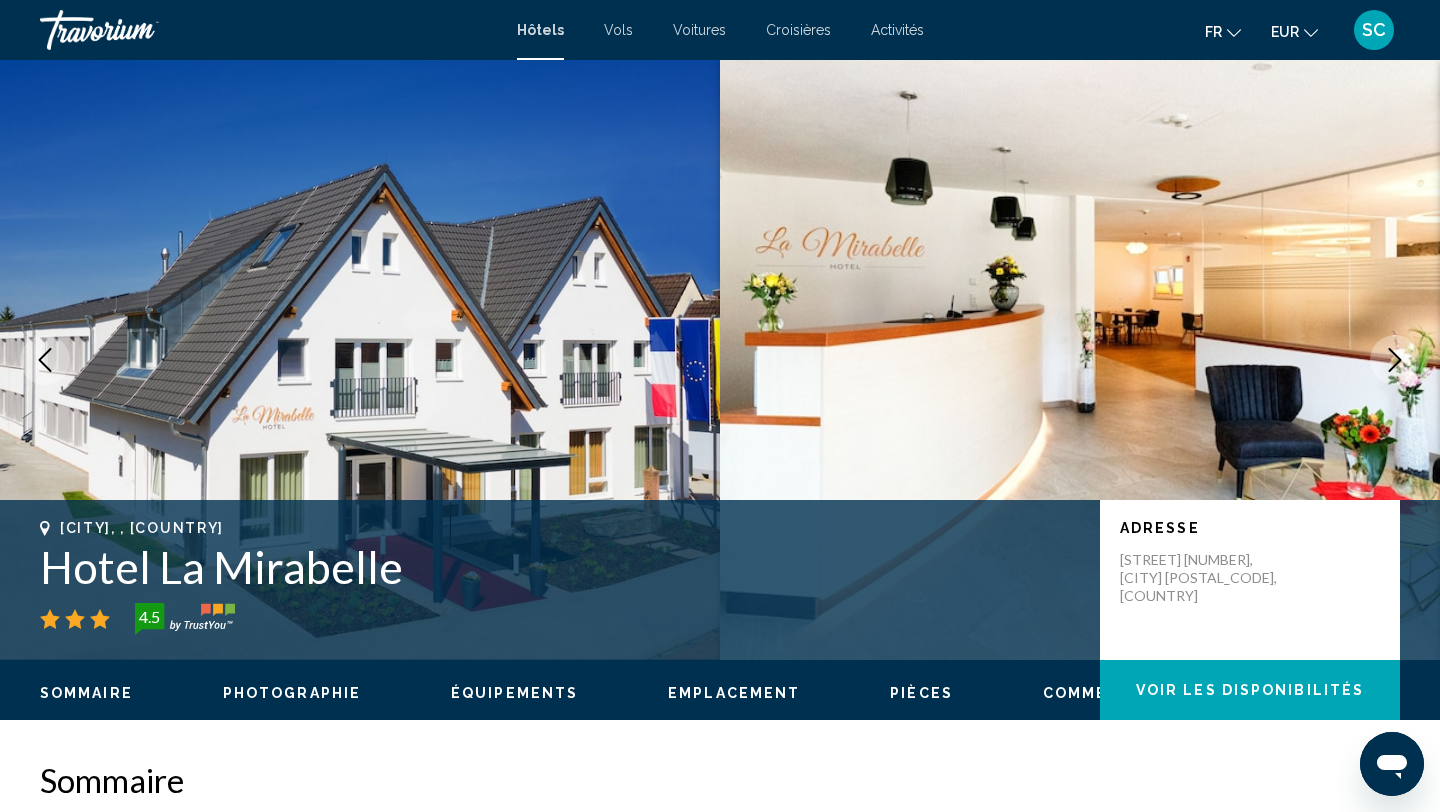 click 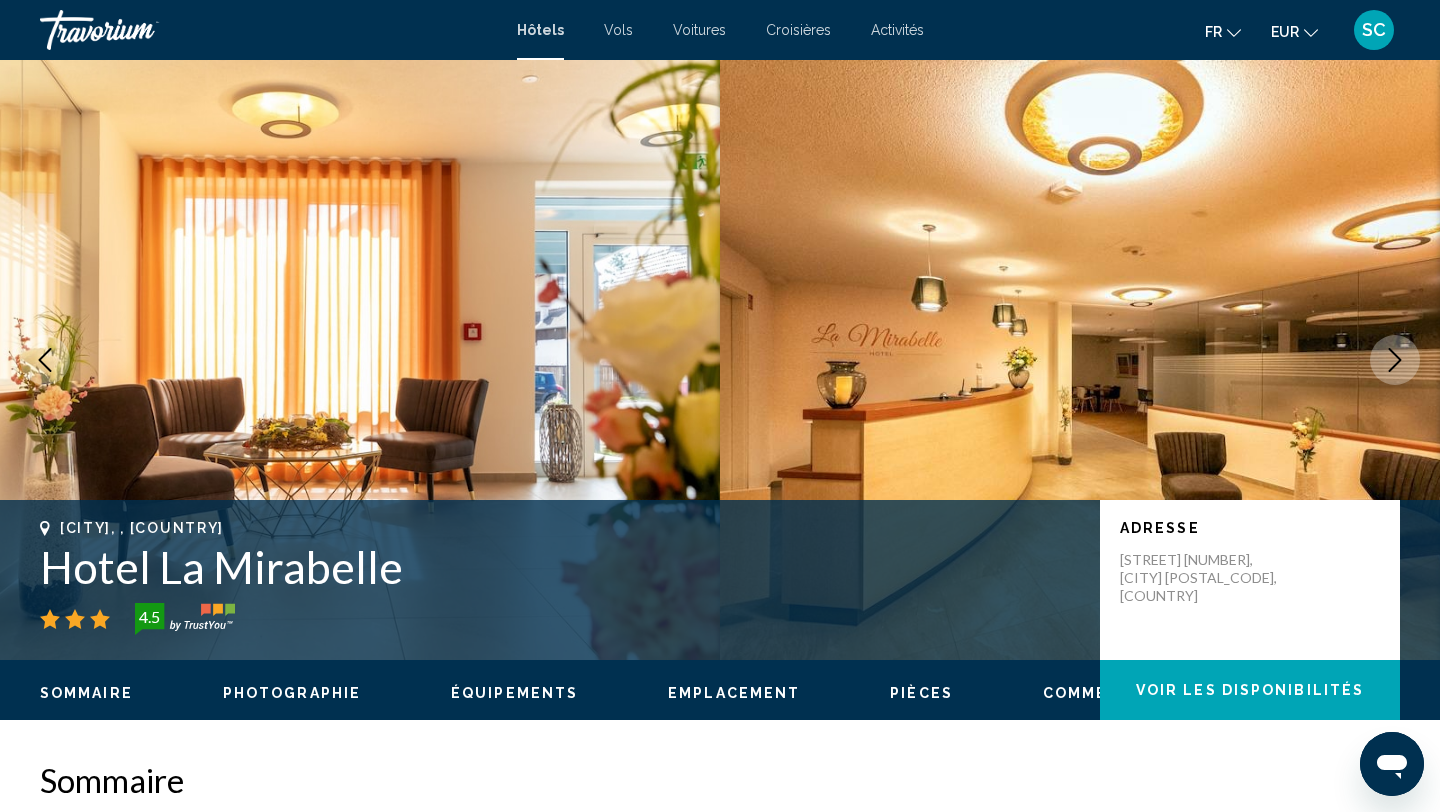 click 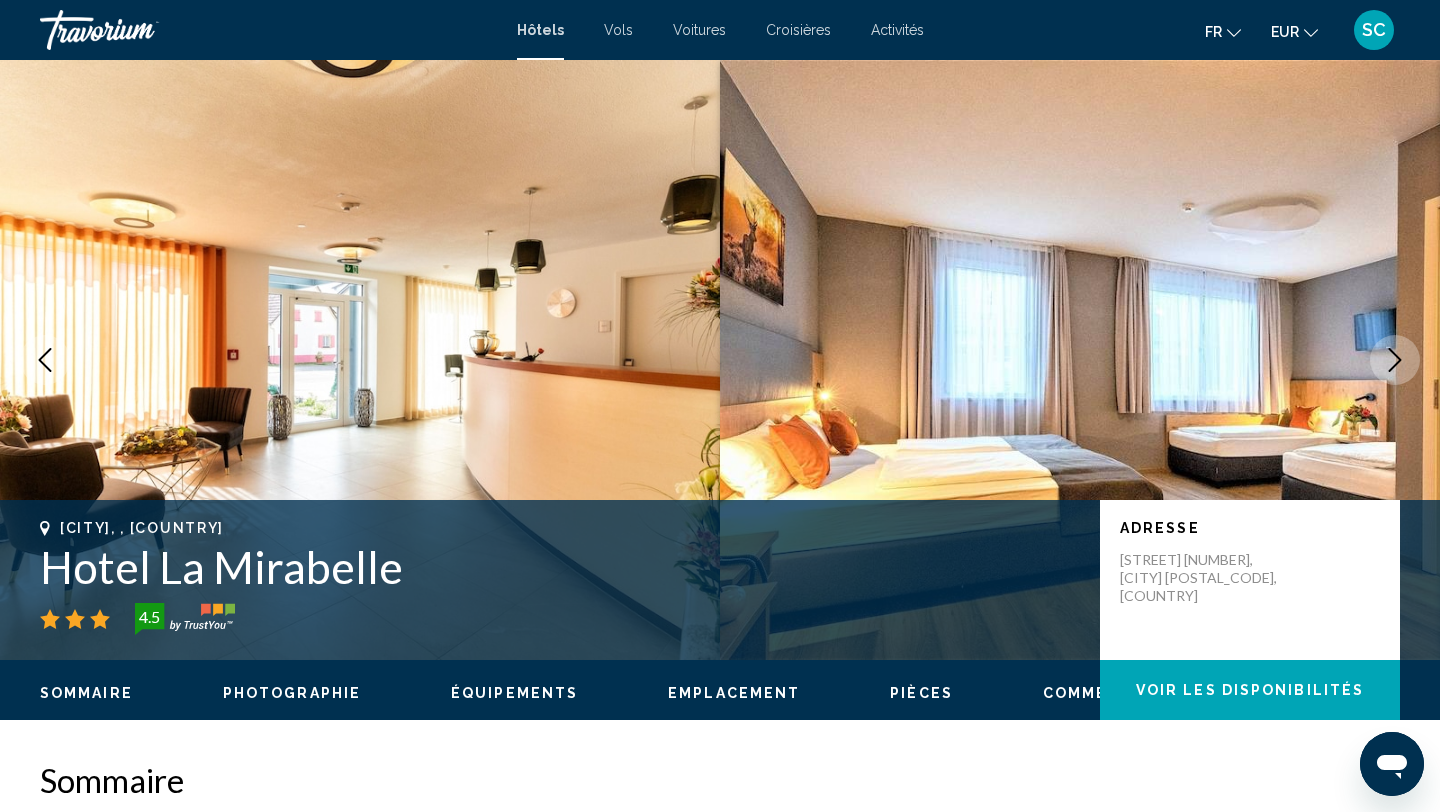 click 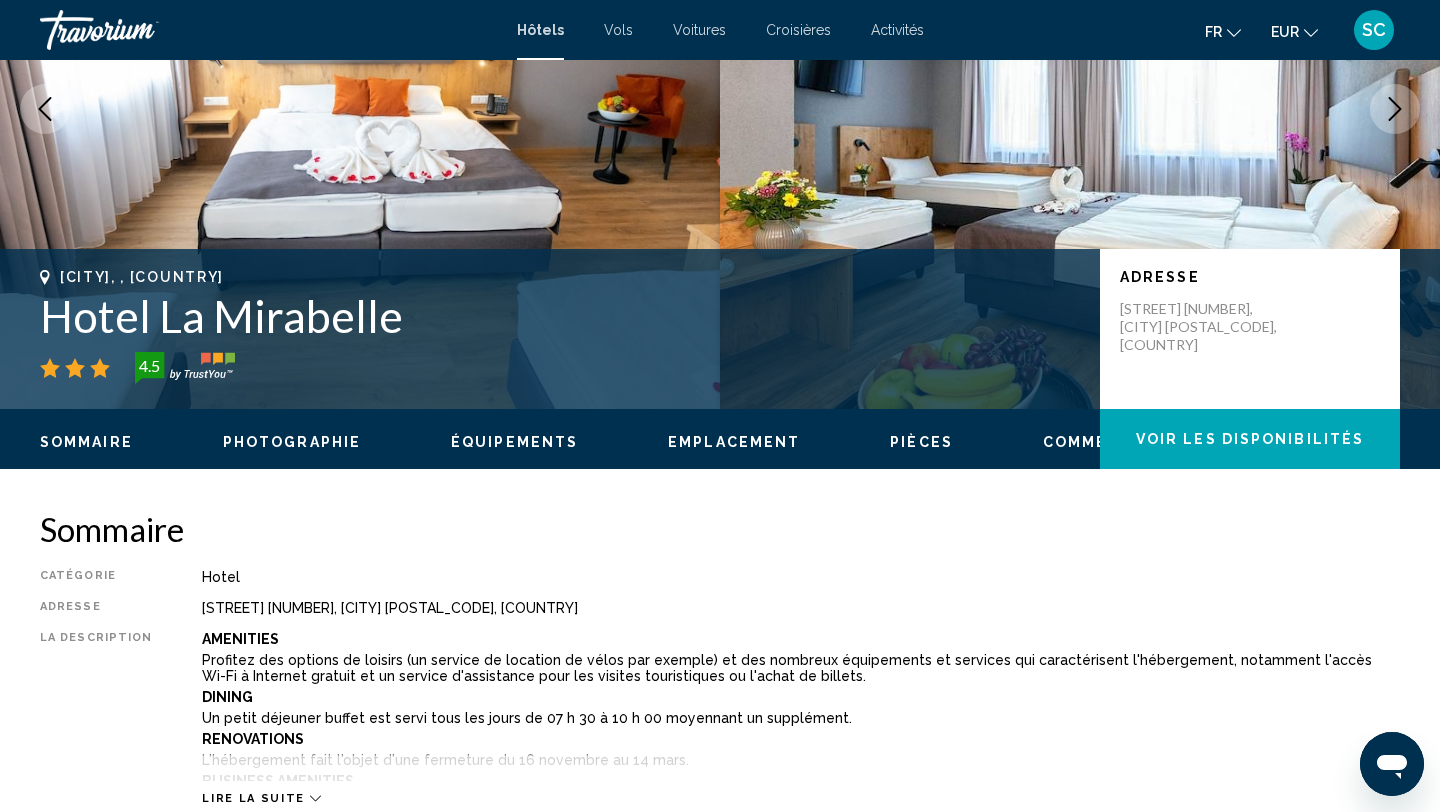 scroll, scrollTop: 0, scrollLeft: 0, axis: both 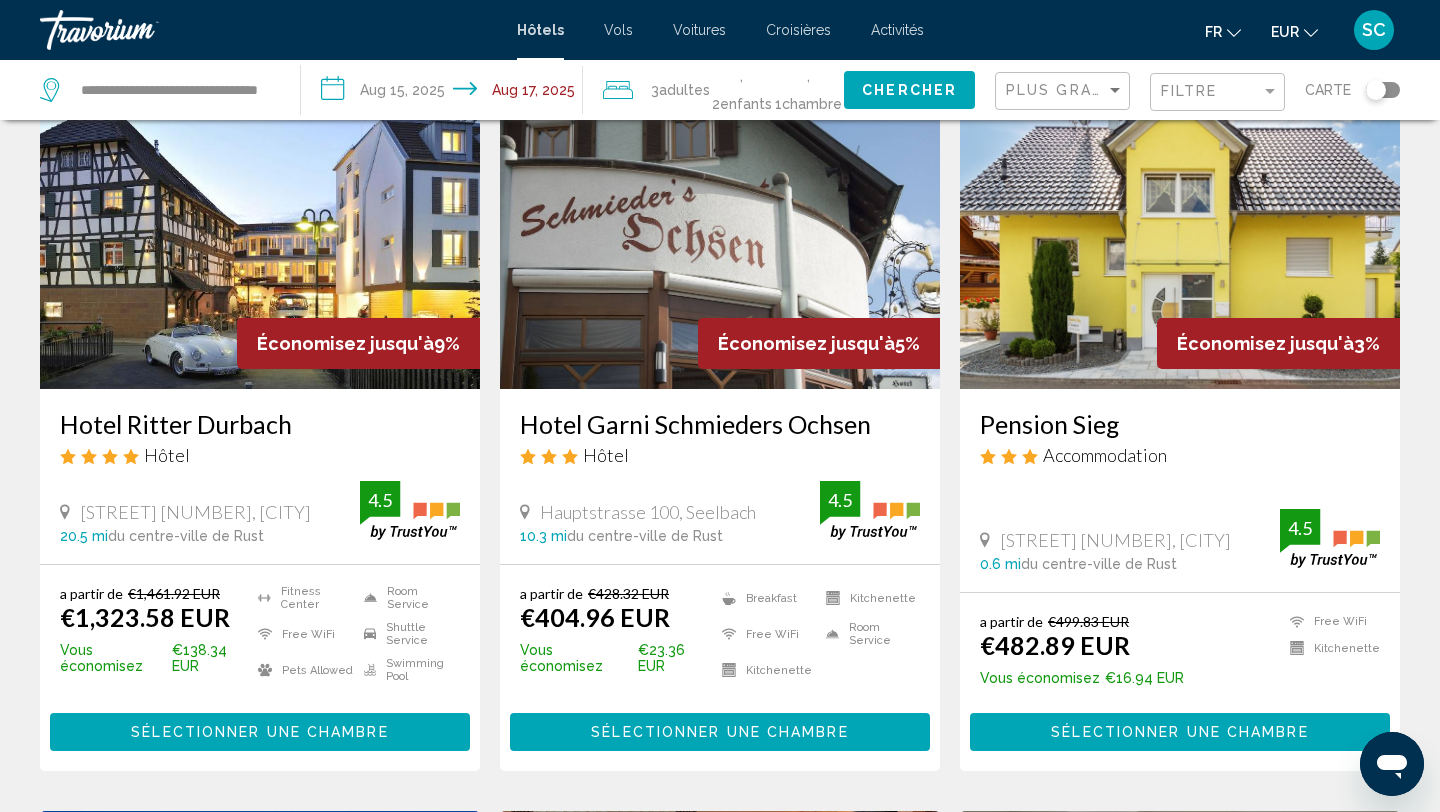 click 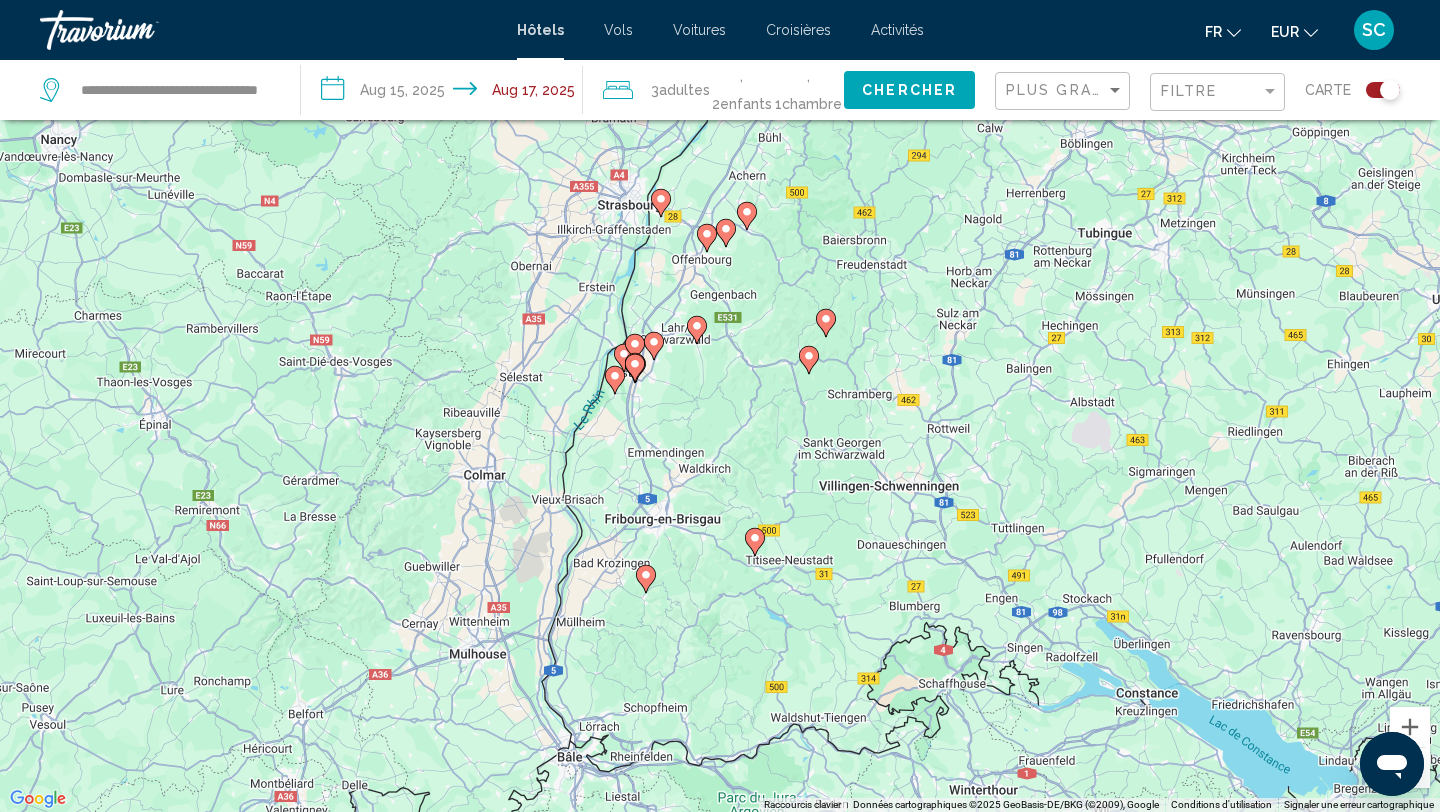 click 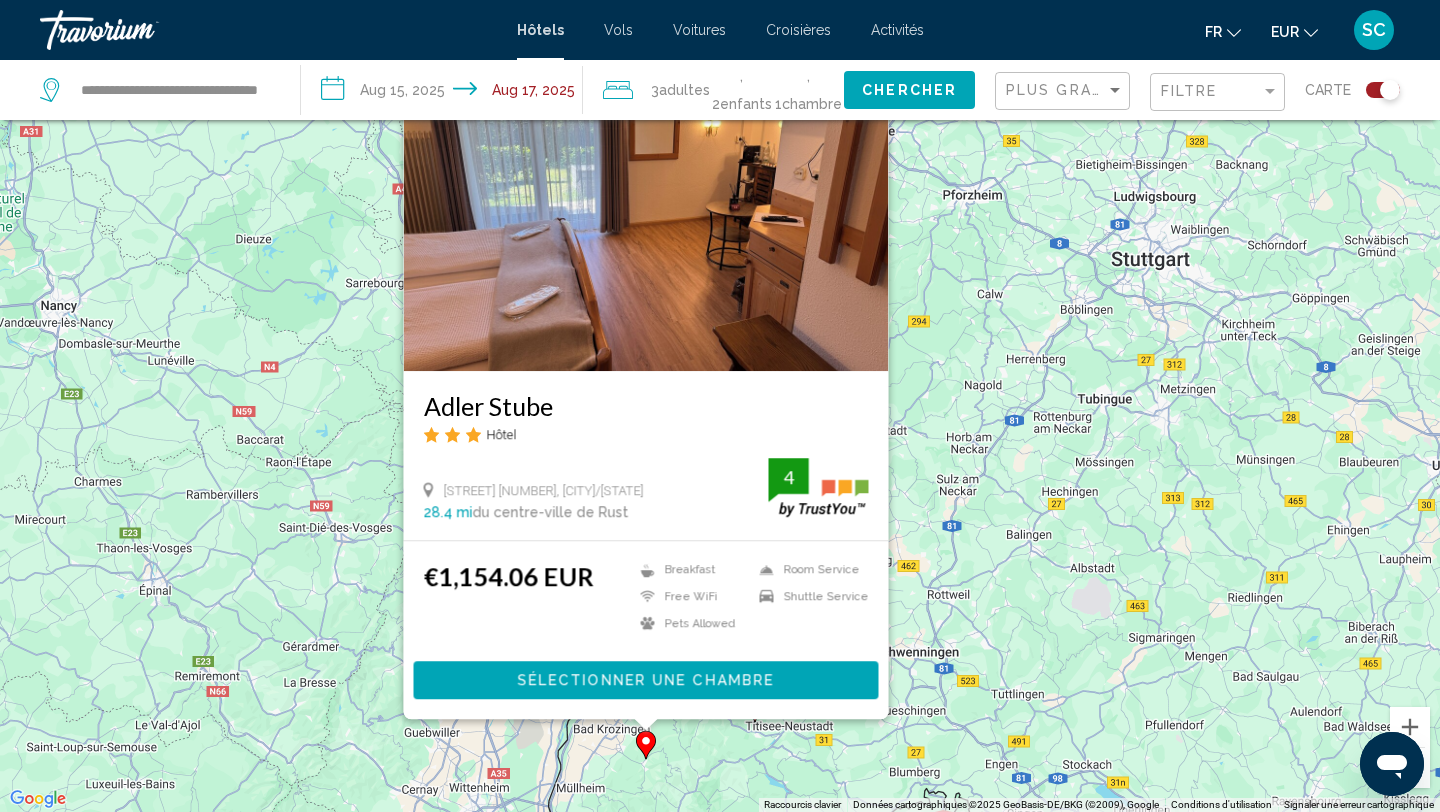 click on "Pour activer le glissement avec le clavier, appuyez sur Alt+Entrée. Une fois ce mode activé, utilisez les touches fléchées pour déplacer le repère. Pour valider le déplacement, appuyez sur Entrée. Pour annuler, Échap.  Adler Stube
Hôtel
[STREET] [NUMBER], [CITY]/[STATE] 28.4 mi  du centre-ville de Rust de l'hôtel 4 €[PRICE] EUR
Breakfast
Free WiFi
Pets Allowed
Room Service
Shuttle Service  4 Sélectionner une chambre" at bounding box center [720, 406] 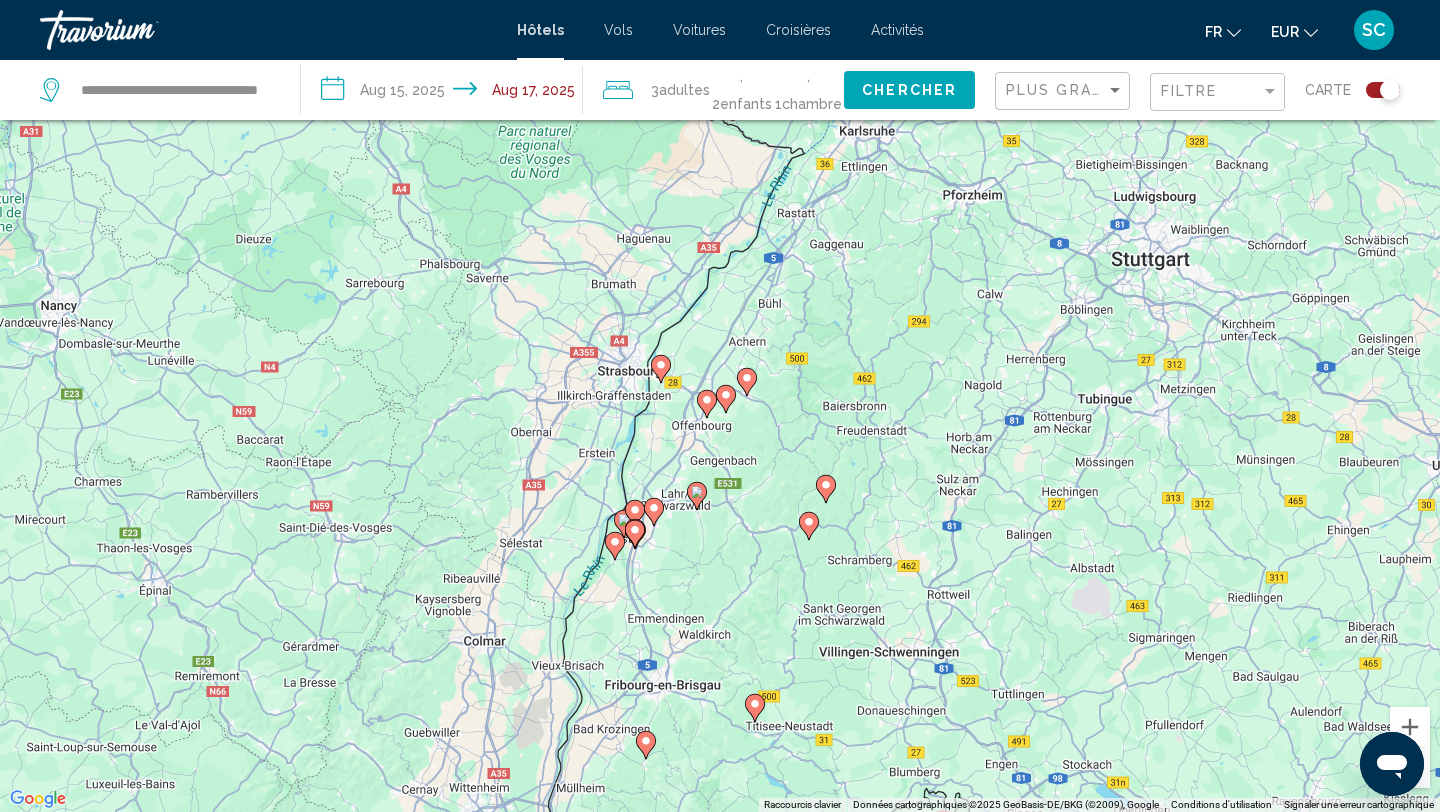 click 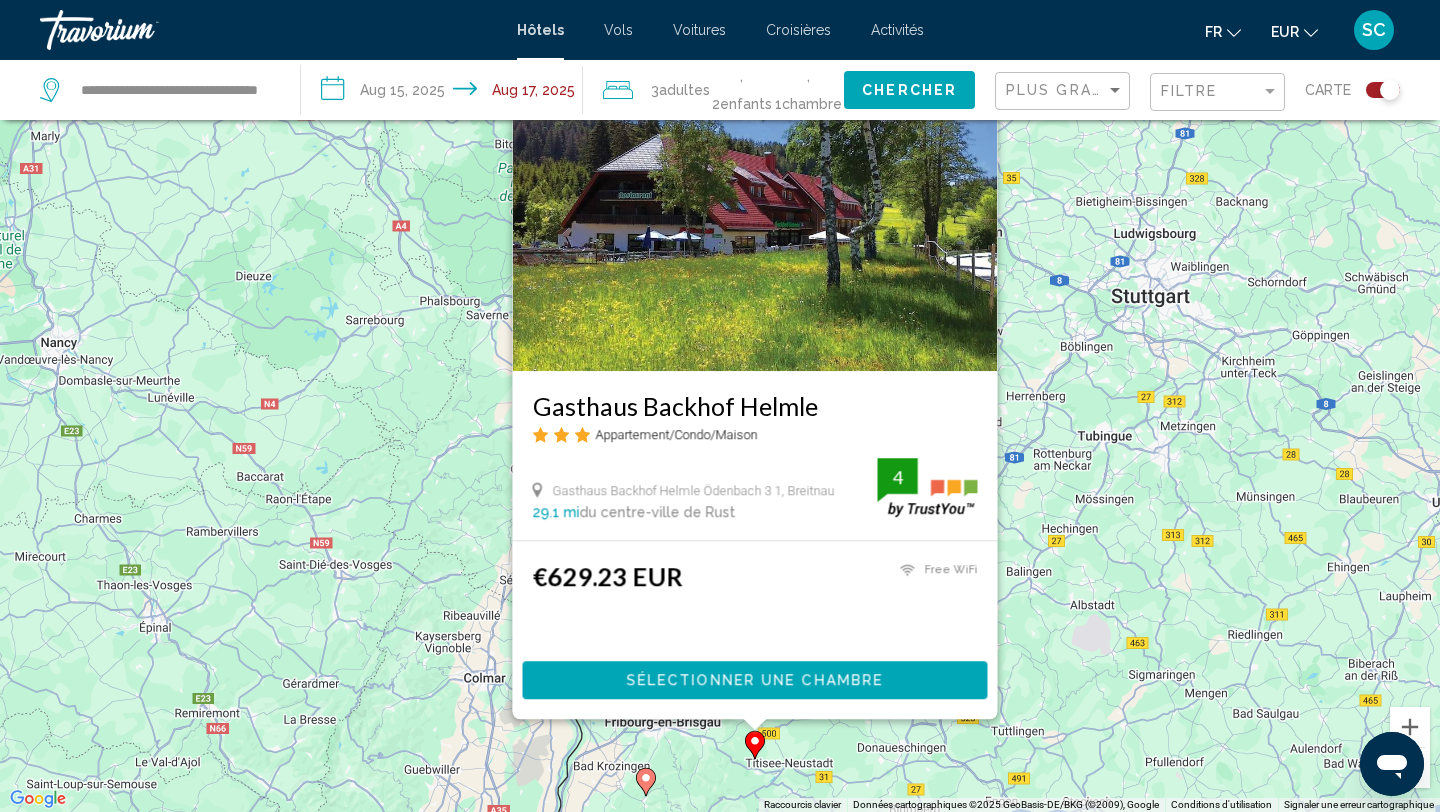 click on "Pour activer le glissement avec le clavier, appuyez sur Alt+Entrée. Une fois ce mode activé, utilisez les touches fléchées pour déplacer le repère. Pour valider le déplacement, appuyez sur Entrée. Pour annuler, Échap.  Gasthaus Backhof Helmle
Appartement/Condo/Maison
Gasthaus Backhof Helmle Ödenbach 3 1, [CITY] 29.1 mi  du centre-ville de Rust de l'hôtel 4 €[PRICE] EUR
Free WiFi  4 Sélectionner une chambre" at bounding box center [720, 406] 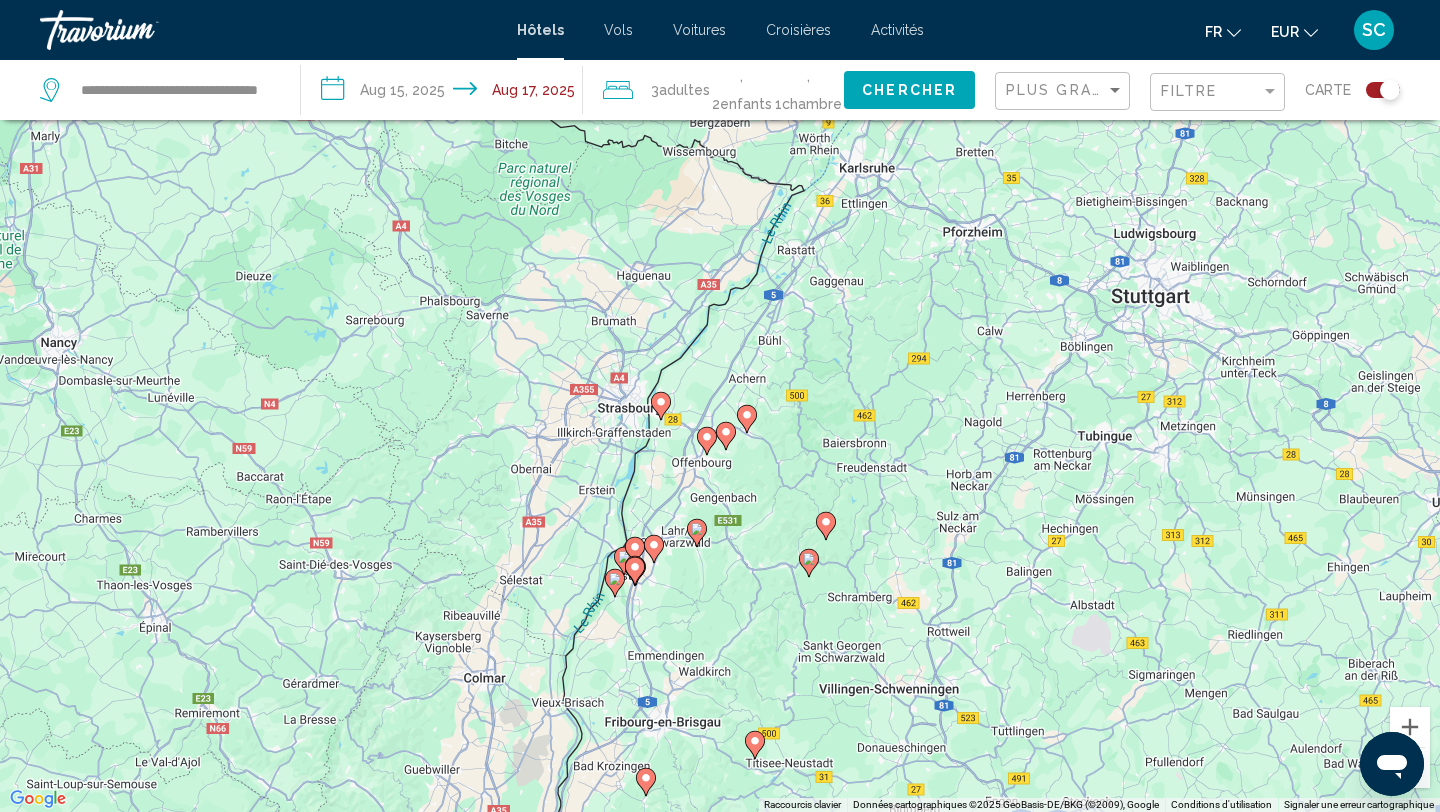 click 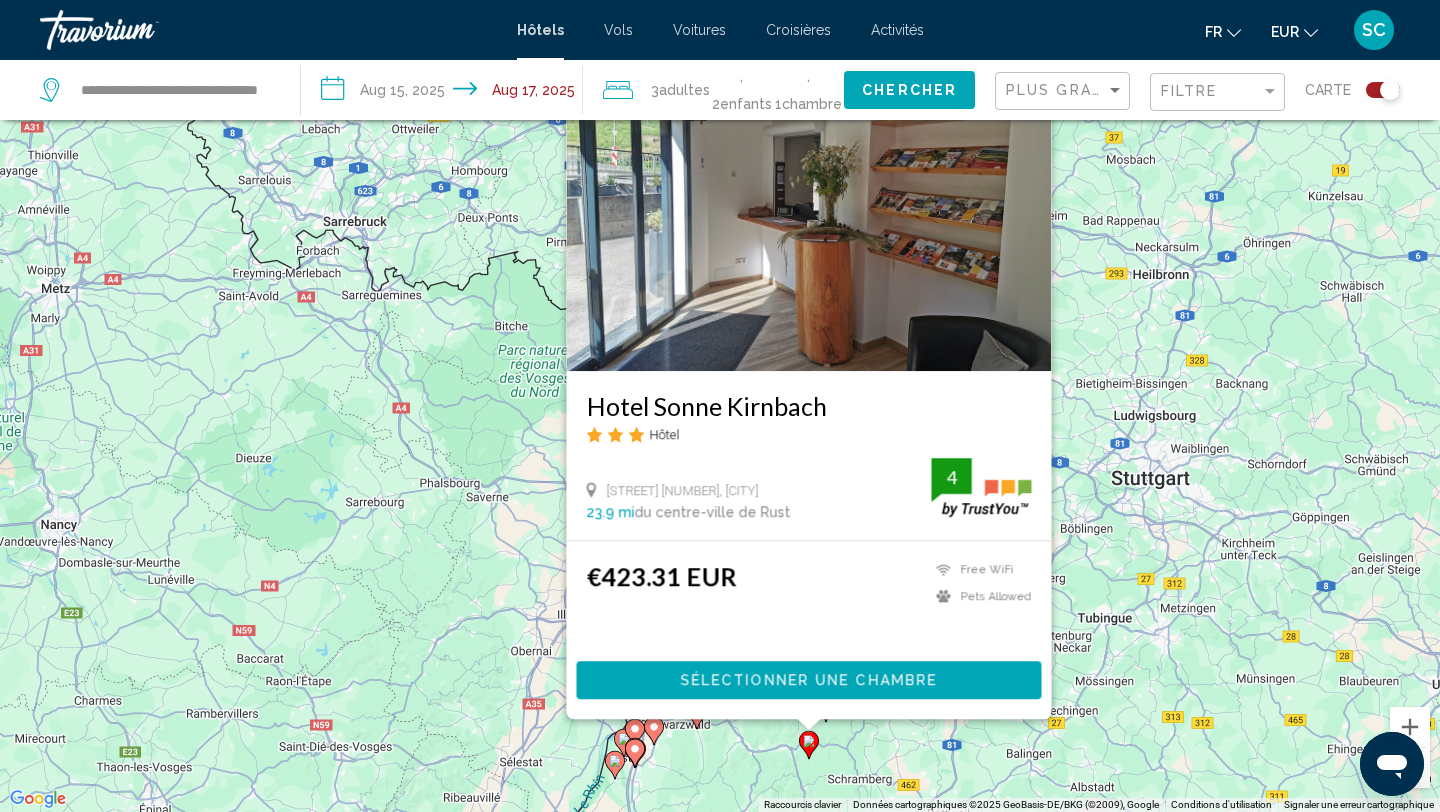 click on "Pour activer le glissement avec le clavier, appuyez sur Alt+Entrée. Une fois ce mode activé, utilisez les touches fléchées pour déplacer le repère. Pour valider le déplacement, appuyez sur Entrée. Pour annuler, Échap.  Hotel Sonne Kirnbach
Hôtel
[STREET] [NUMBER], [CITY] 23.9 mi  du centre-ville de Rust de l'hôtel 4 €[PRICE] EUR
Free WiFi
Pets Allowed  4 Sélectionner une chambre" at bounding box center (720, 406) 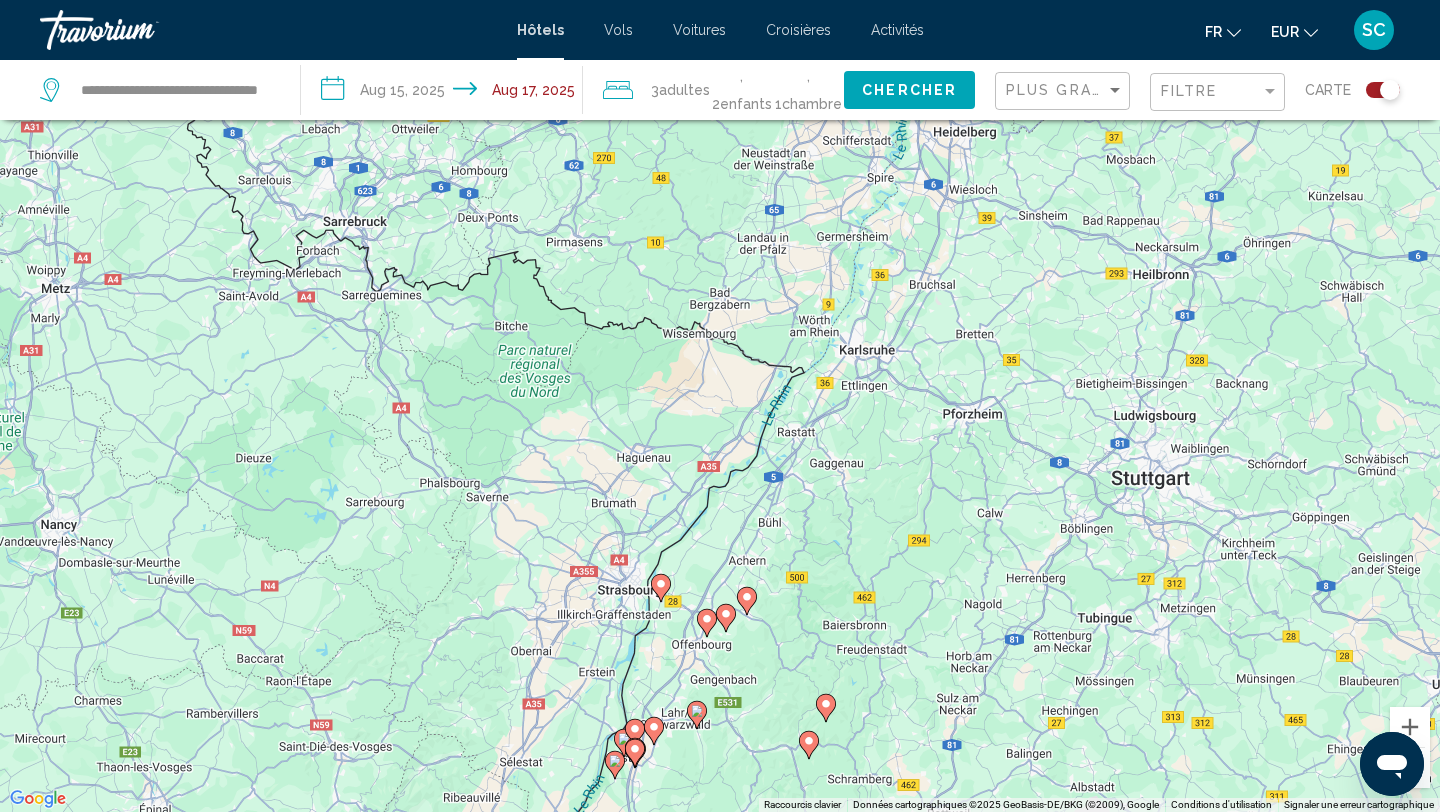 click 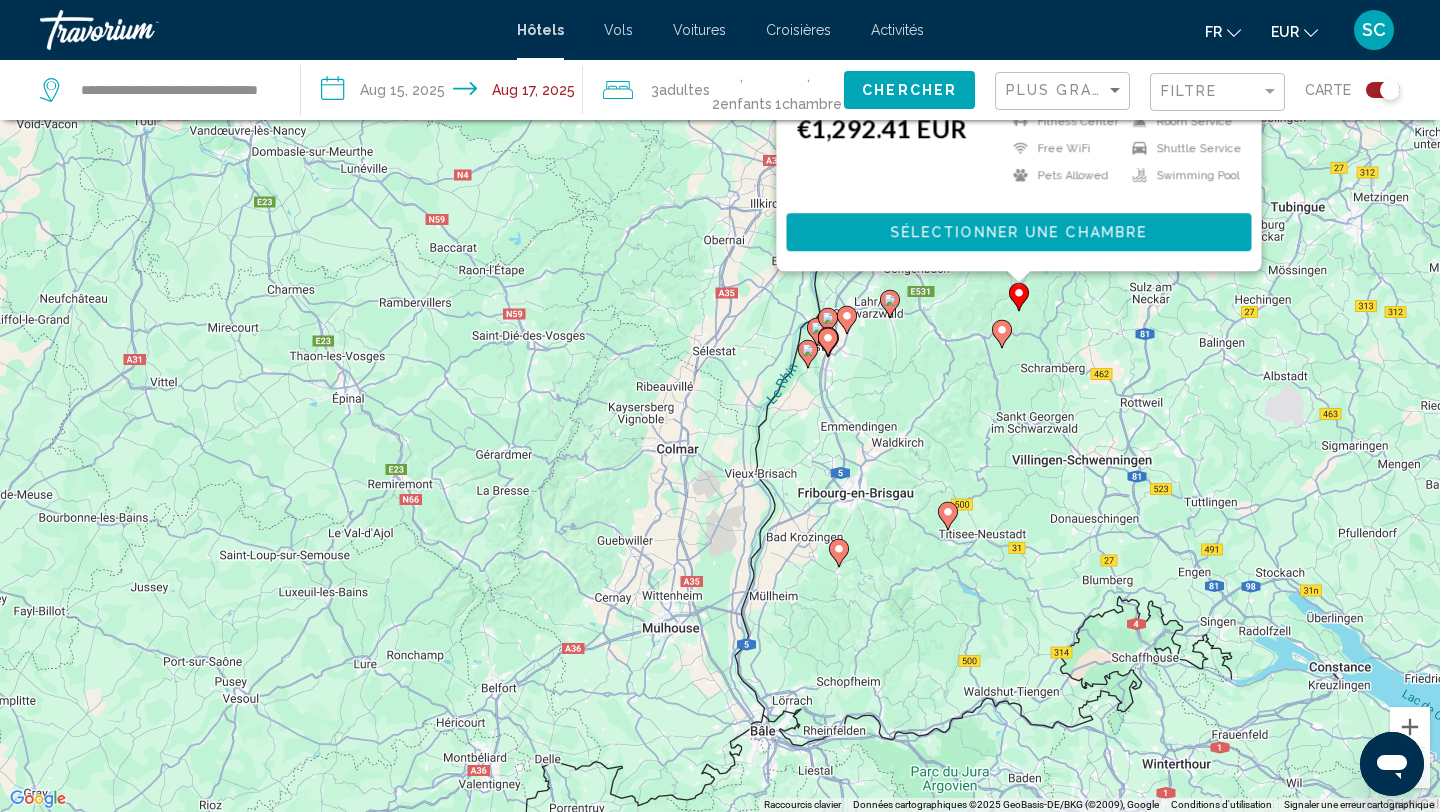 drag, startPoint x: 757, startPoint y: 762, endPoint x: 949, endPoint y: 305, distance: 495.69446 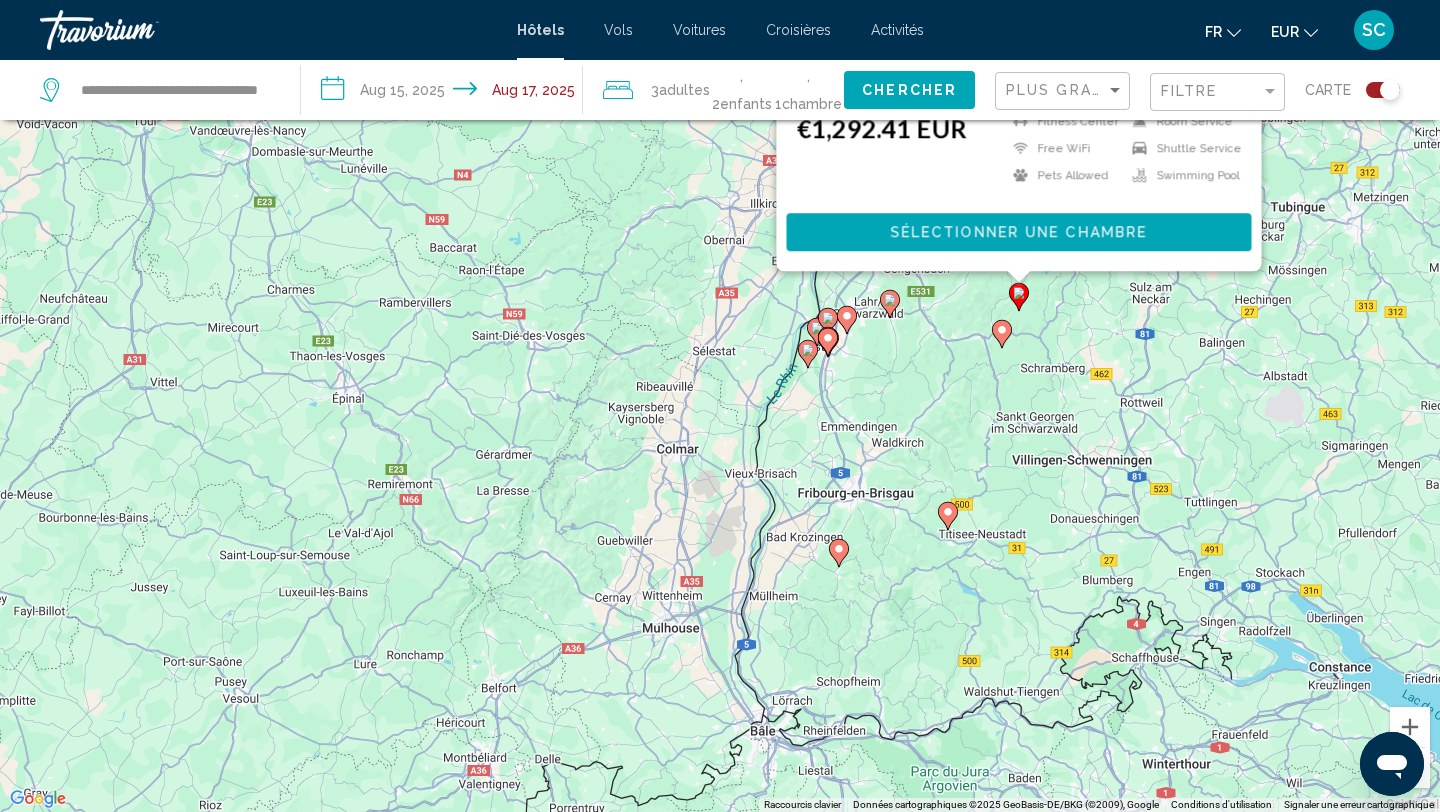 click on "Pour activer le glissement avec le clavier, appuyez sur Alt+Entrée. Une fois ce mode activé, utilisez les touches fléchées pour déplacer le repère. Pour valider le déplacement, appuyez sur Entrée. Pour annuler, Échap.  Naturparkhotel Adler St. Roman
Hôtel
St. Roman [NUMBER] [POSTAL_CODE] [CITY] [COUNTRY] 26.3 mi  du centre-ville de Rust de l'hôtel 4.5 €[PRICE] EUR
Fitness Center
Free WiFi
Pets Allowed
Room Service
Shuttle Service
Swimming Pool  4.5 Sélectionner une chambre" at bounding box center (720, 406) 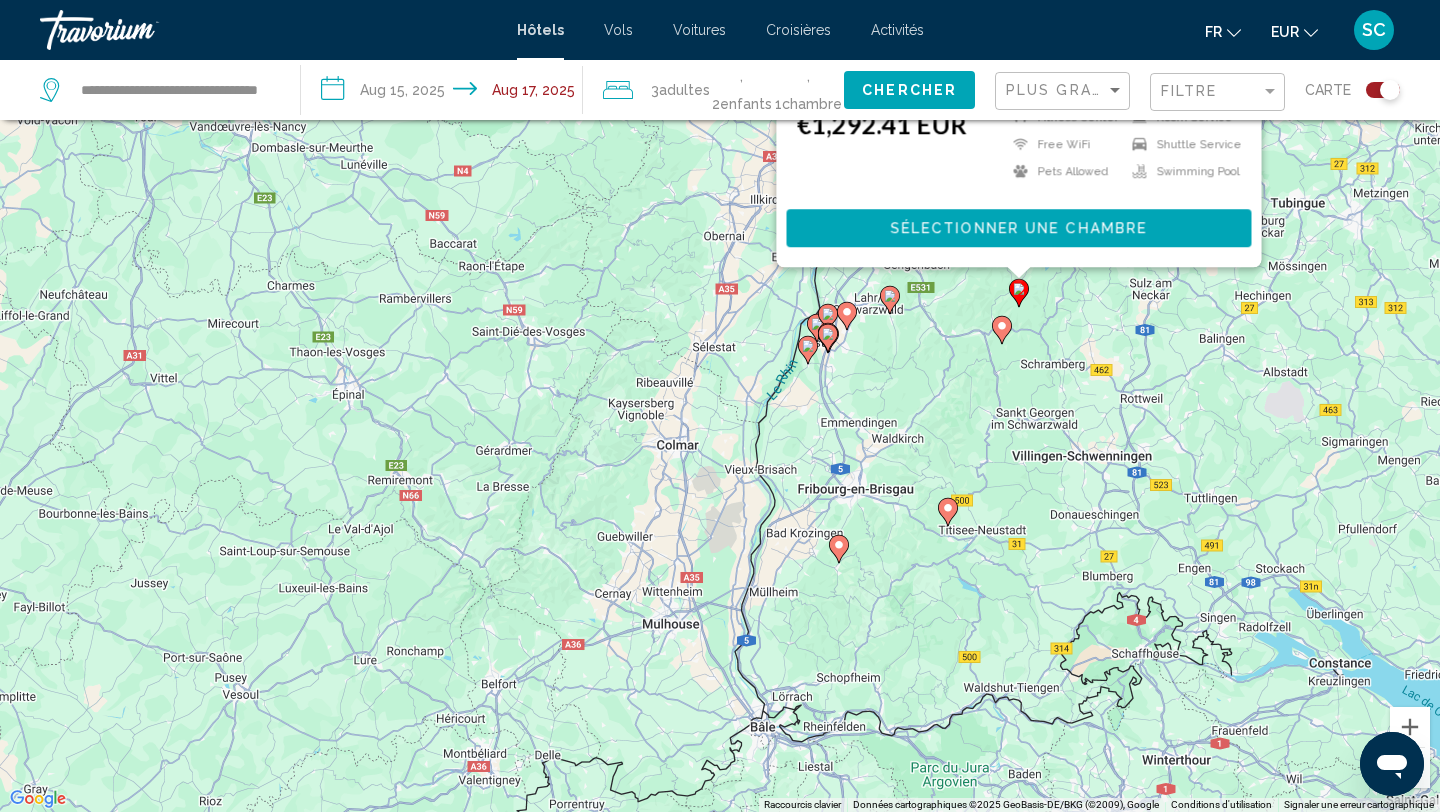 click 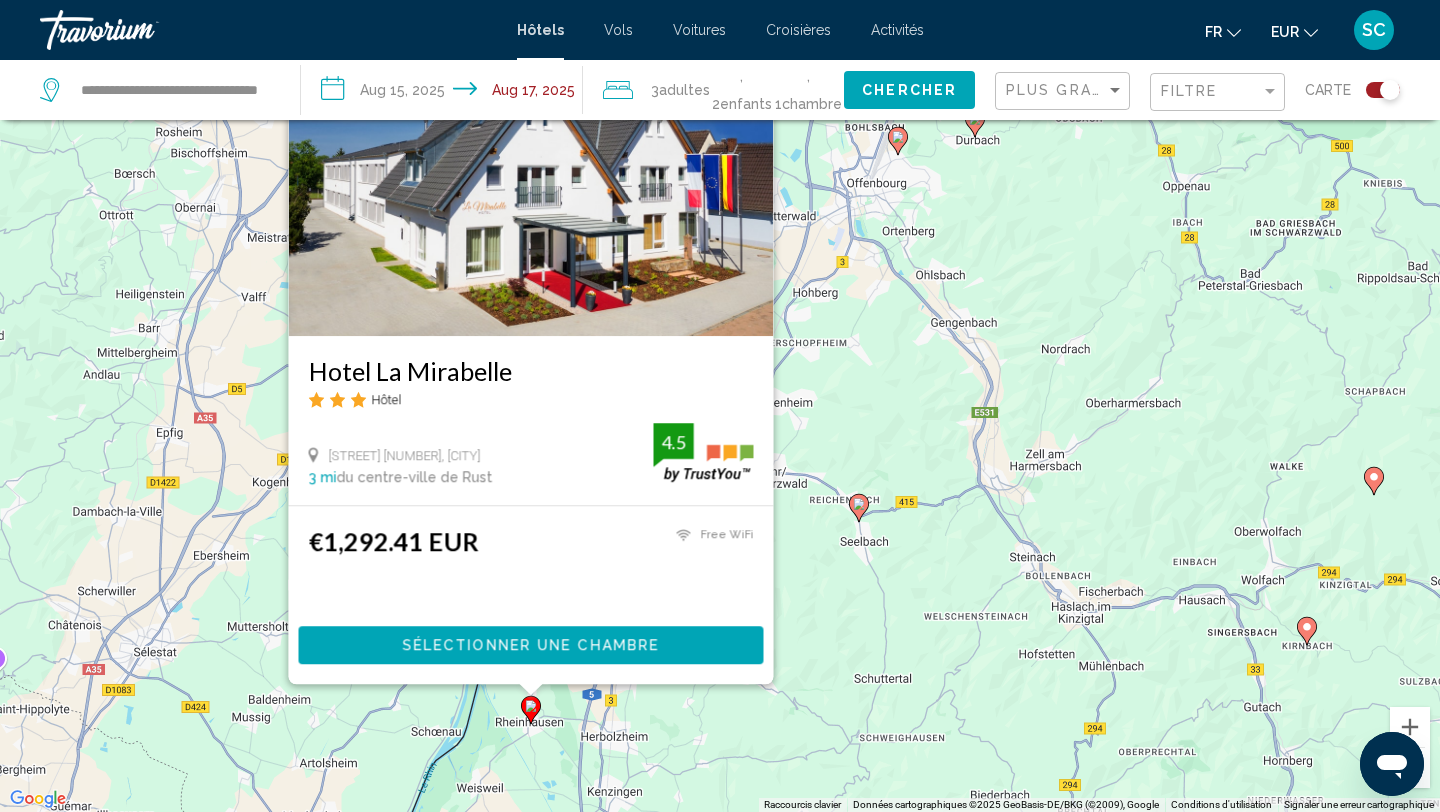click on "Pour activer le glissement avec le clavier, appuyez sur Alt+Entrée. Une fois ce mode activé, utilisez les touches fléchées pour déplacer le repère. Pour valider le déplacement, appuyez sur Entrée. Pour annuler, Échap.  Hotel La Mirabelle
Hôtel
[STREET] [NUMBER], [CITY] 3 mi  du centre-ville de Rust de l'hôtel 4.5 €[PRICE] EUR
Free WiFi  4.5 Sélectionner une chambre" at bounding box center [720, 406] 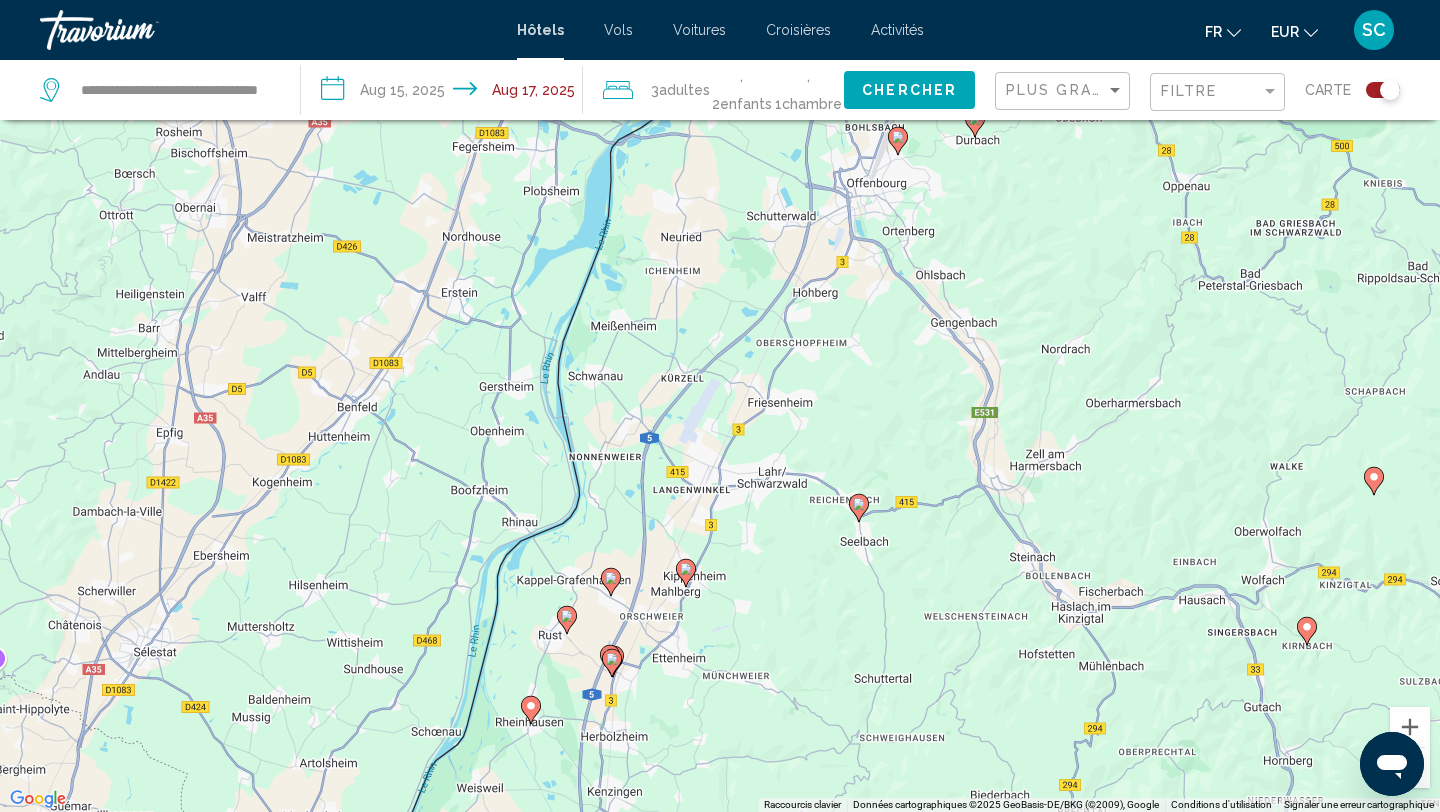 click at bounding box center (612, 663) 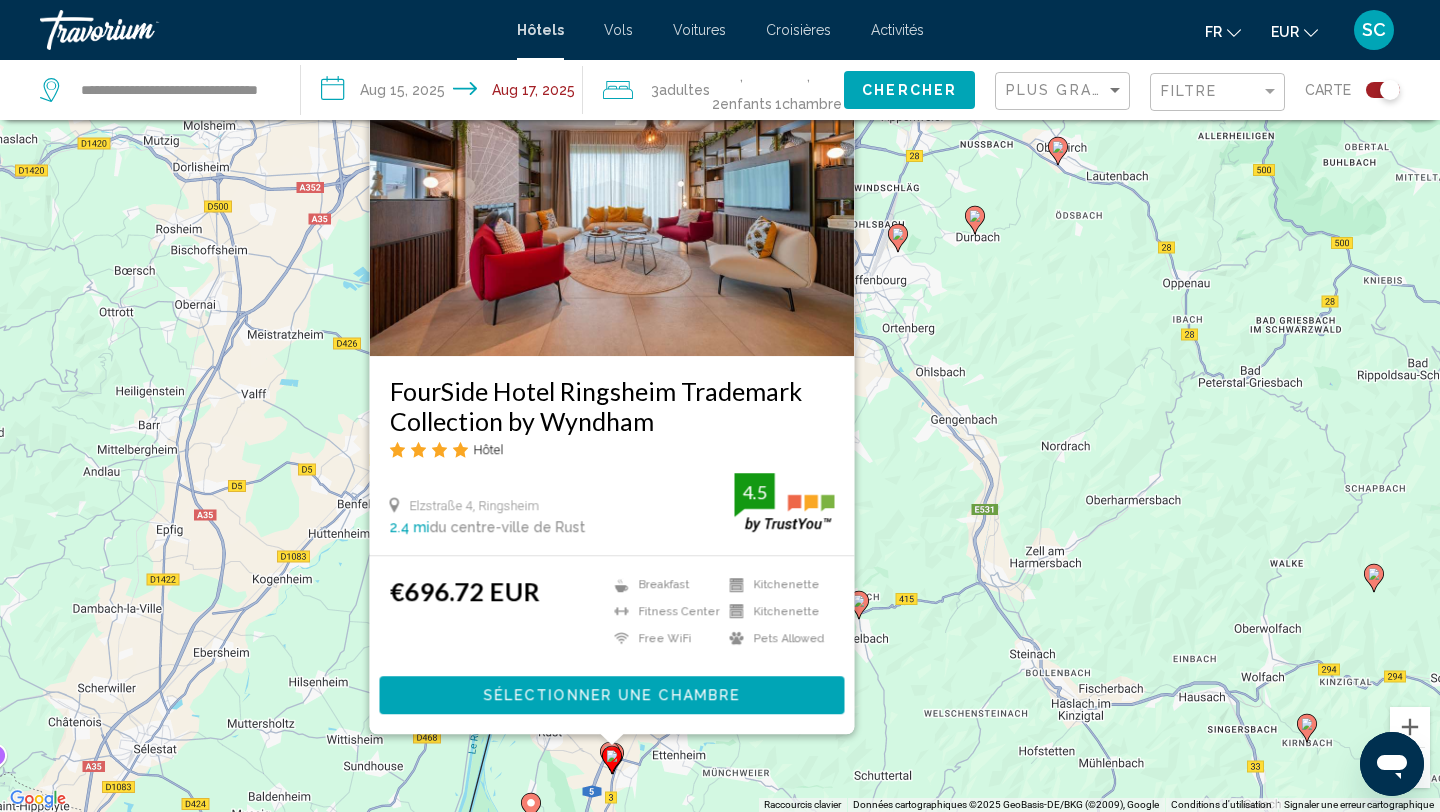 click 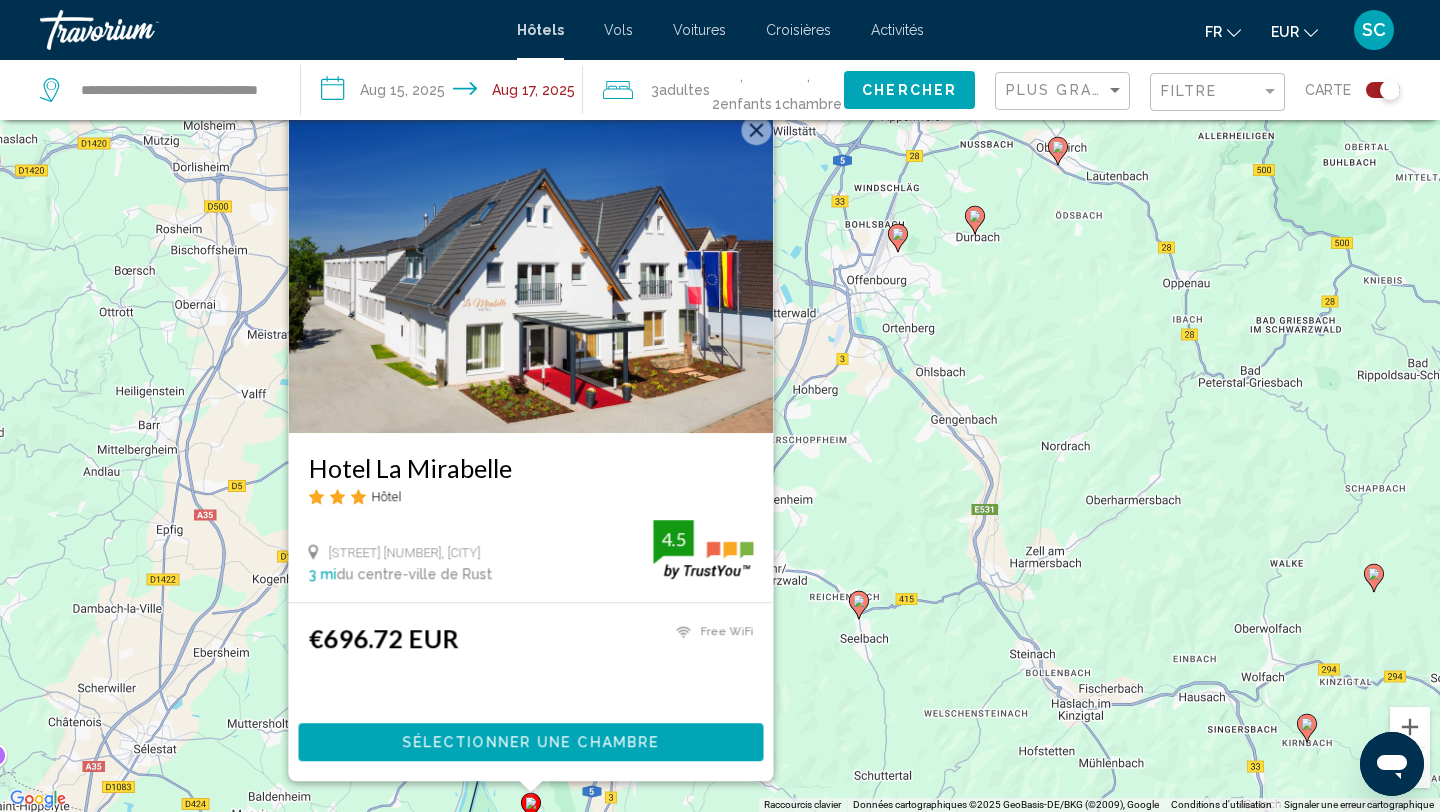 scroll, scrollTop: 0, scrollLeft: 0, axis: both 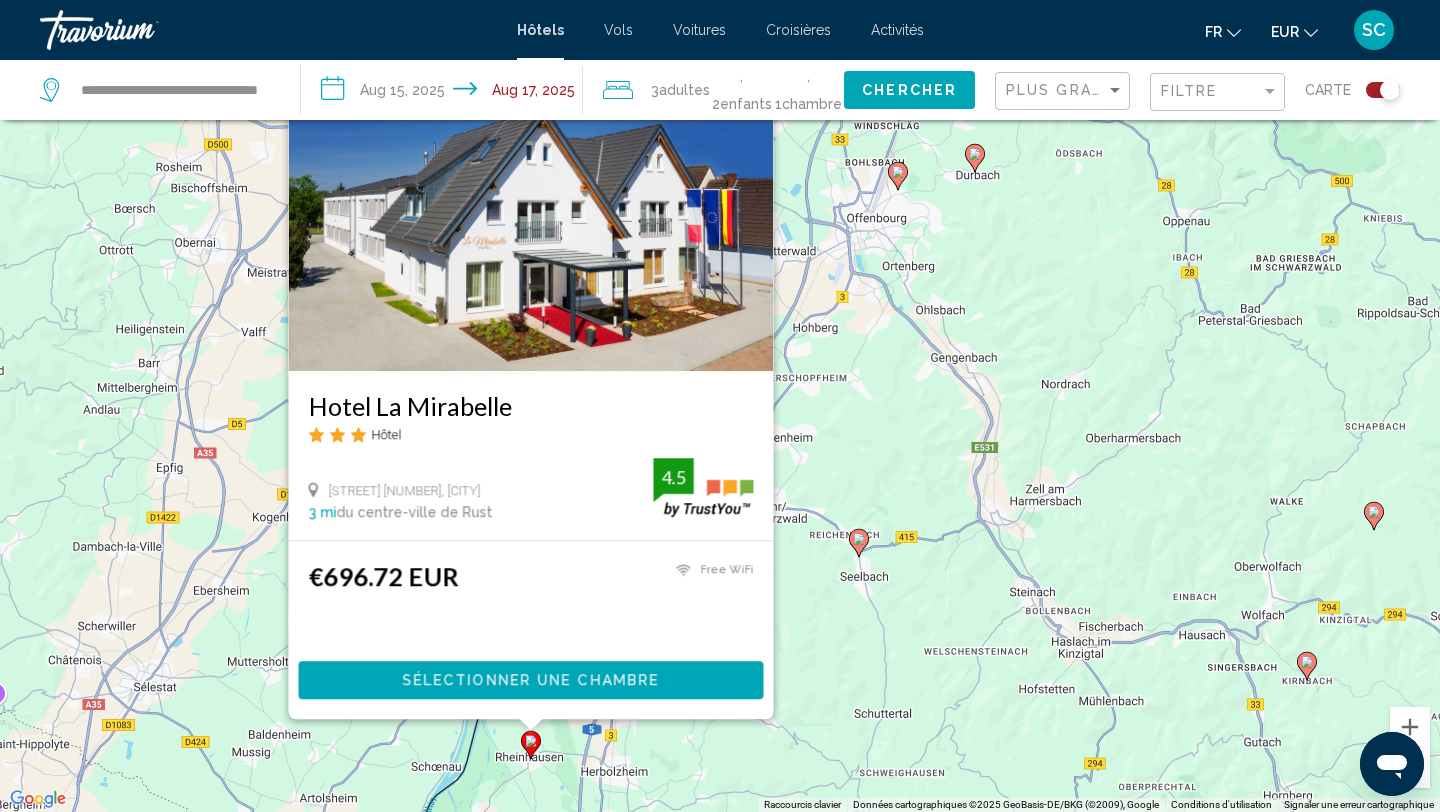 click on "Pour activer le glissement avec le clavier, appuyez sur Alt+Entrée. Une fois ce mode activé, utilisez les touches fléchées pour déplacer le repère. Pour valider le déplacement, appuyez sur Entrée. Pour annuler, appuyez sur Échap.  Hotel La Mirabelle
Hôtel
[STREET] [NUMBER], [CITY] 3 mi  du centre-ville de Rust de l'hôtel 4.5 €[PRICE] EUR
Free WiFi  4.5 Sélectionner une chambre" at bounding box center [720, 406] 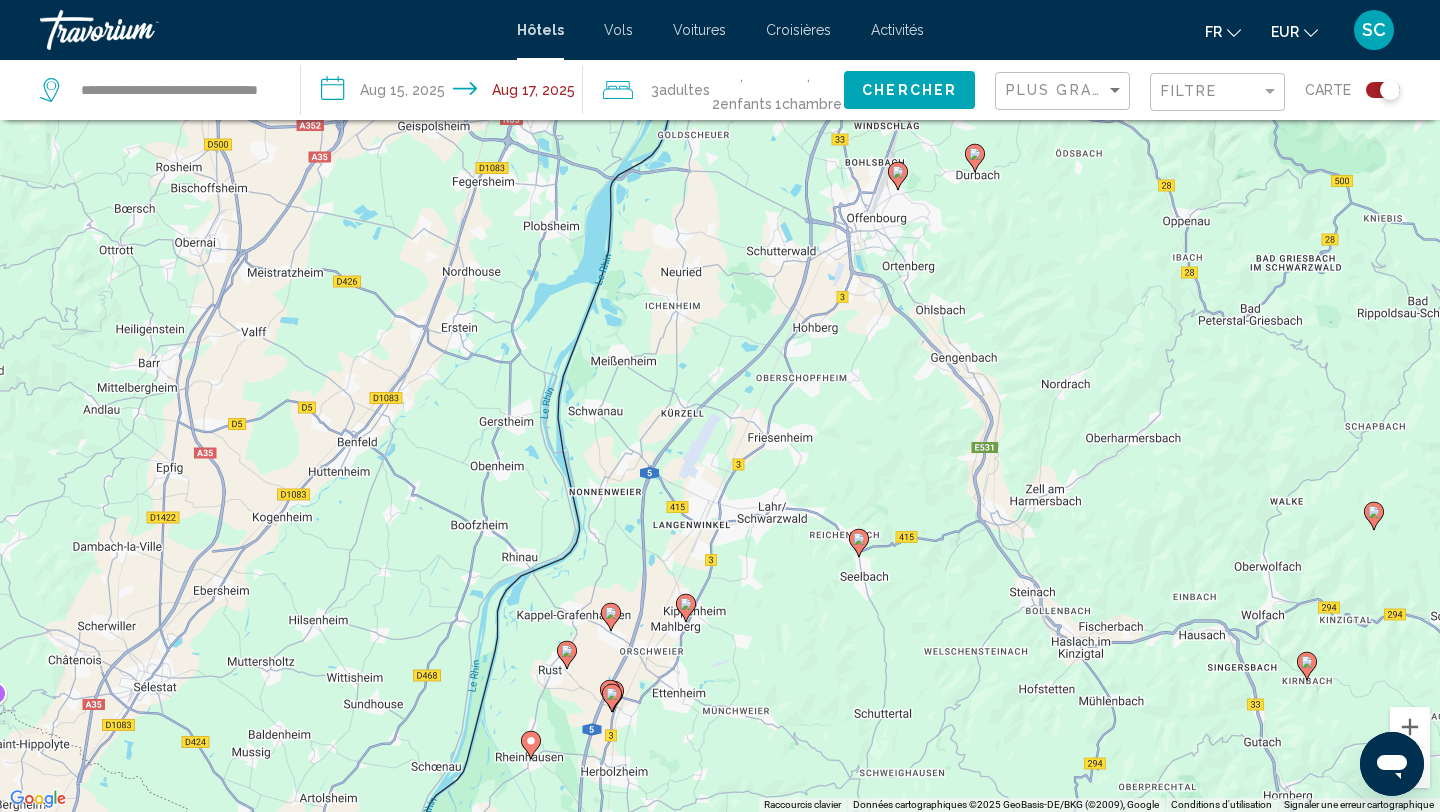 click at bounding box center [612, 698] 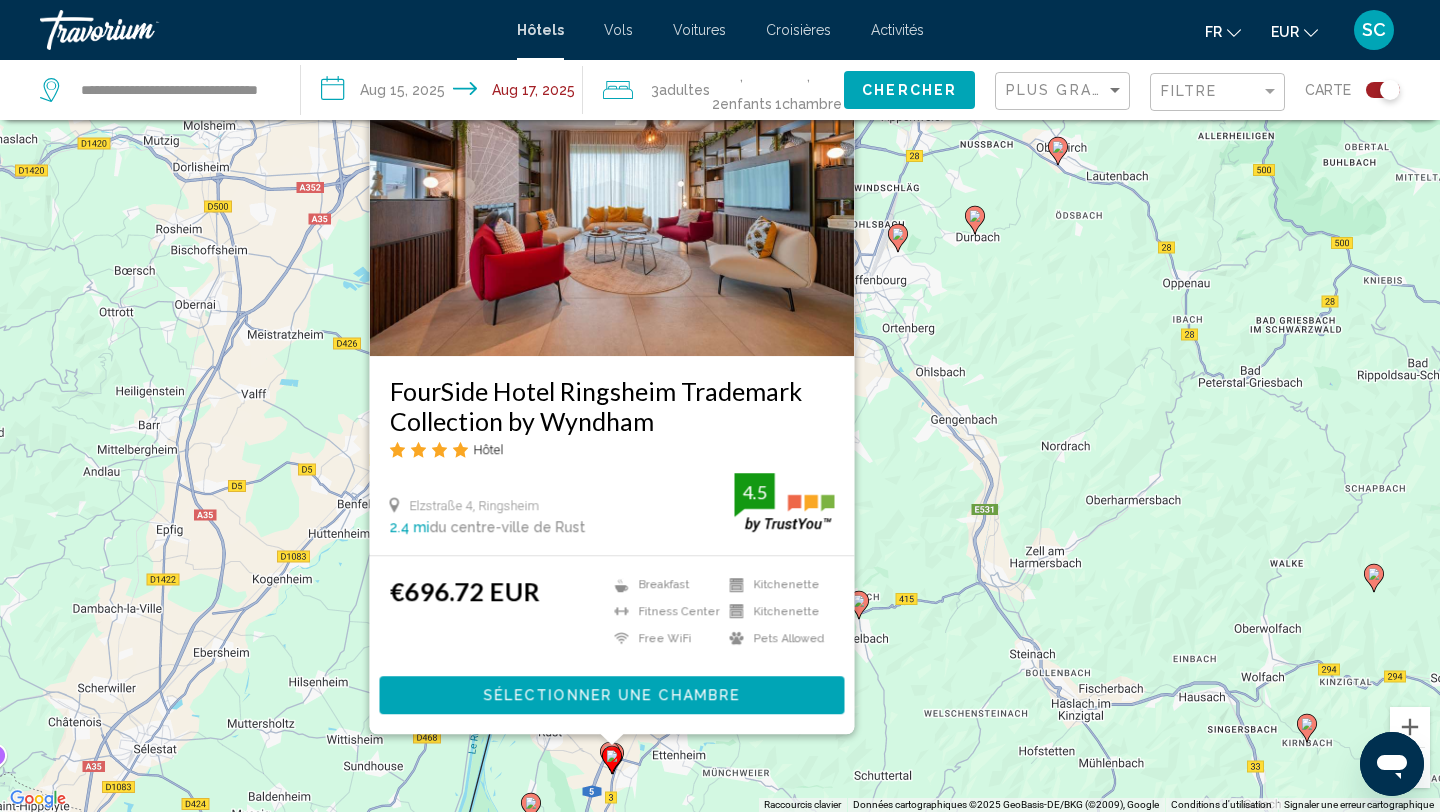 click on "Pour activer le glissement avec le clavier, appuyez sur Alt+Entrée. Une fois ce mode activé, utilisez les touches fléchées pour déplacer le repère. Pour valider le déplacement, appuyez sur Entrée. Pour annuler, Échap.  FourSide Hotel Ringsheim Trademark Collection by Wyndham
Hôtel
[STREET] [NUMBER], [CITY] 2.4 mi  du centre-ville de Rust de l'hôtel 4.5 €[PRICE] EUR
Breakfast
Fitness Center
Free WiFi
Kitchenette
Kitchenette
Pets Allowed  4.5" at bounding box center [720, 406] 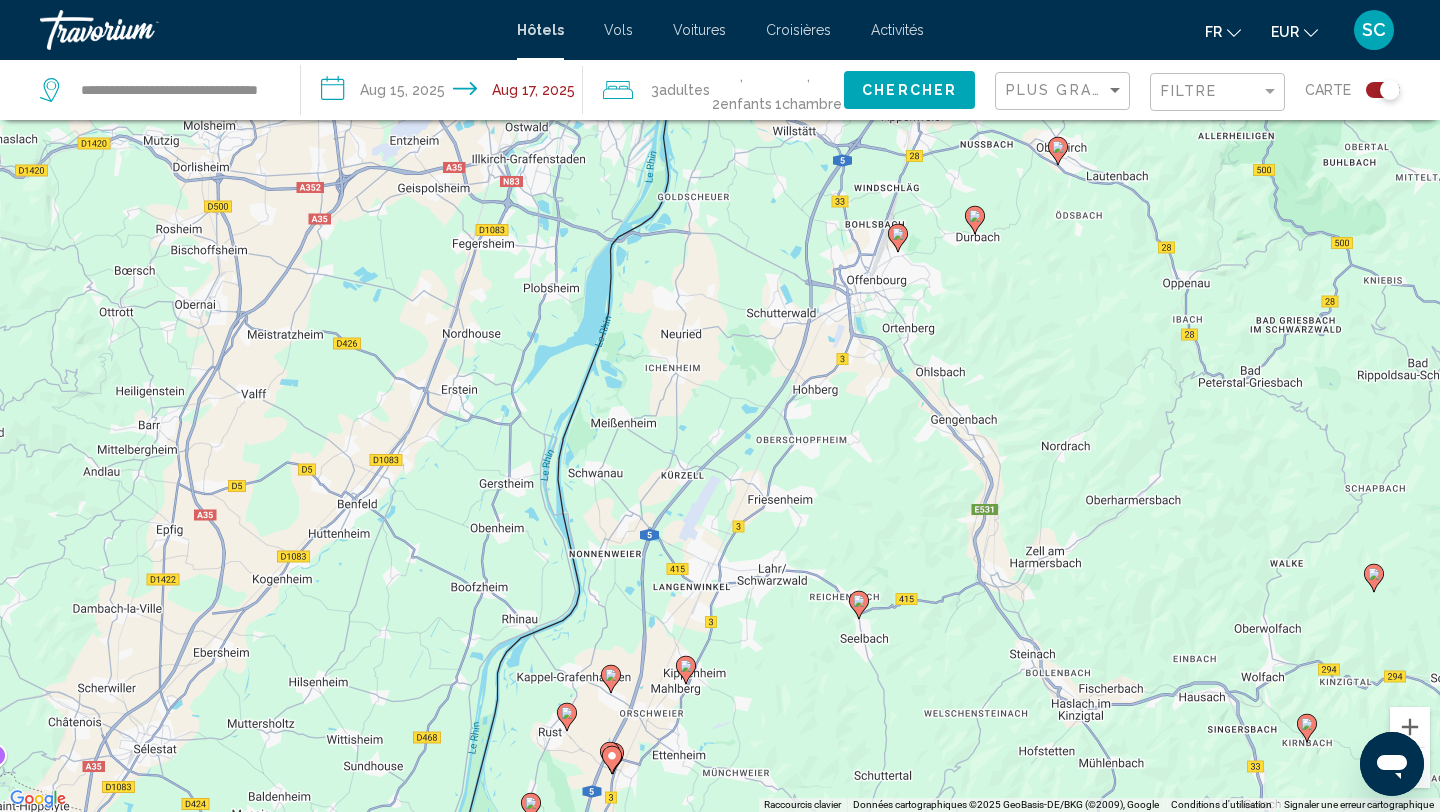 click 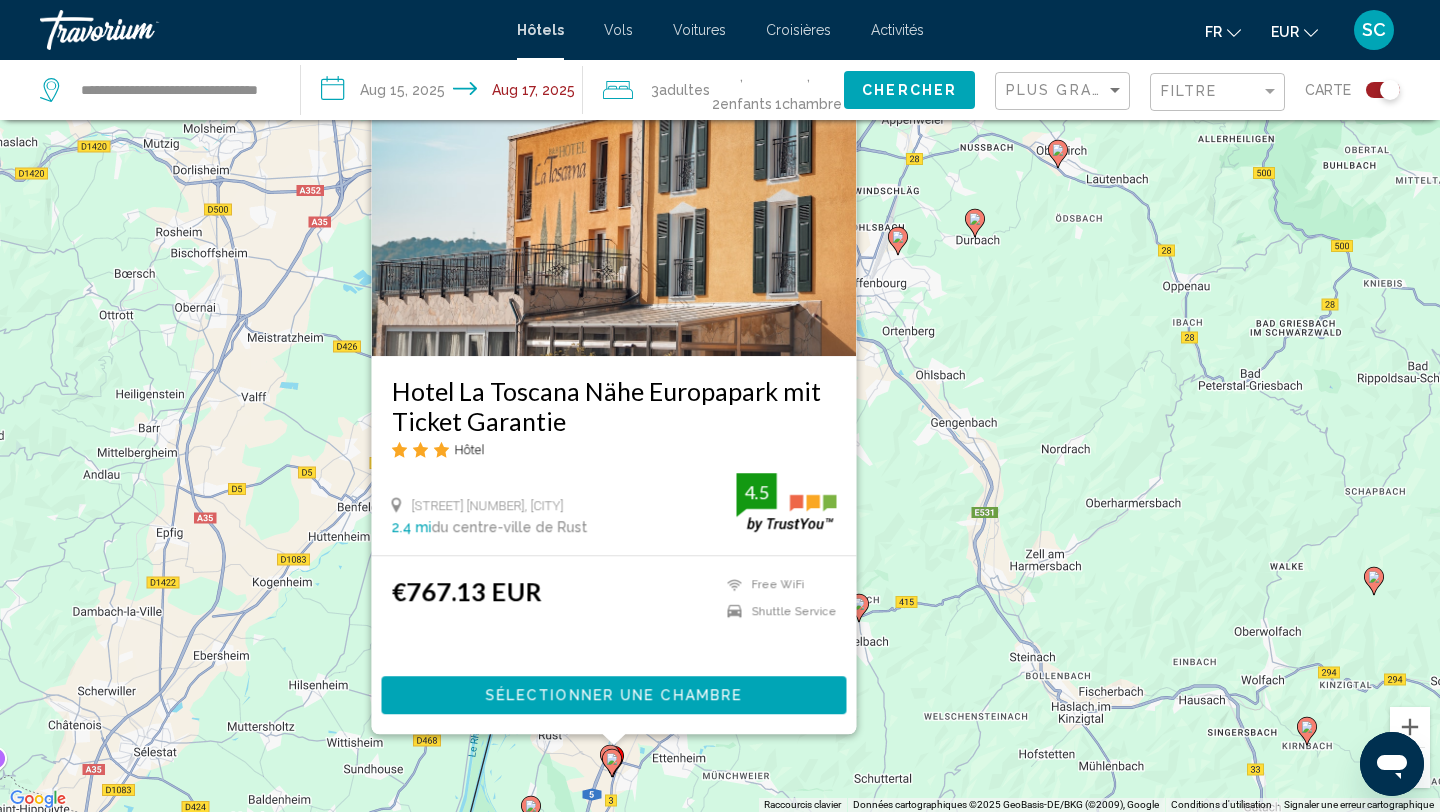 click on "Pour activer le glissement avec le clavier, appuyez sur Alt+Entrée. Une fois ce mode activé, utilisez les touches fléchées pour déplacer le repère. Pour valider le déplacement, appuyez sur Entrée. Pour annuler, appuyez sur Échap. Hotel La Toscana Nähe Europapark mit Ticket Garantie
Hôtel
Mahlberger Straße 6, Ringsheim 2.4 mi  du centre-ville de Rust de l'hôtel 4.5 €767.13 EUR
Free WiFi
Shuttle Service  4.5 Sélectionner une chambre" at bounding box center [720, 406] 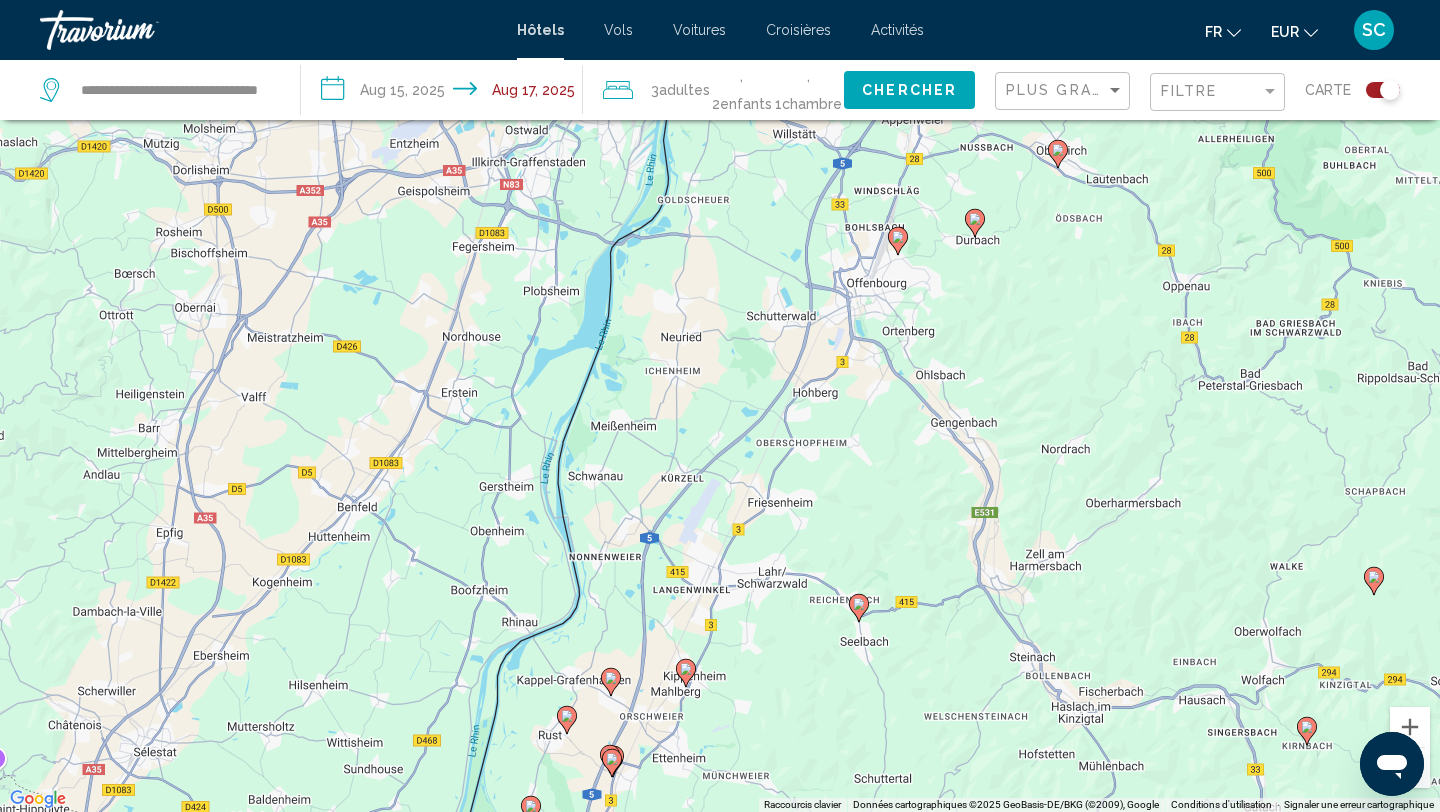 click 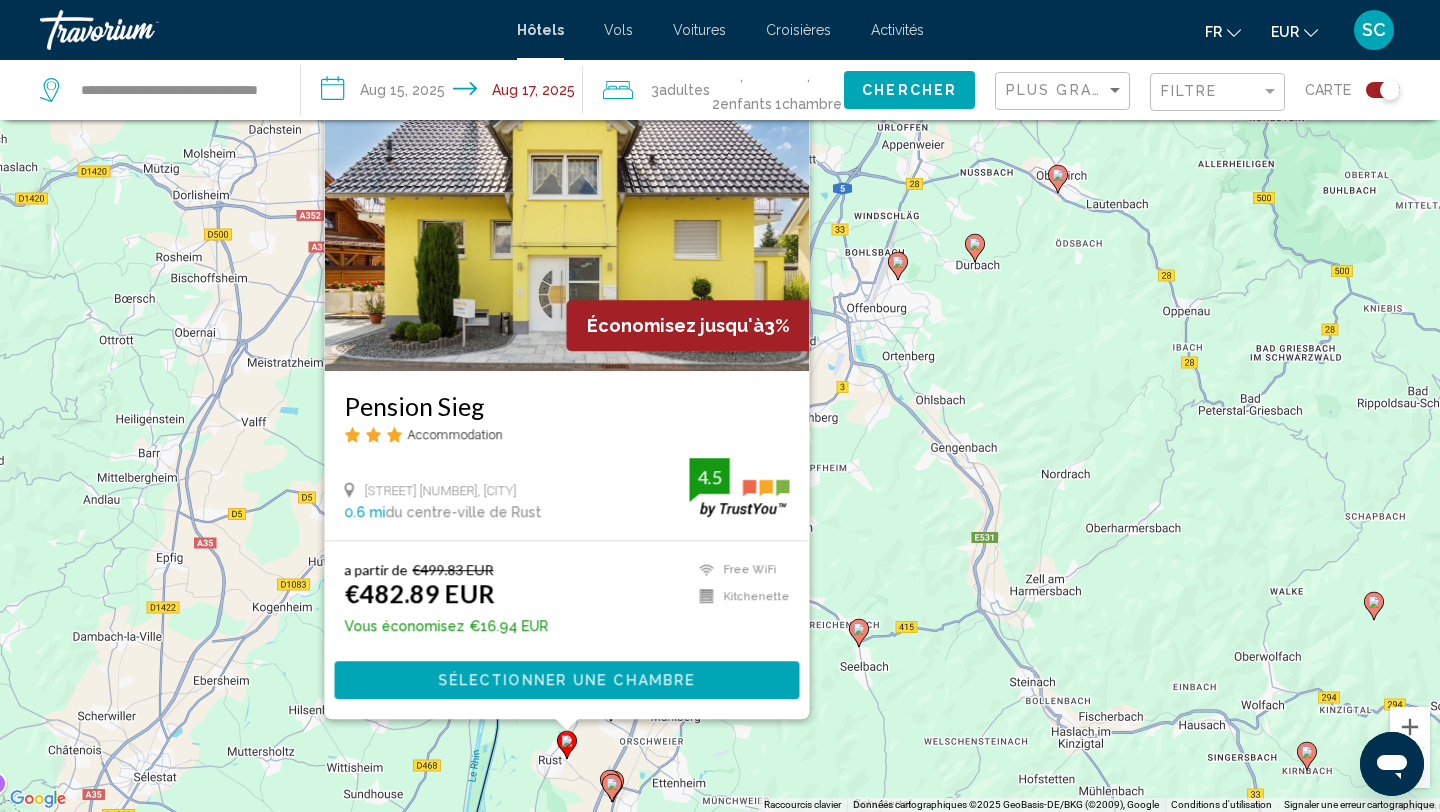 click on "Raccourcis clavier" at bounding box center (802, 805) 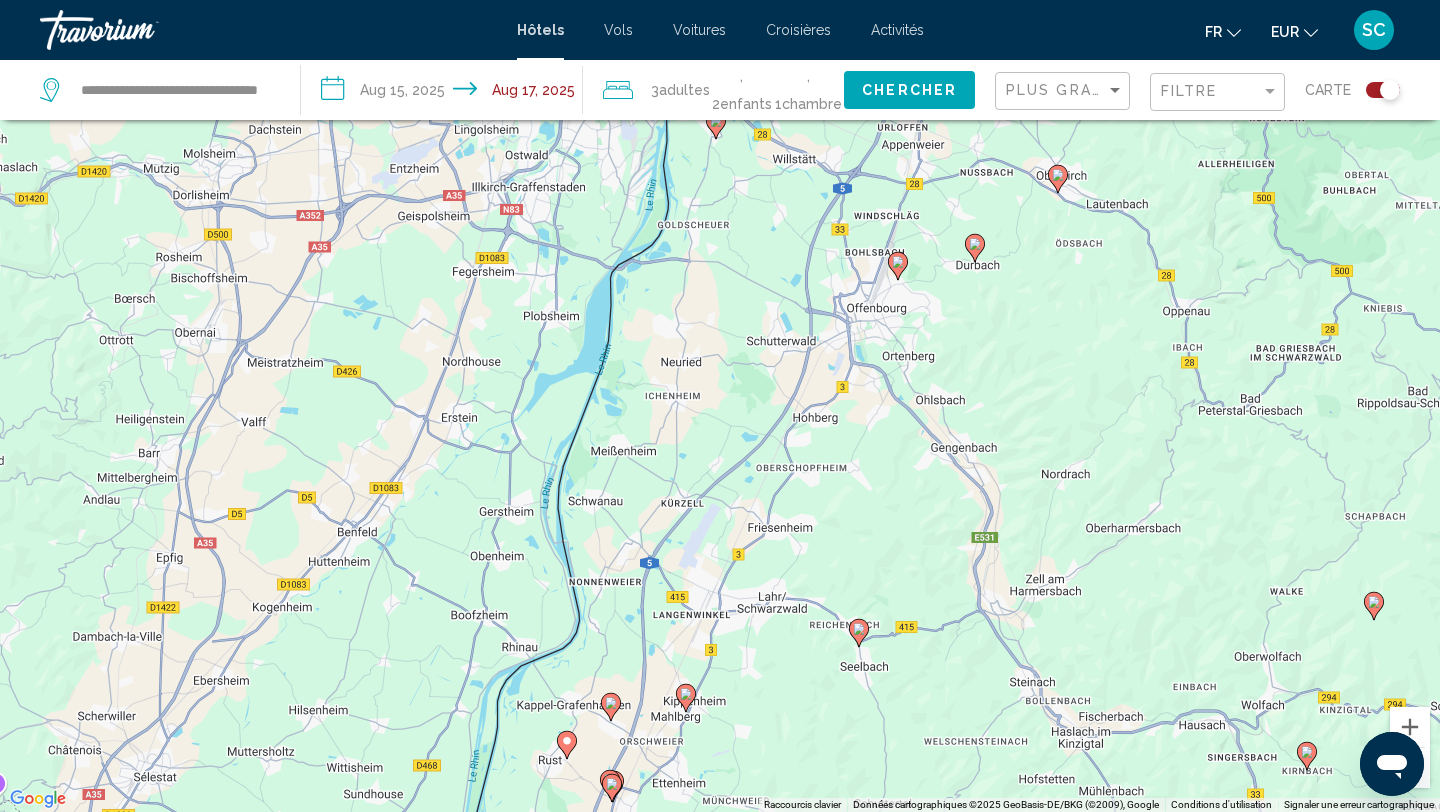 click 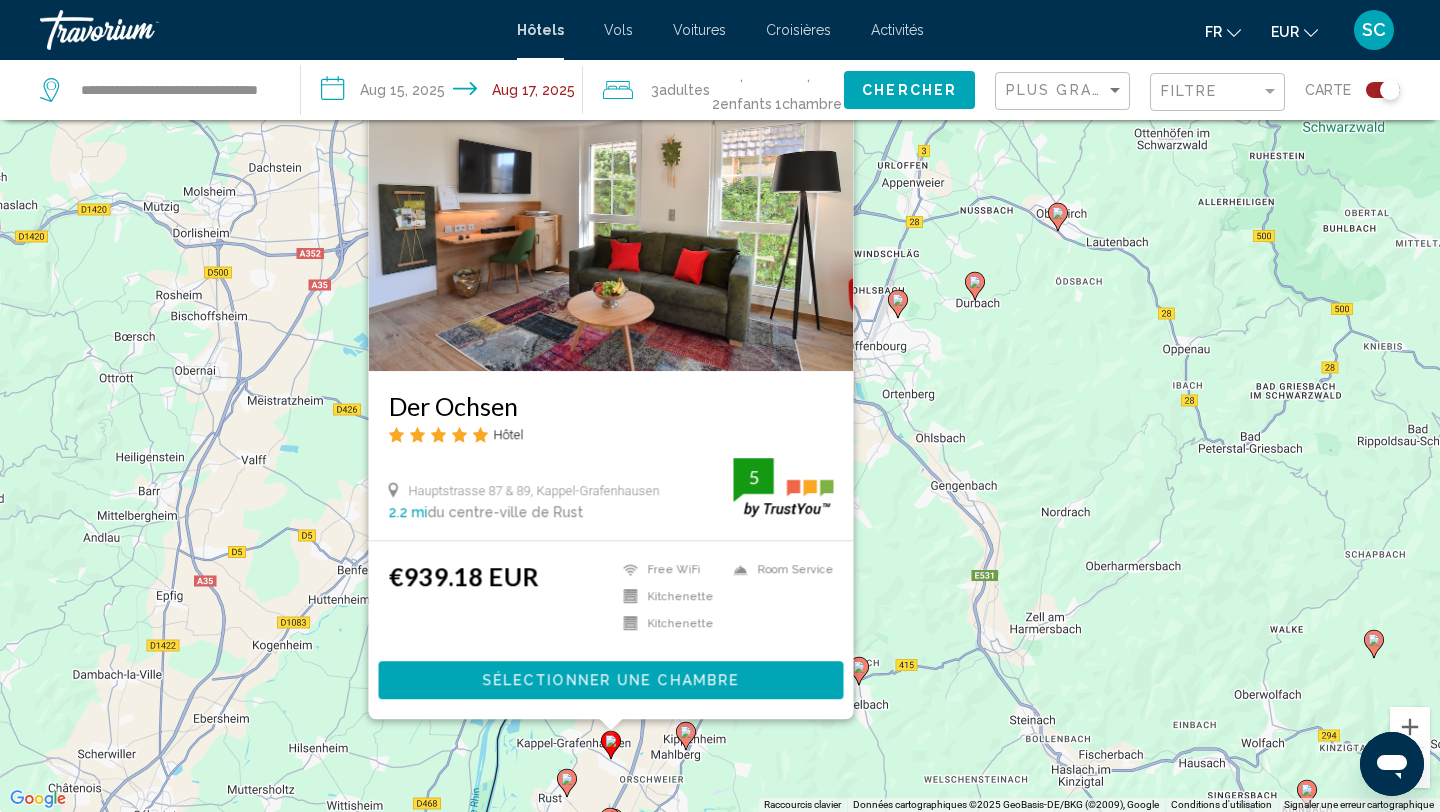 click at bounding box center (686, 736) 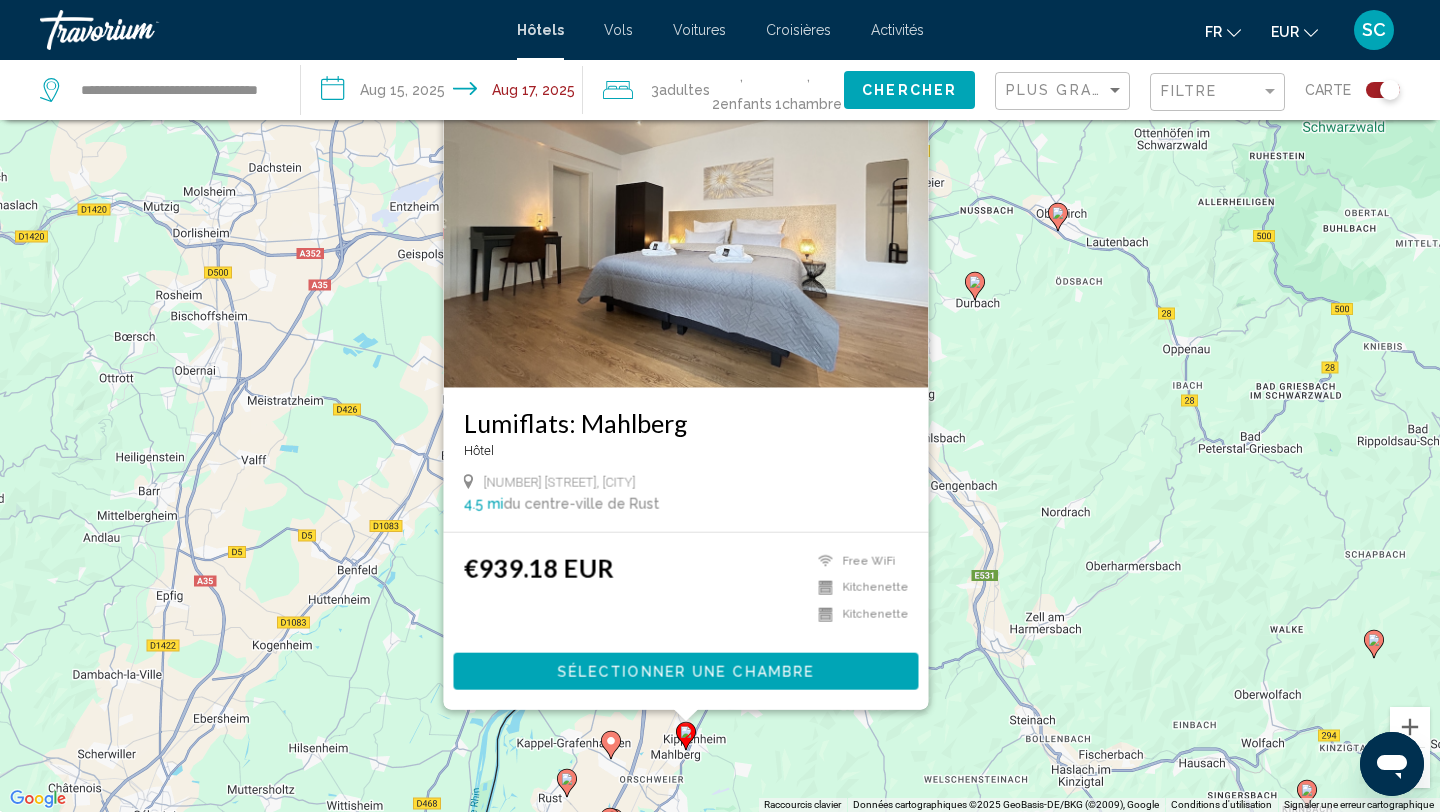 click on "Pour activer le glissement avec le clavier, appuyez sur Alt+Entrée. Une fois ce mode activé, utilisez les touches fléchées pour déplacer le repère. Pour valider le déplacement, appuyez sur Entrée. Pour annuler, Échap.  Lumiflats: Mahlberg  Hôtel
[NUMBER] [STREET], [CITY] 4.5 mi  du centre-ville de Rust de l'hôtel €[PRICE] EUR
Free WiFi
Kitchenette
Kitchenette  Sélectionner une chambre" at bounding box center (720, 406) 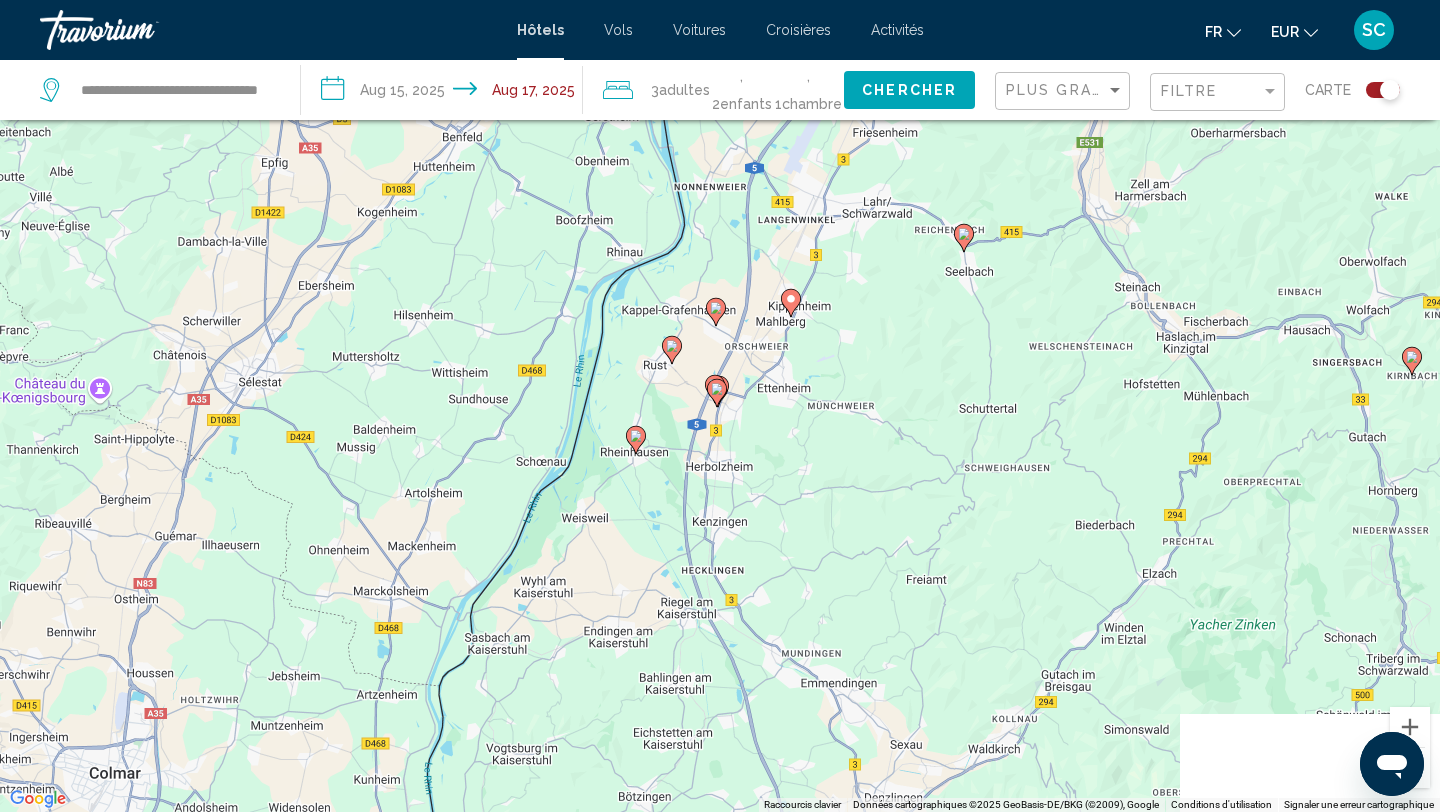 drag, startPoint x: 670, startPoint y: 780, endPoint x: 774, endPoint y: 337, distance: 455.04395 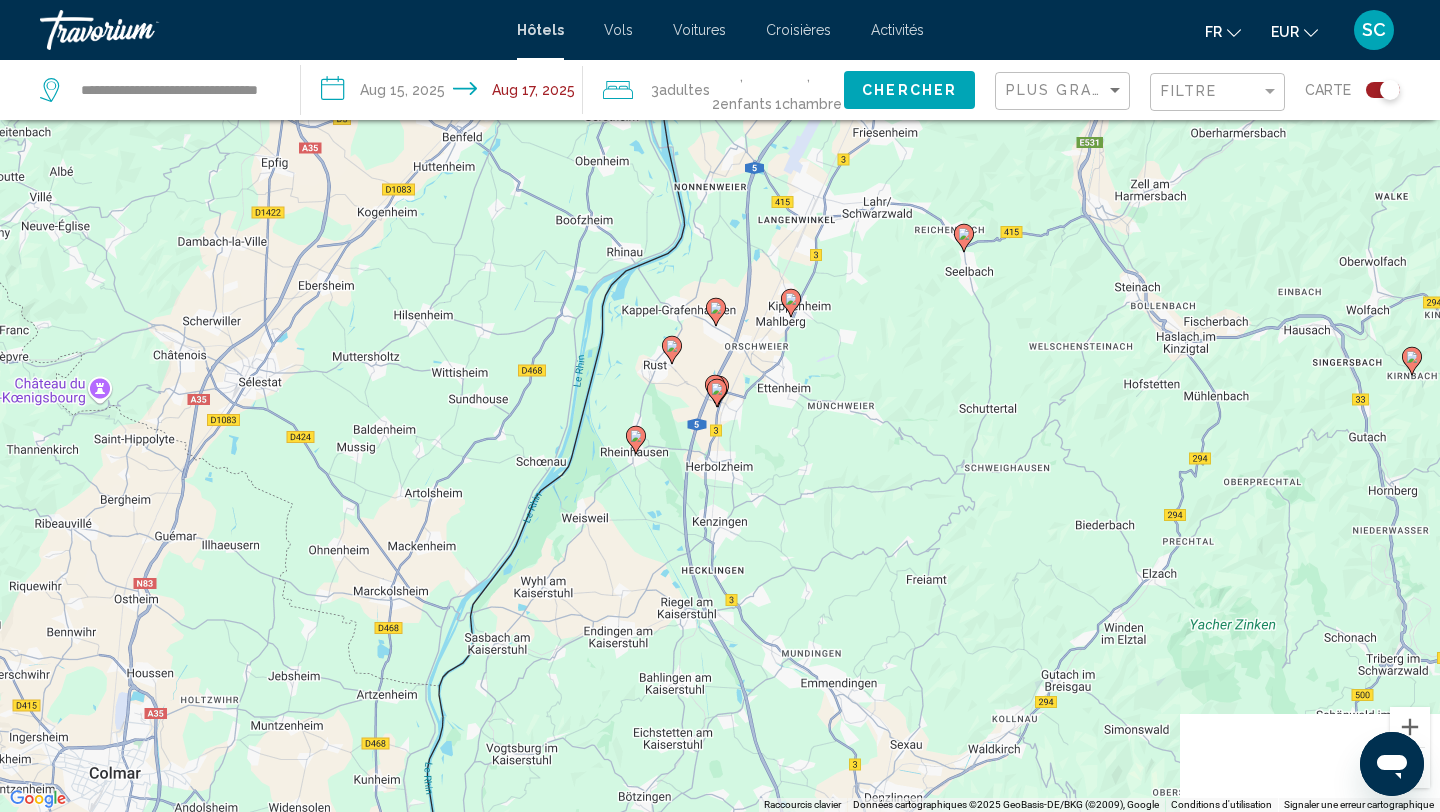 click on "Pour activer le glissement avec le clavier, appuyez sur Alt+Entrée. Une fois ce mode activé, utilisez les touches fléchées pour déplacer le repère. Pour valider le déplacement, appuyez sur Entrée. Pour annuler, appuyez sur Échap." at bounding box center (720, 406) 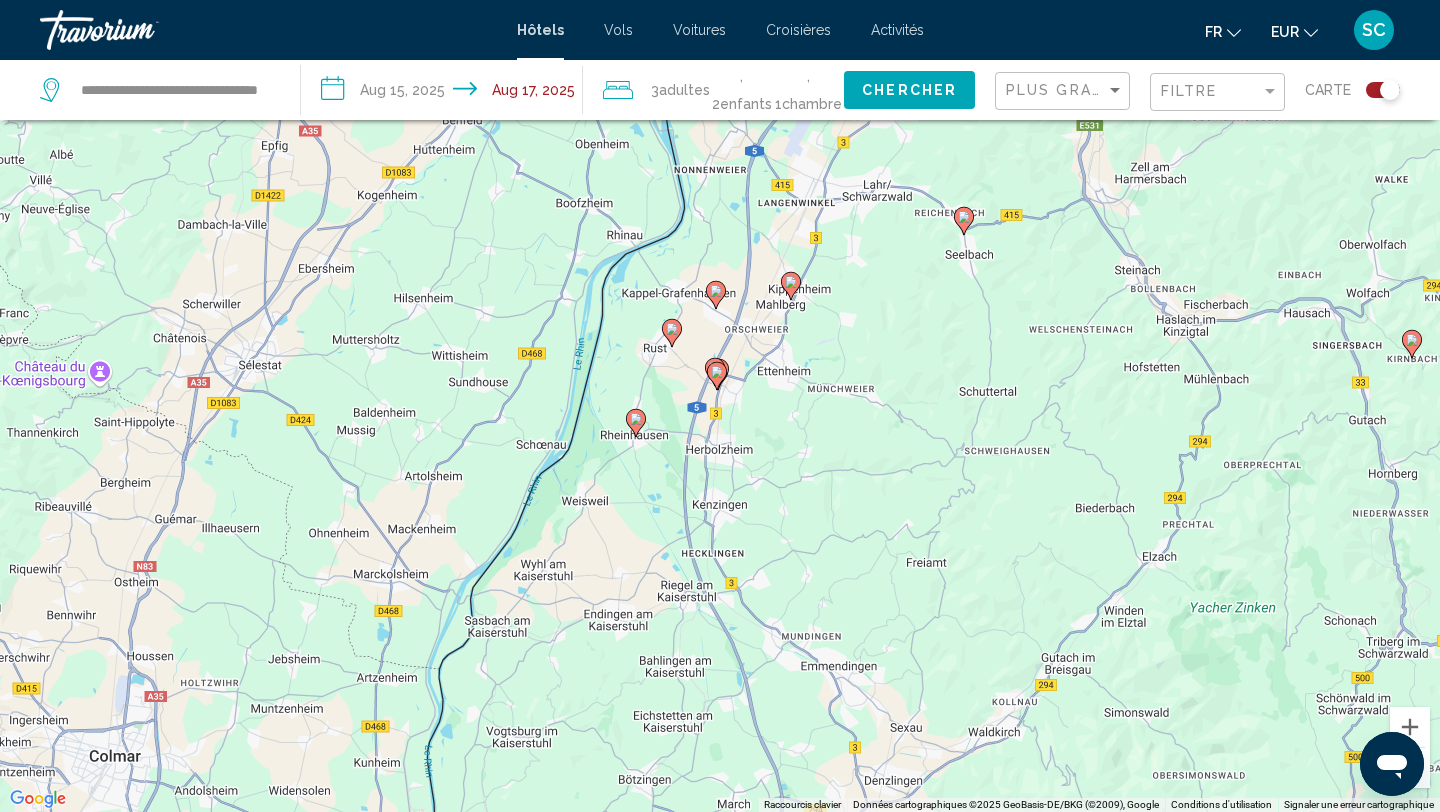 click 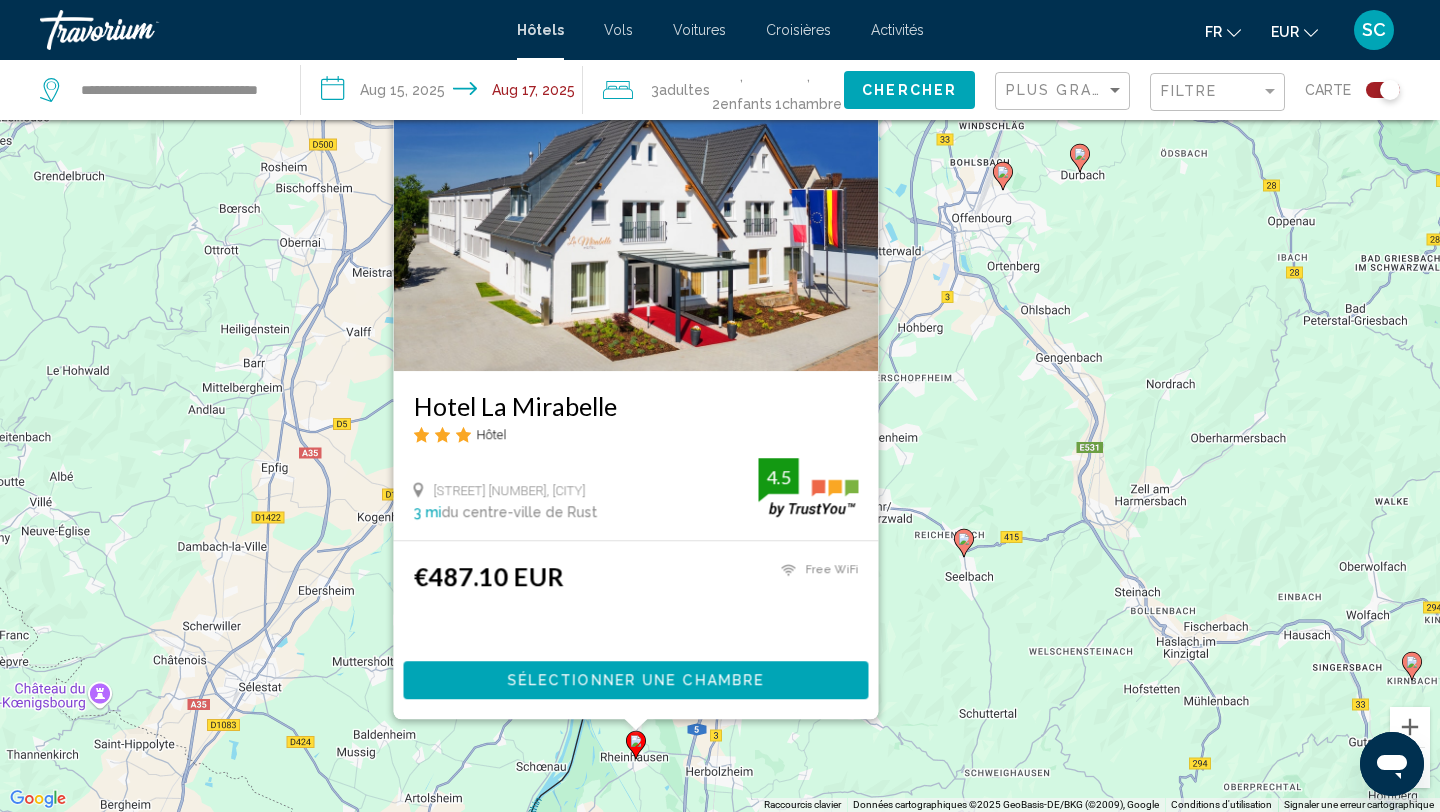 click at bounding box center (636, 211) 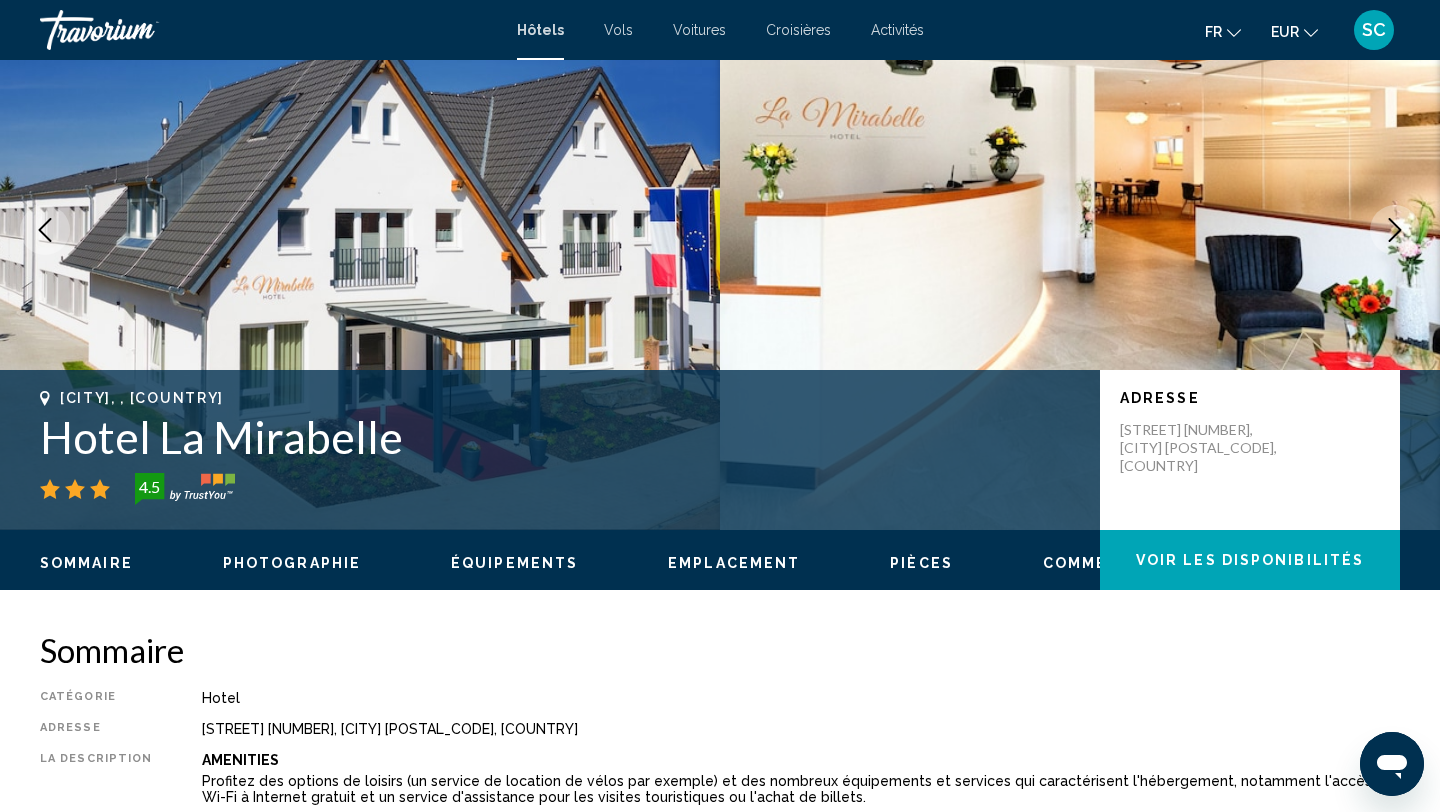 scroll, scrollTop: 0, scrollLeft: 0, axis: both 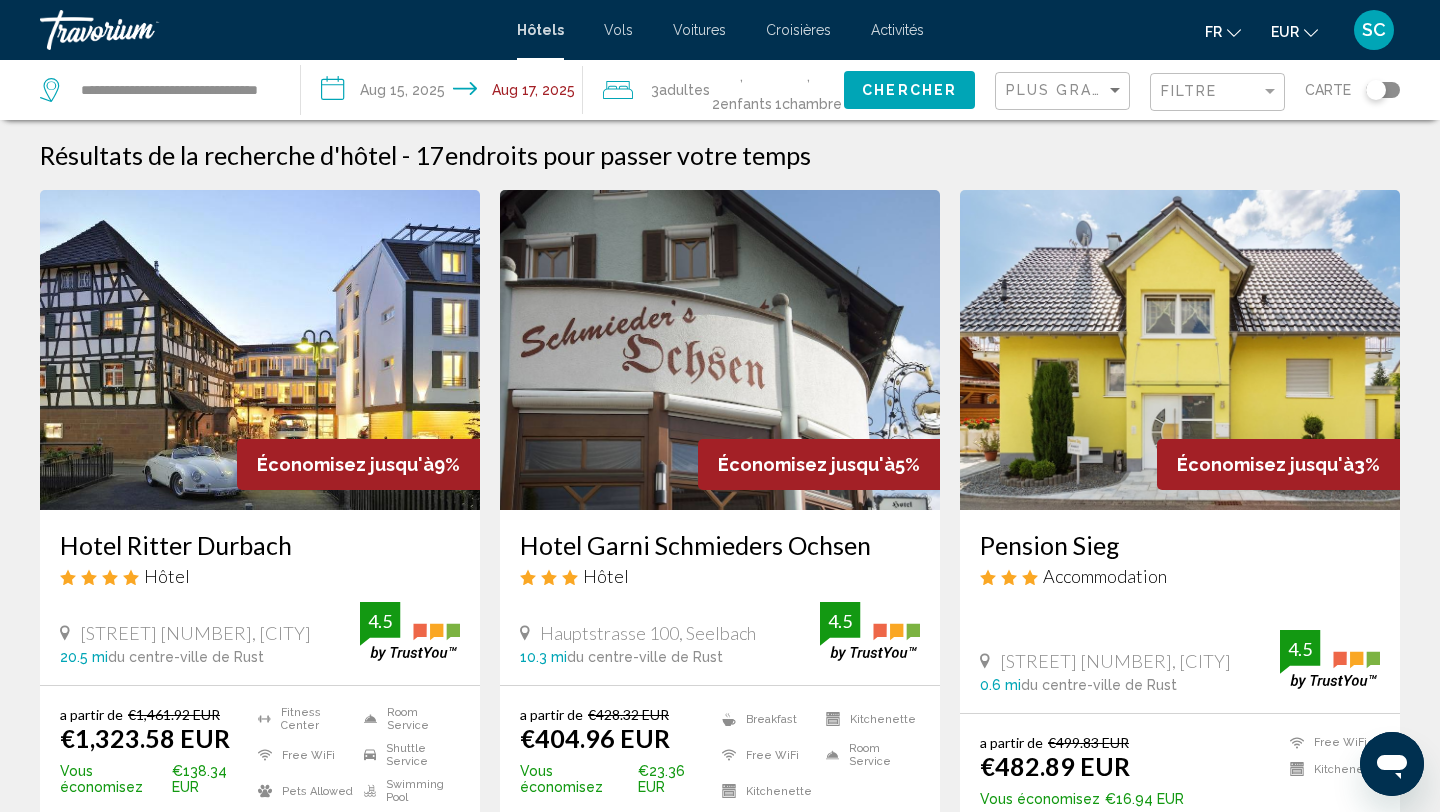 click 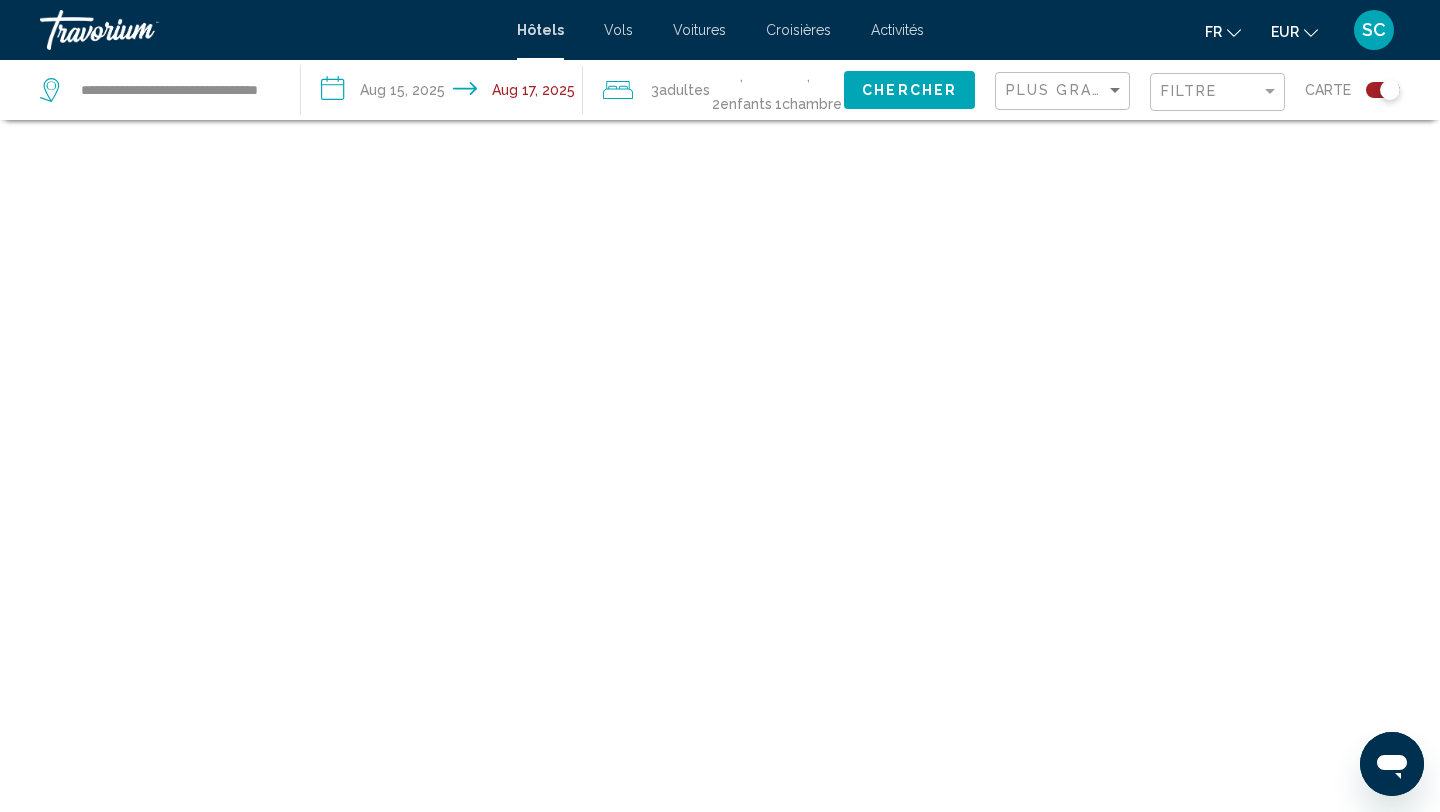 scroll, scrollTop: 120, scrollLeft: 0, axis: vertical 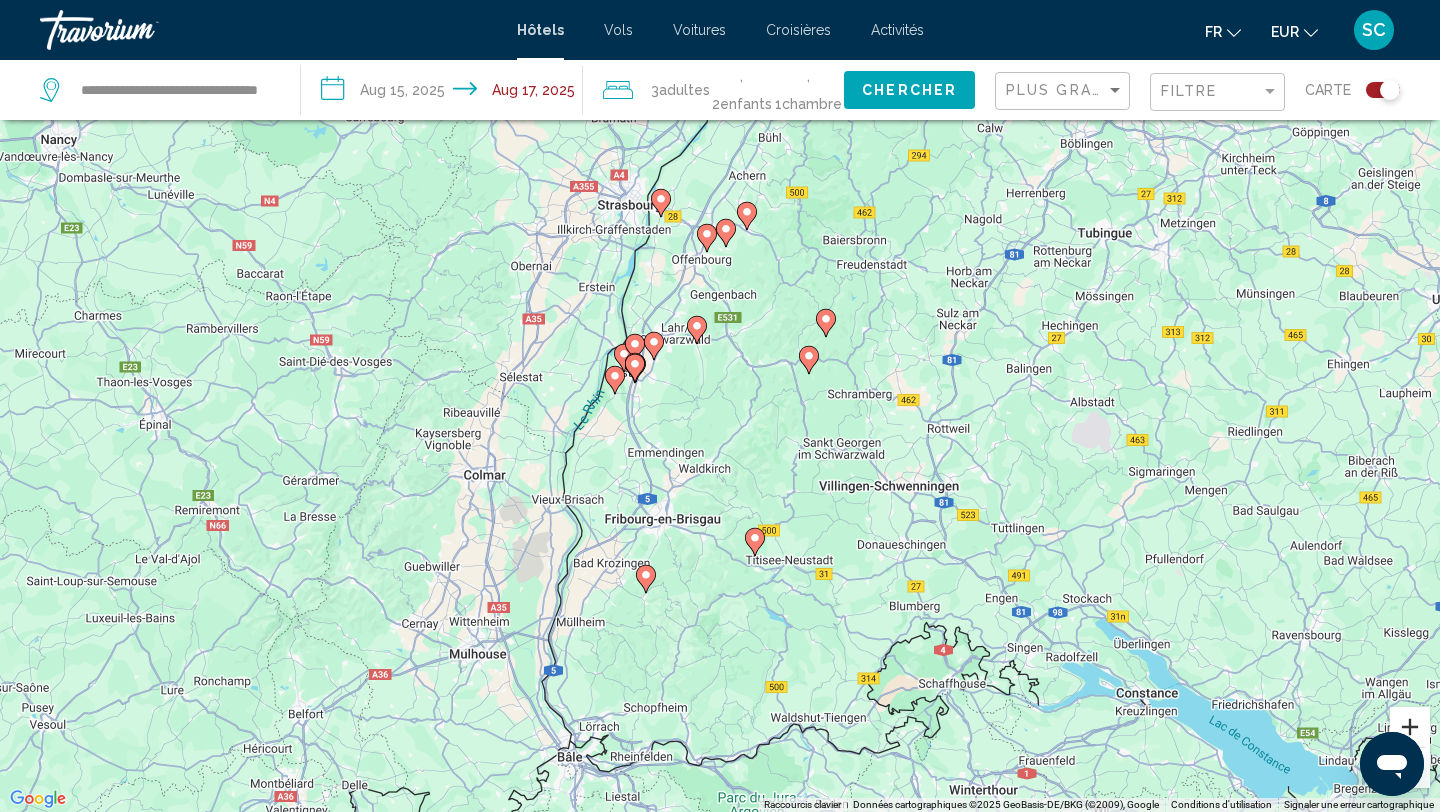 click at bounding box center (1410, 727) 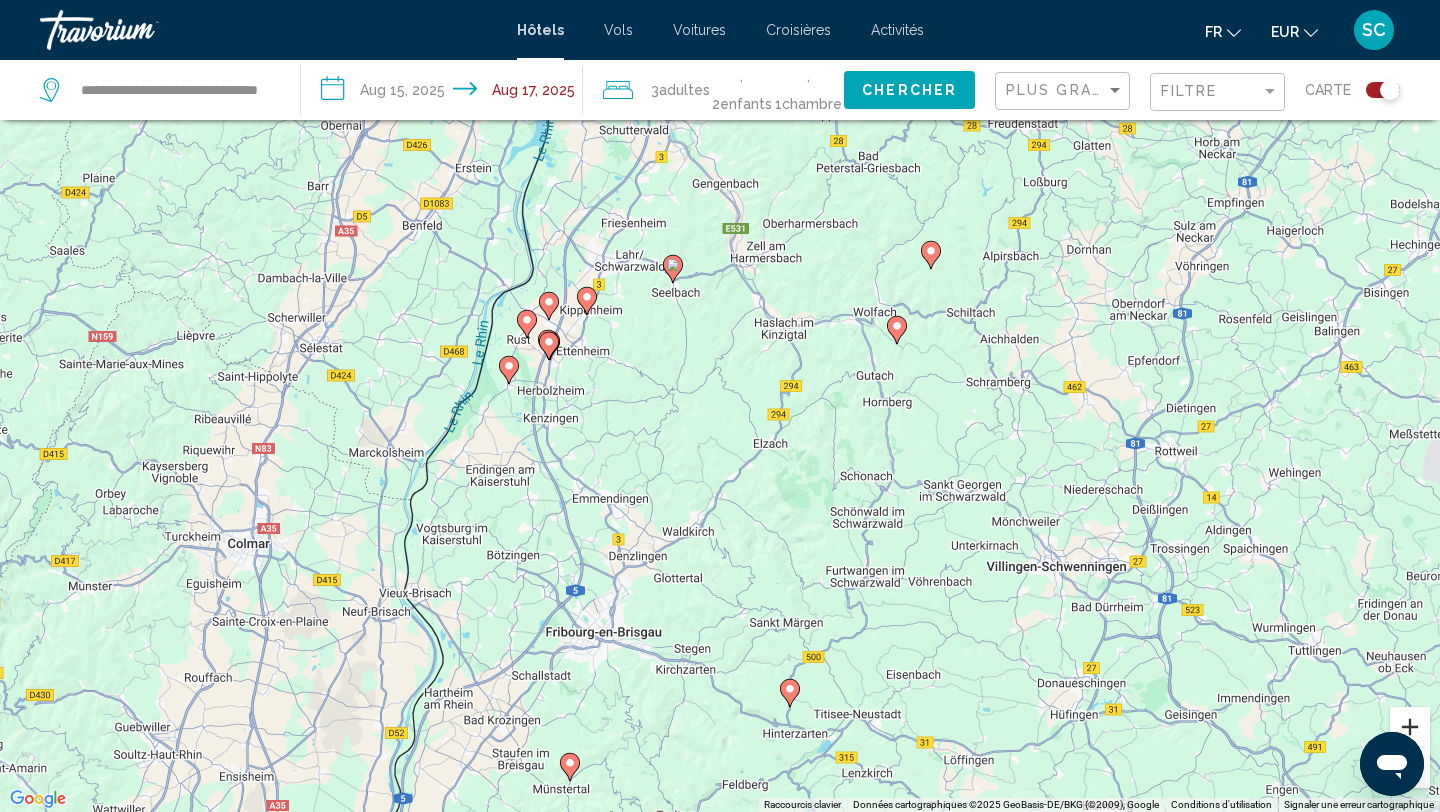click at bounding box center [1410, 727] 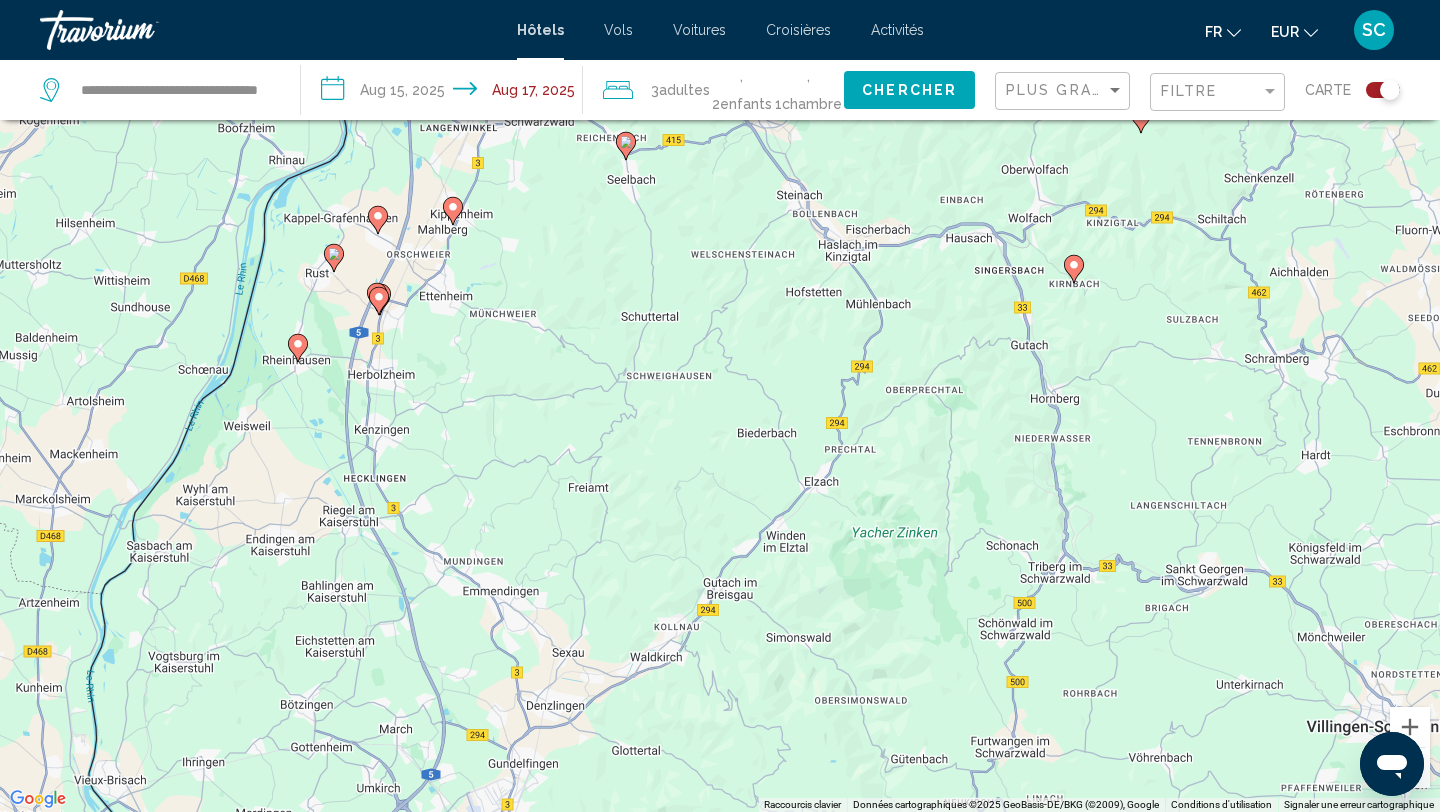 click 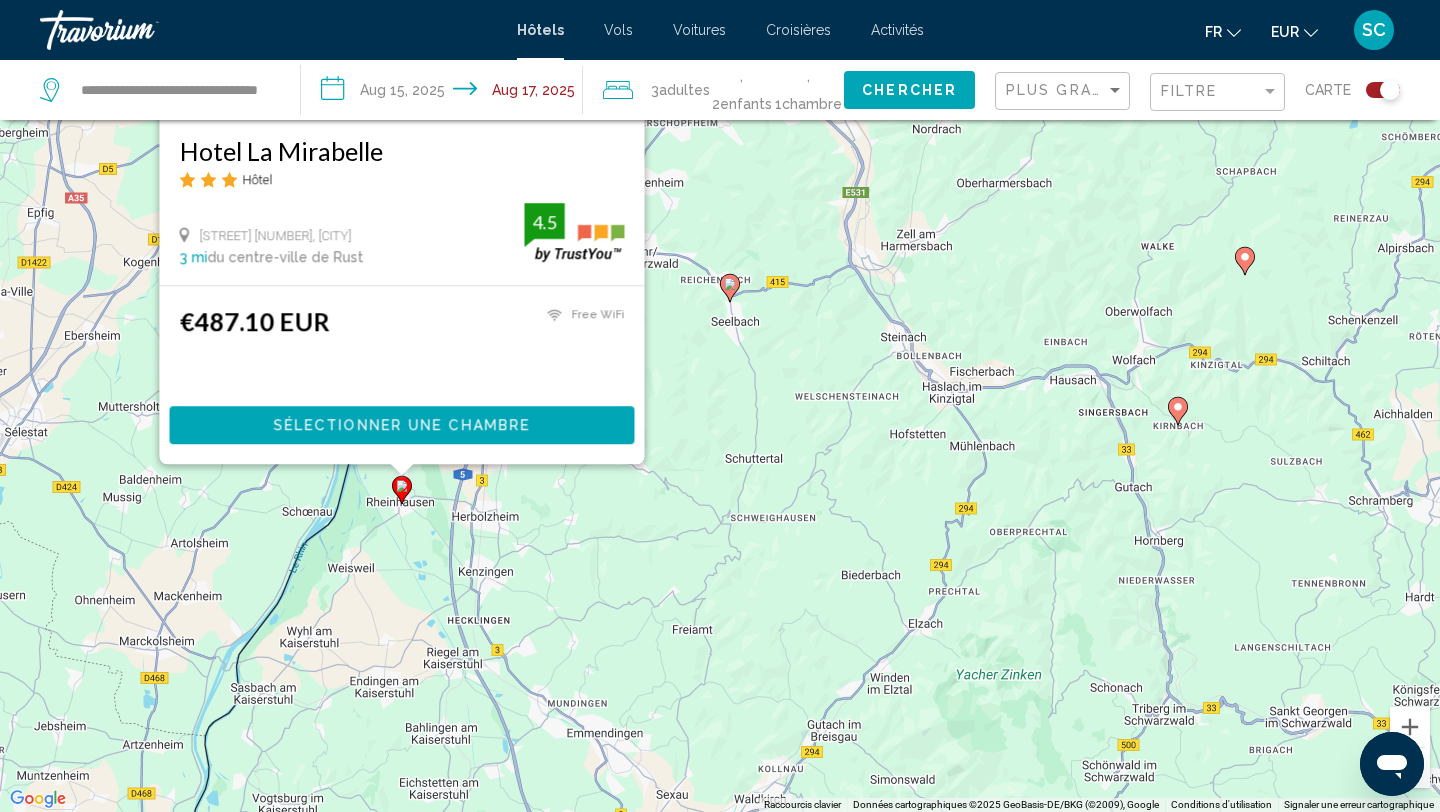 drag, startPoint x: 775, startPoint y: 611, endPoint x: 873, endPoint y: 349, distance: 279.72845 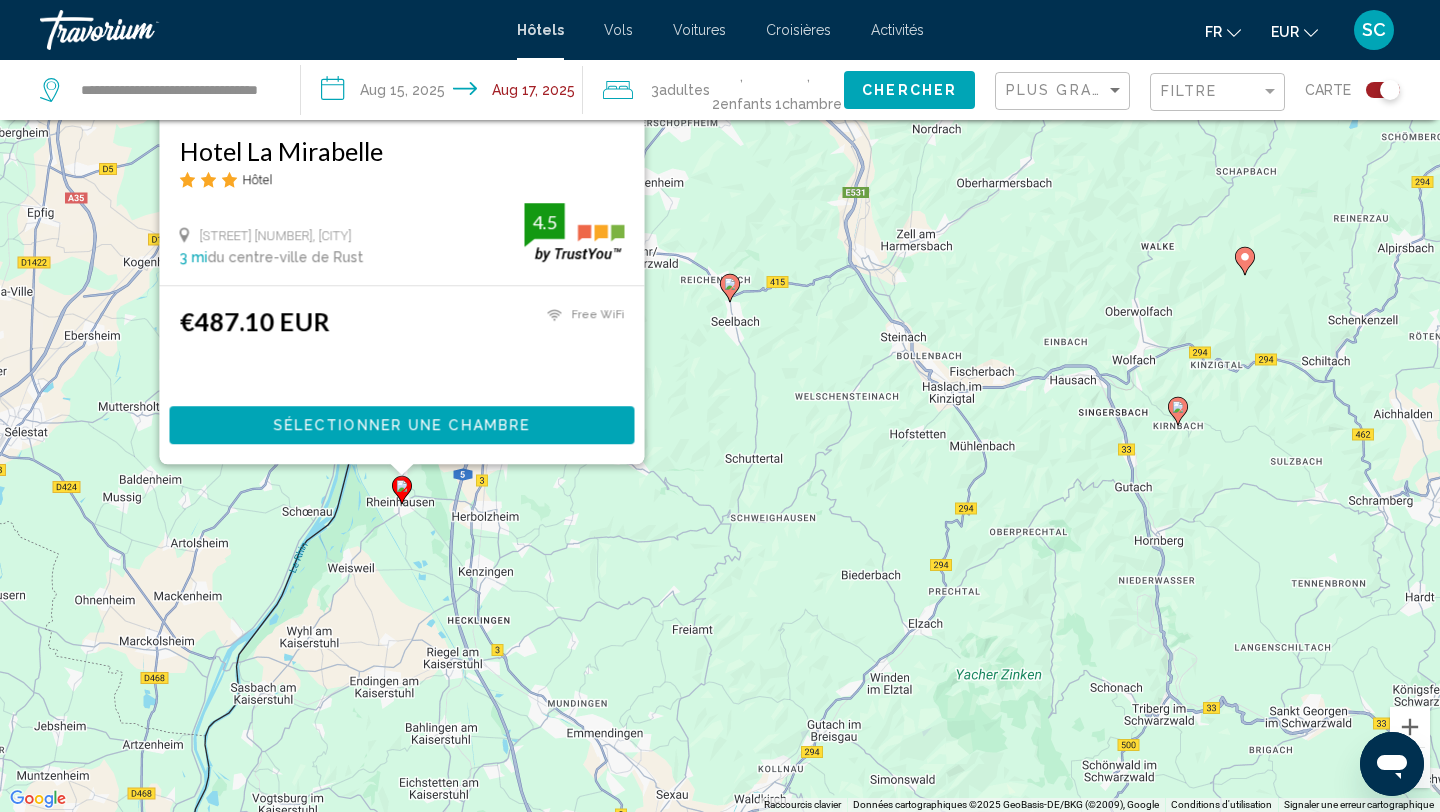 click on "Pour activer le glissement avec le clavier, appuyez sur Alt+Entrée. Une fois ce mode activé, utilisez les touches fléchées pour déplacer le repère. Pour valider le déplacement, appuyez sur Entrée. Pour annuler, Échap.  Hotel La Mirabelle
Hôtel
[STREET] [NUMBER], [CITY] 3 mi  du centre-ville de Rust de l'hôtel 4.5 €[PRICE] EUR
Free WiFi  4.5 Sélectionner une chambre" at bounding box center [720, 406] 